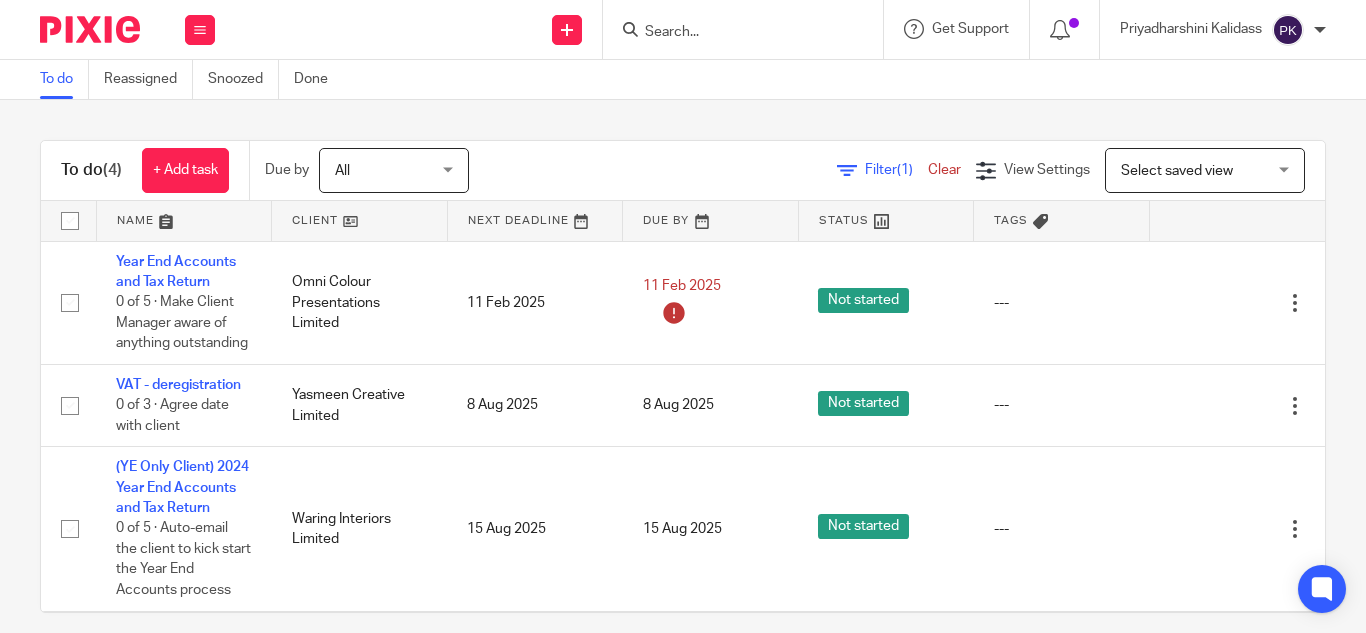 scroll, scrollTop: 0, scrollLeft: 0, axis: both 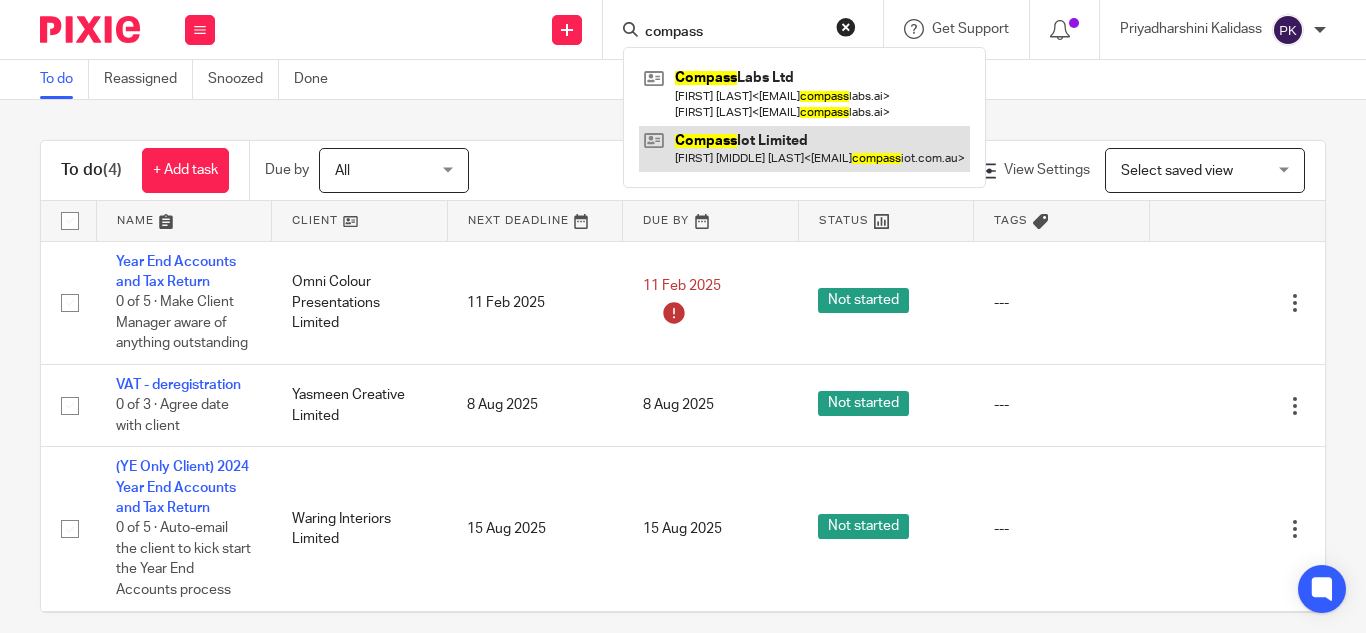 type on "compass" 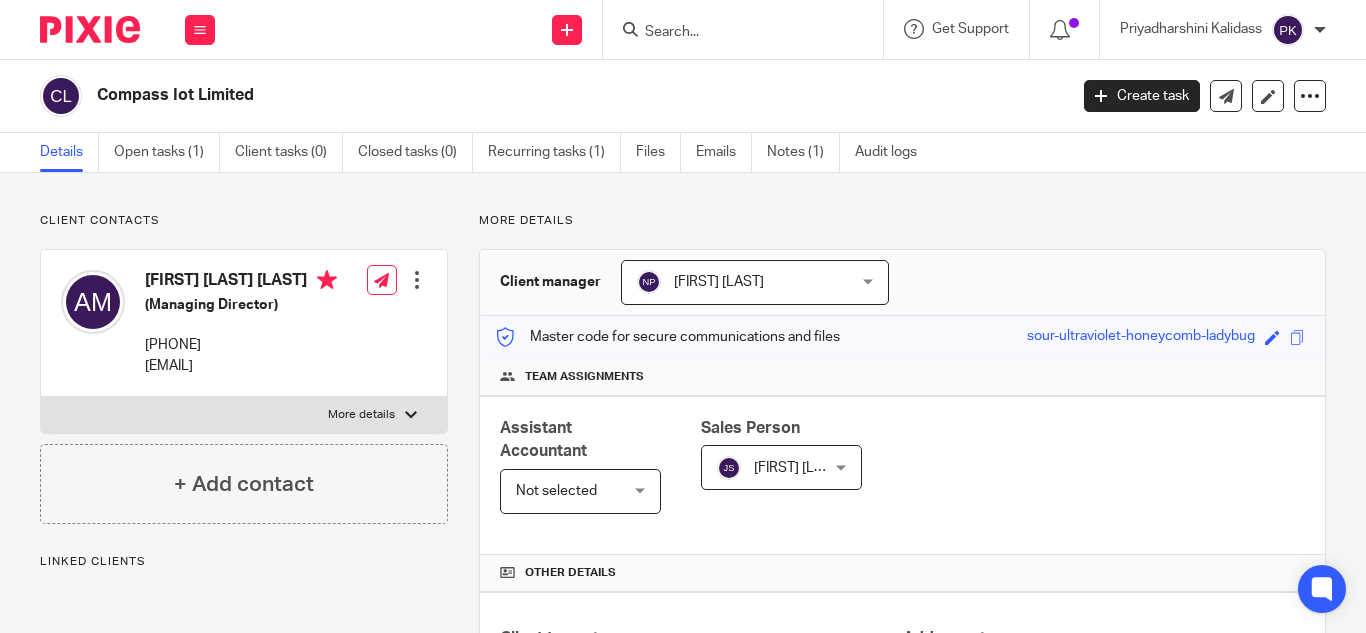 scroll, scrollTop: 0, scrollLeft: 0, axis: both 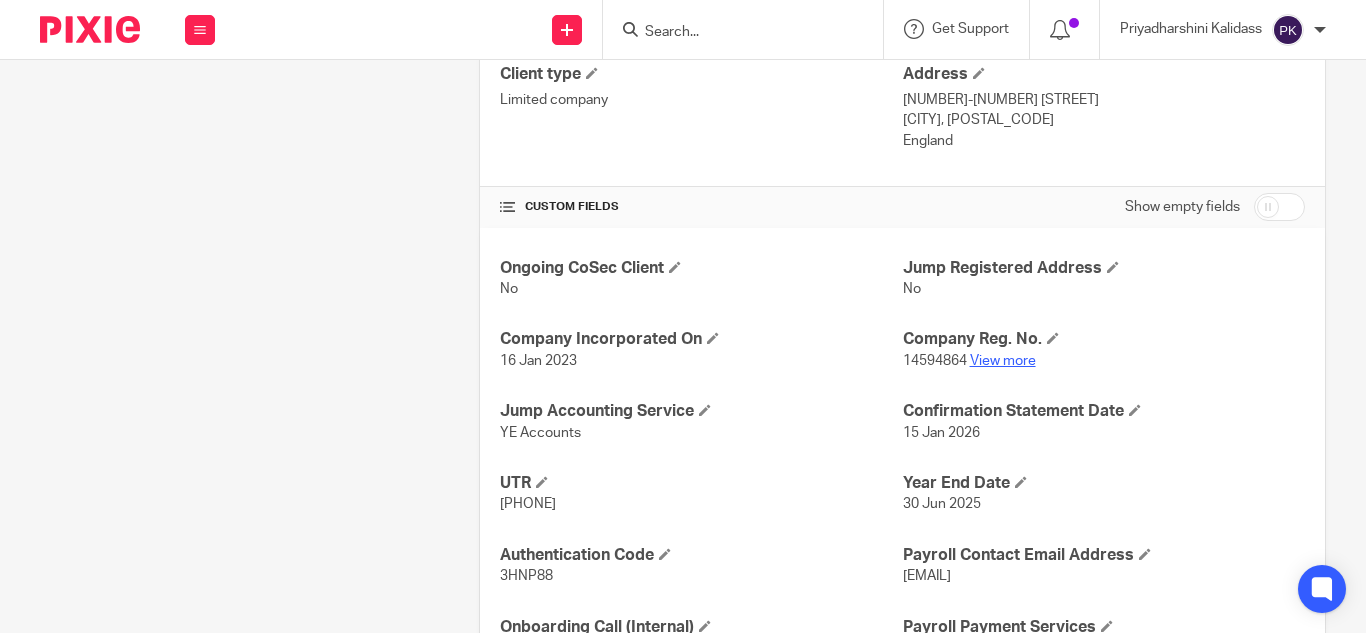 click on "View more" at bounding box center [1003, 361] 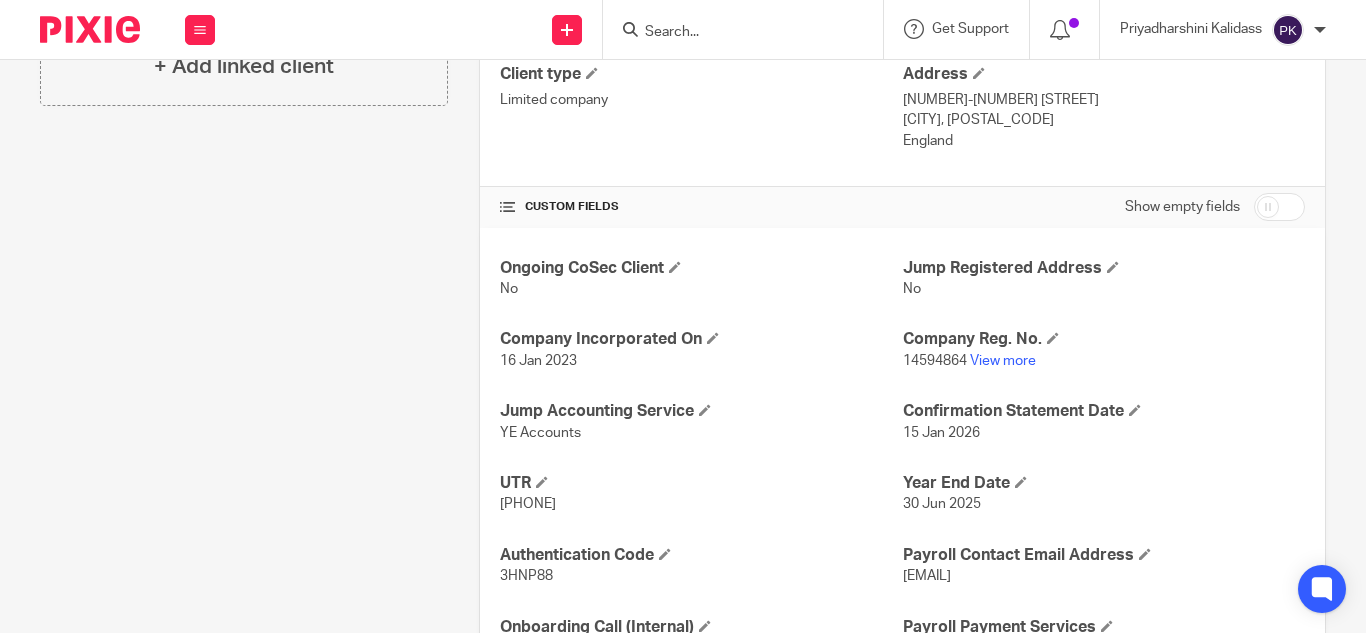 scroll, scrollTop: 0, scrollLeft: 0, axis: both 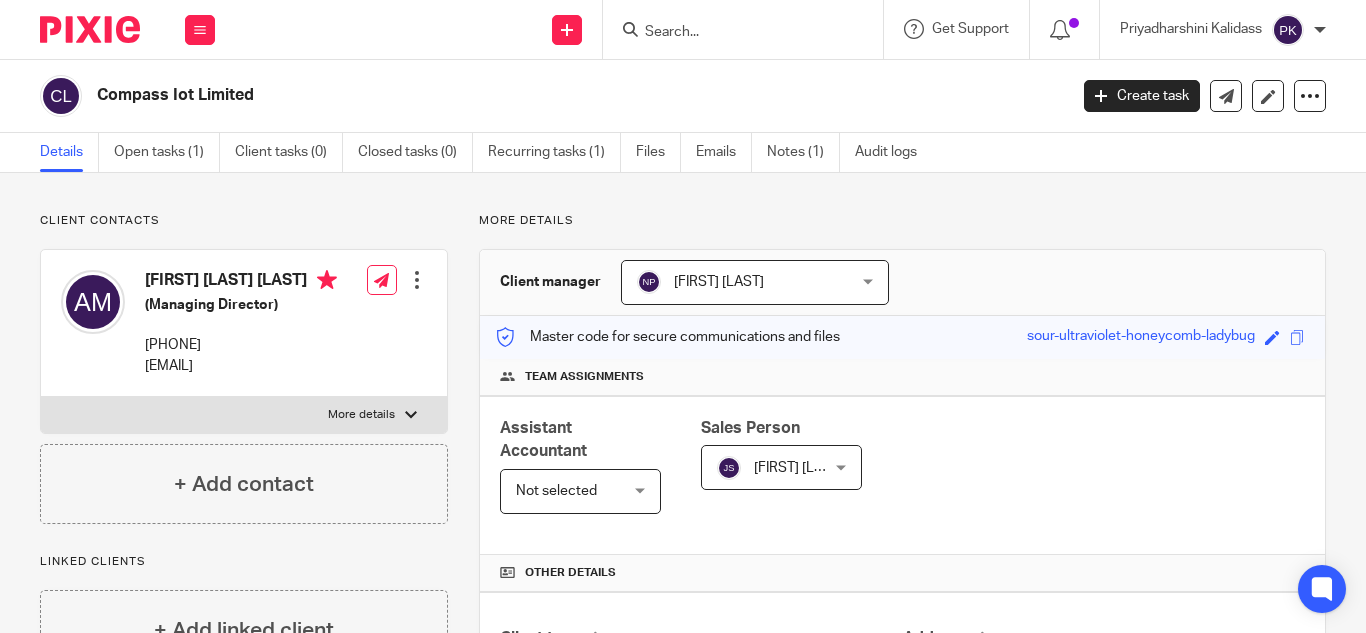 click at bounding box center [733, 33] 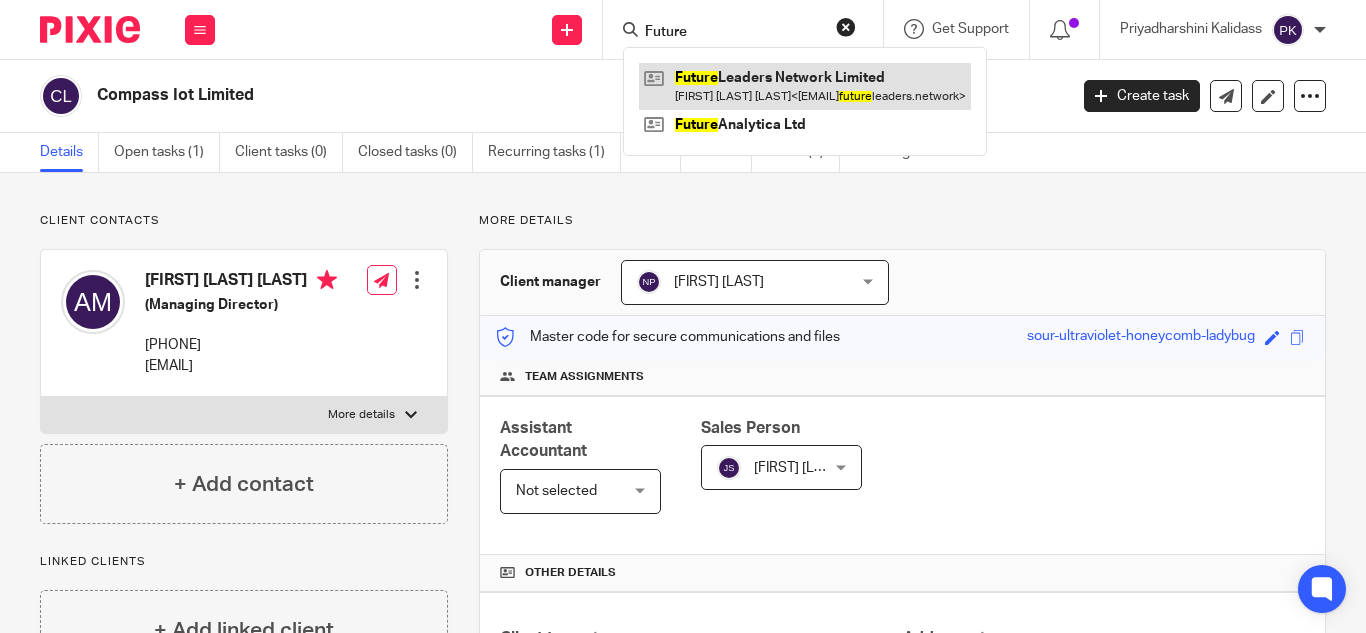 type on "Future" 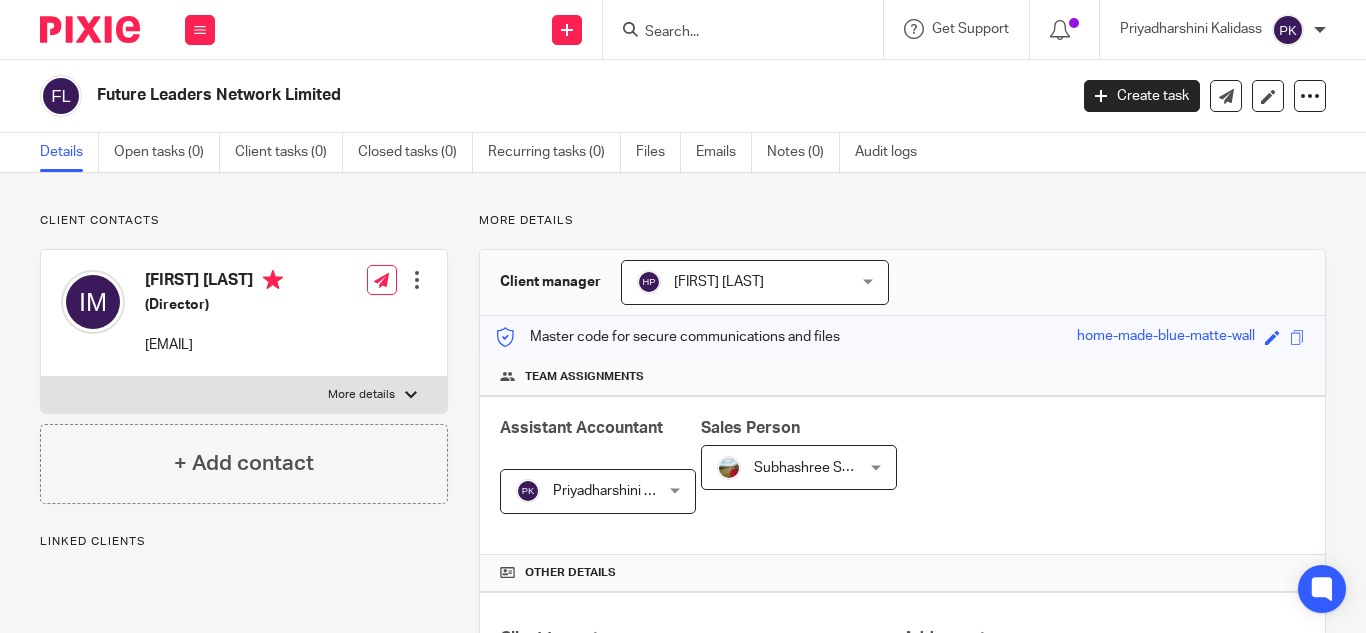 scroll, scrollTop: 0, scrollLeft: 0, axis: both 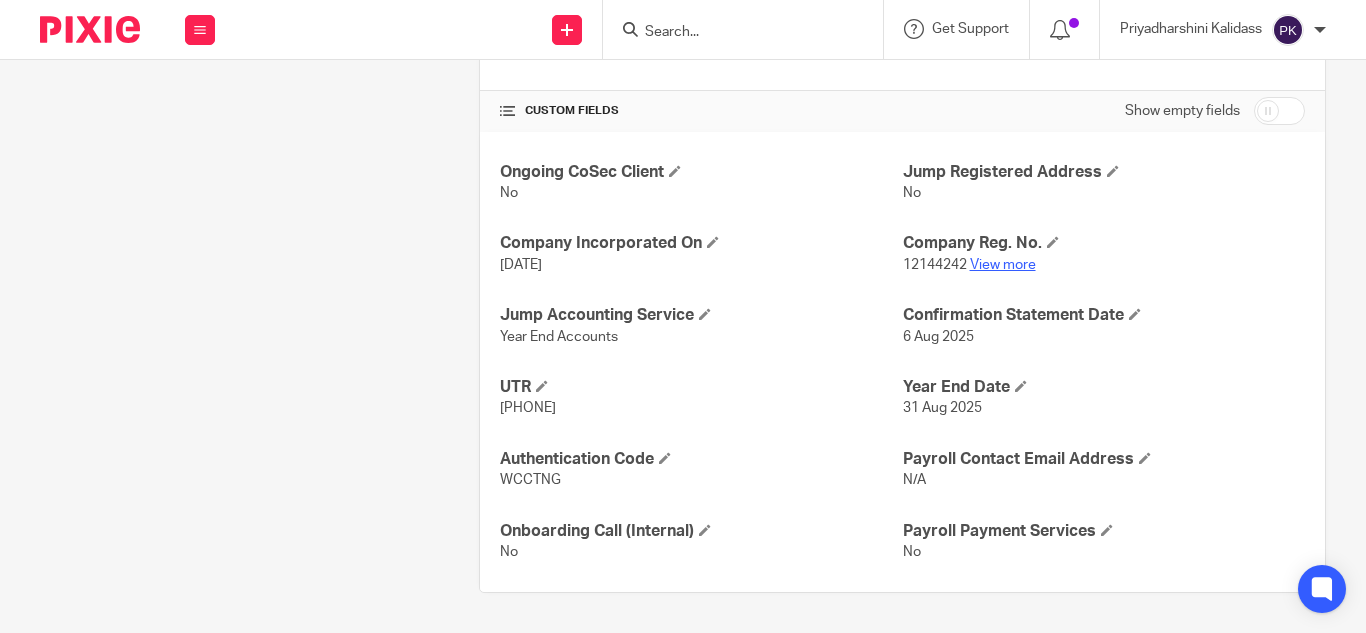 click on "View more" at bounding box center (1003, 265) 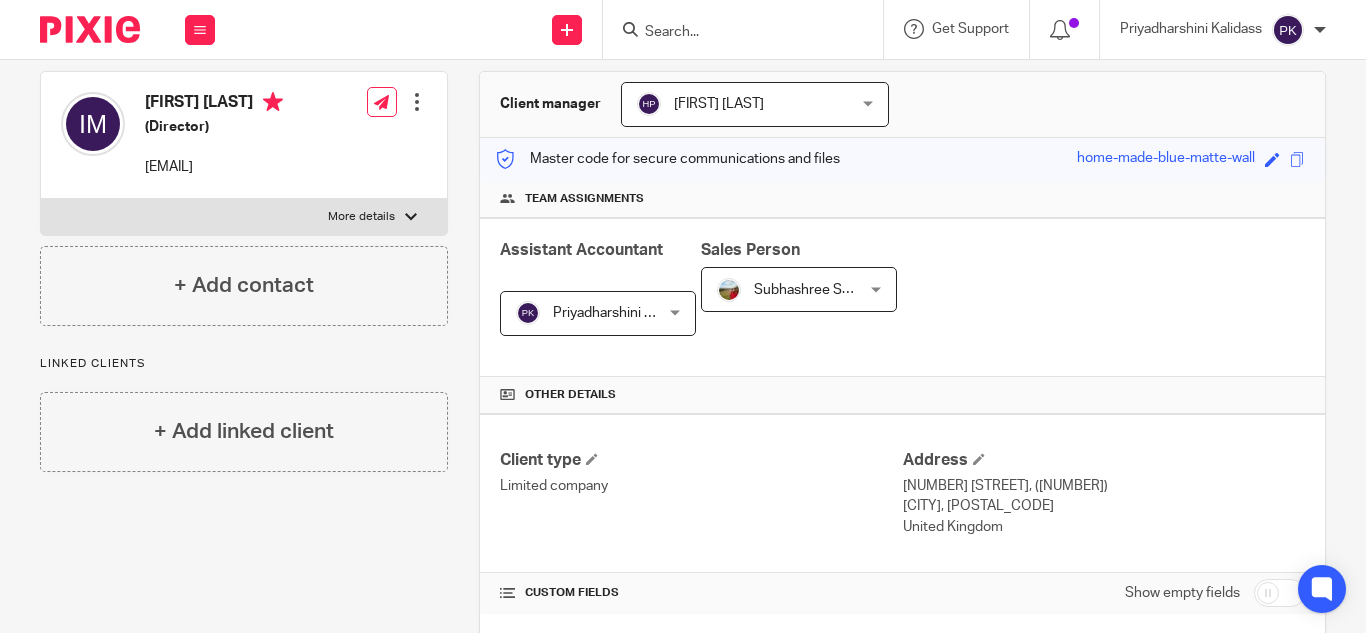 scroll, scrollTop: 0, scrollLeft: 0, axis: both 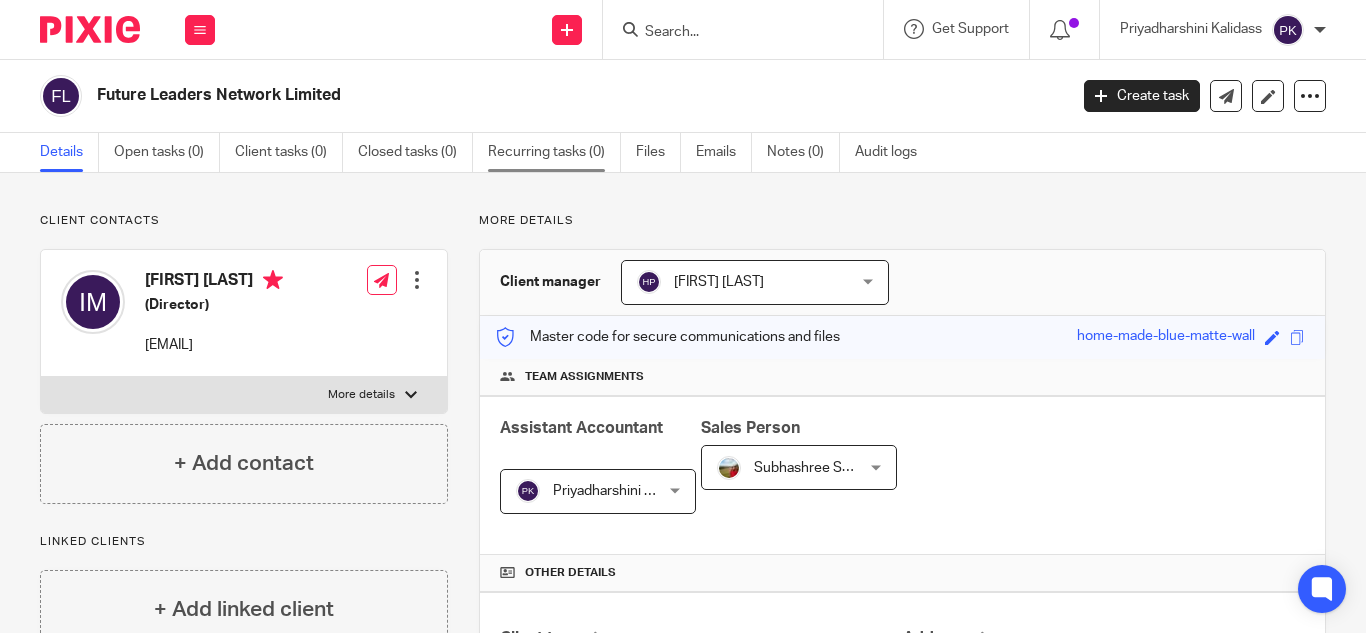 click on "Recurring tasks (0)" at bounding box center (554, 152) 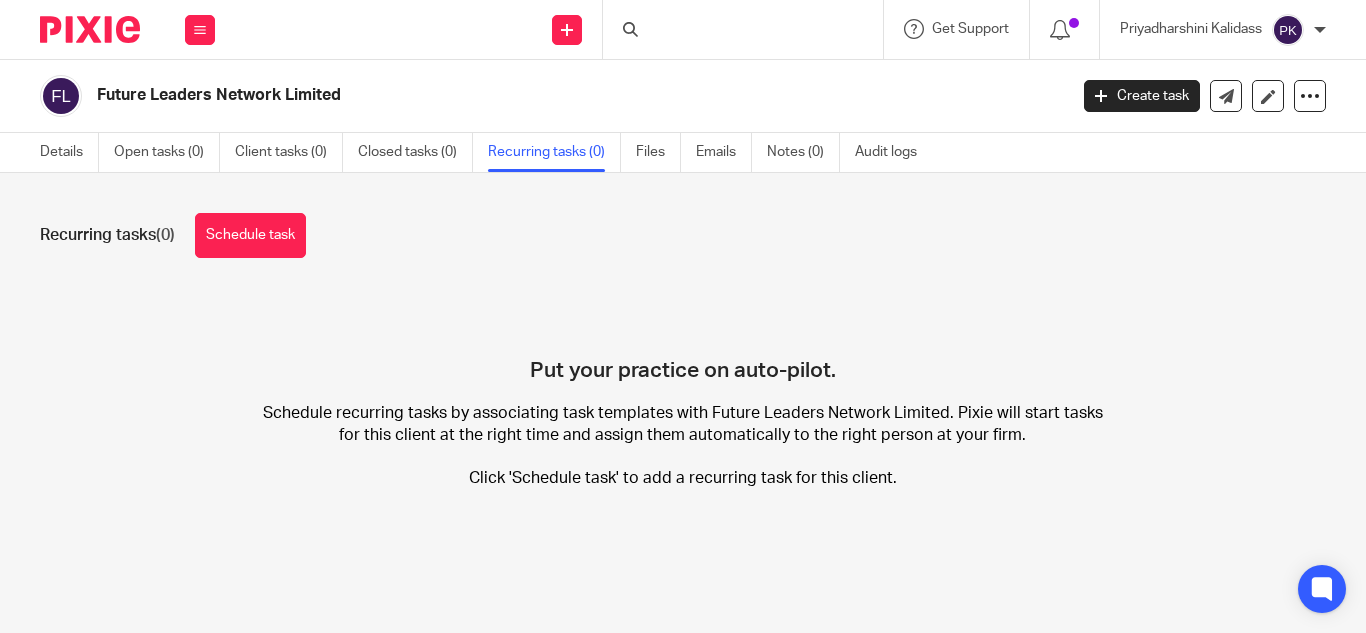 scroll, scrollTop: 0, scrollLeft: 0, axis: both 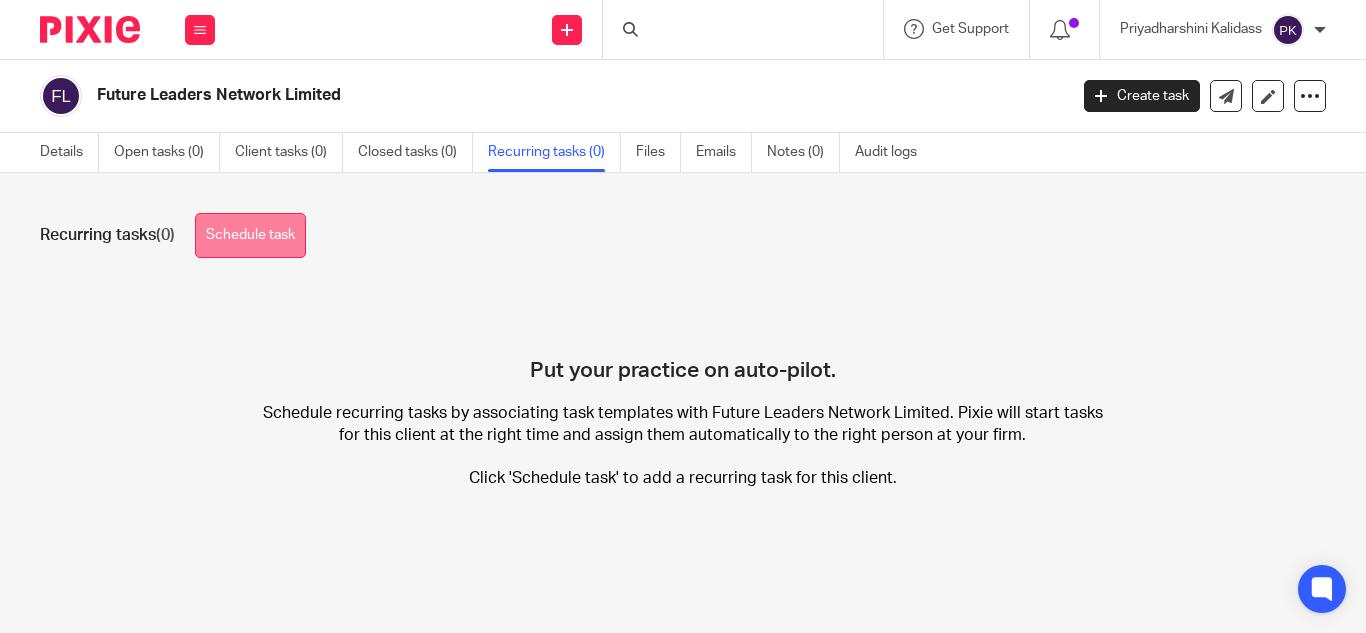 click on "Schedule task" at bounding box center [250, 235] 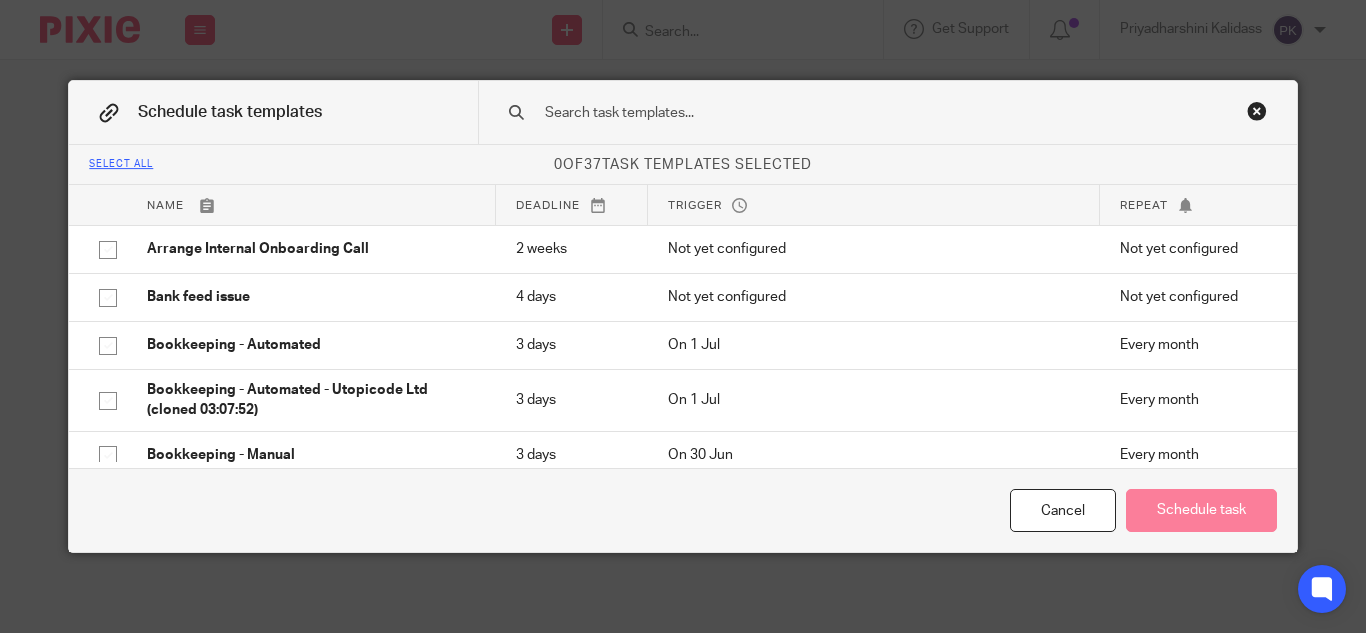 scroll, scrollTop: 0, scrollLeft: 0, axis: both 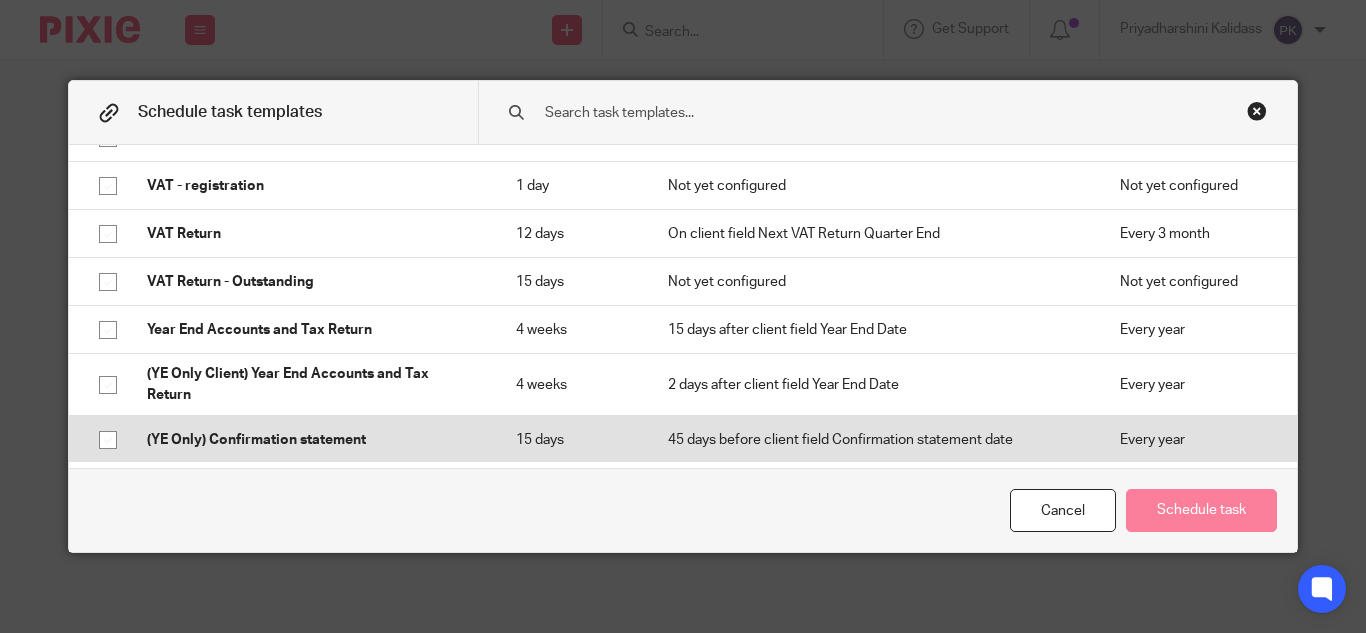 click at bounding box center [108, 440] 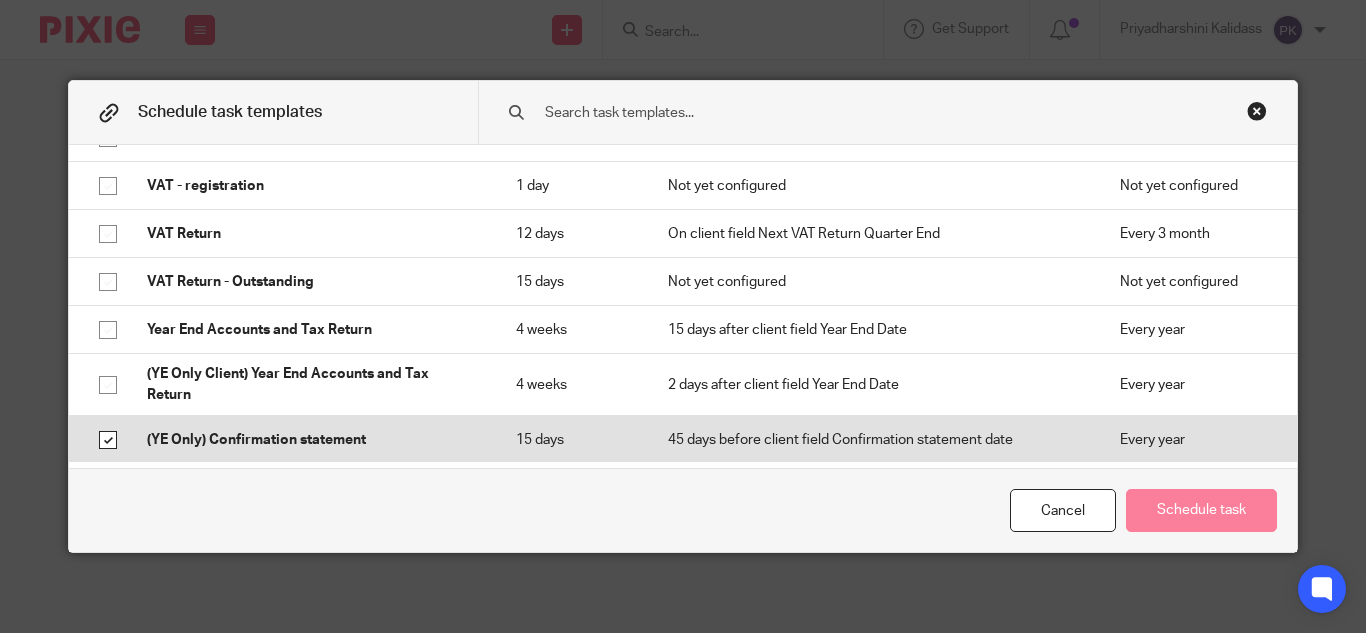 checkbox on "true" 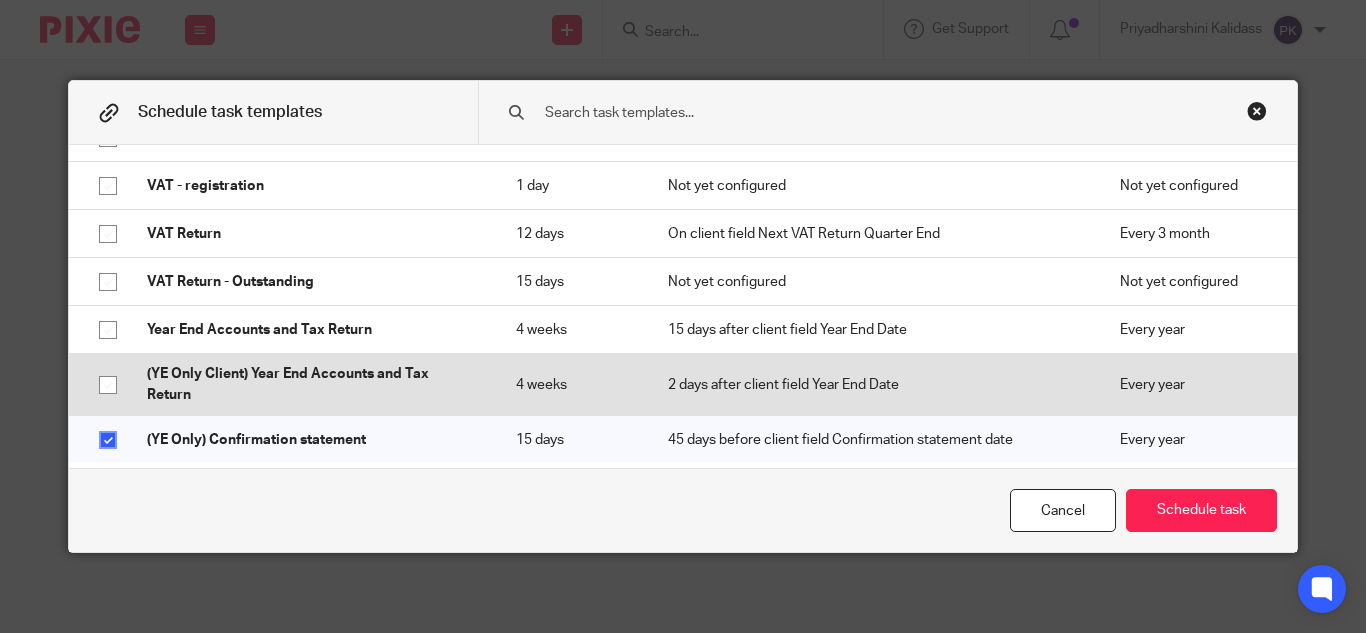 click at bounding box center [108, 385] 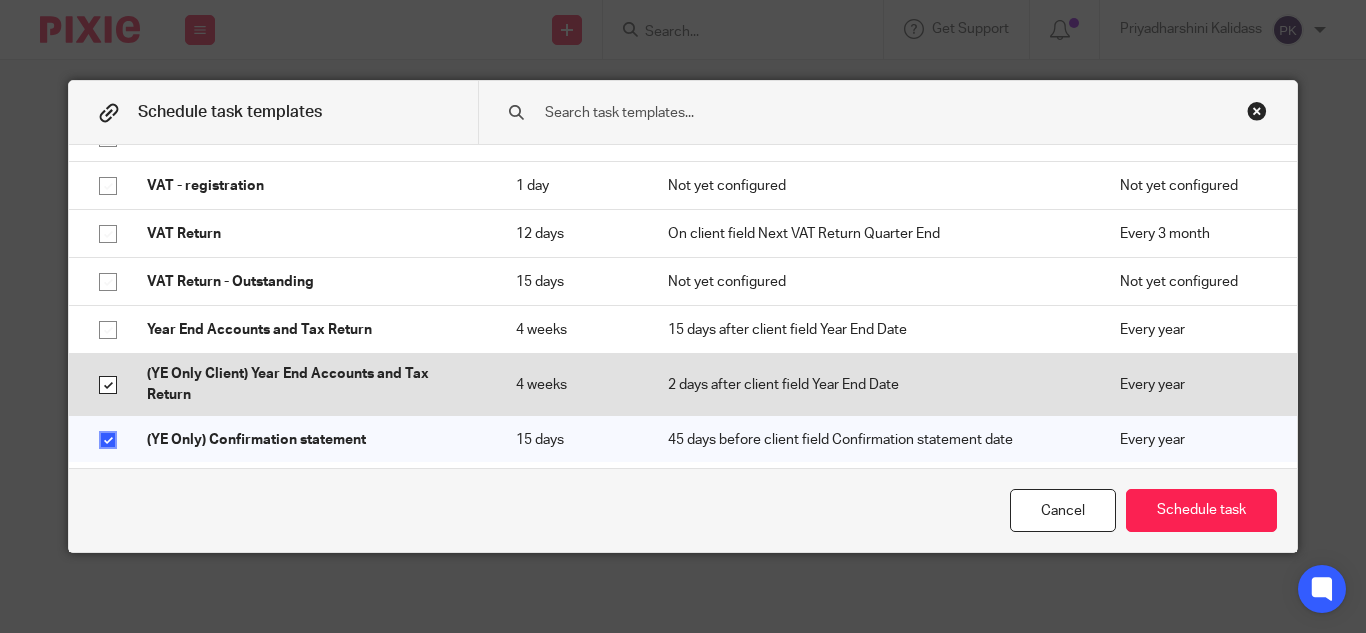 checkbox on "true" 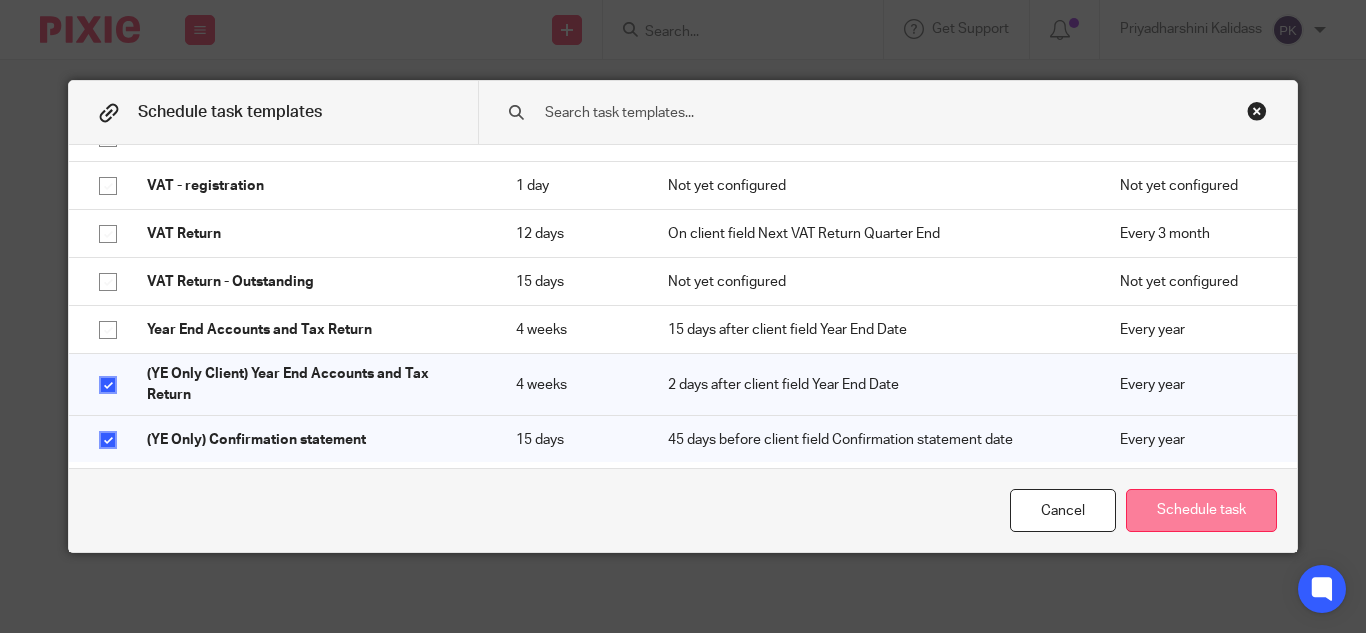 click on "Schedule task" at bounding box center (1201, 510) 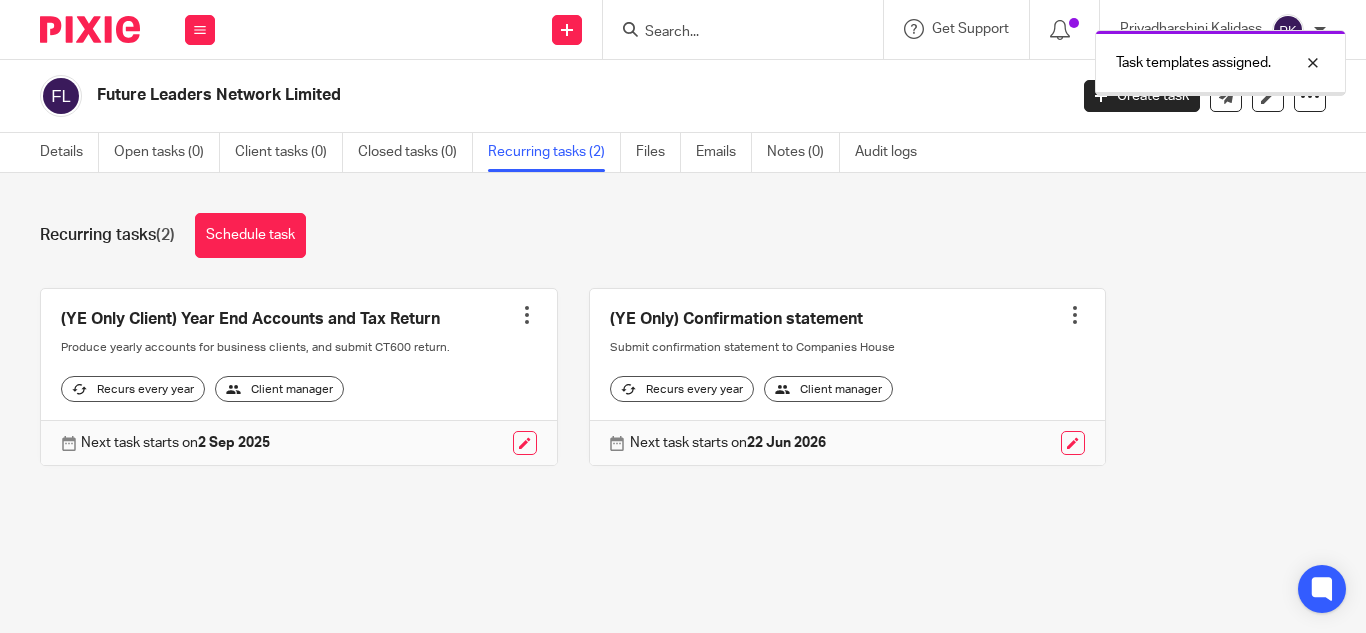 scroll, scrollTop: 0, scrollLeft: 0, axis: both 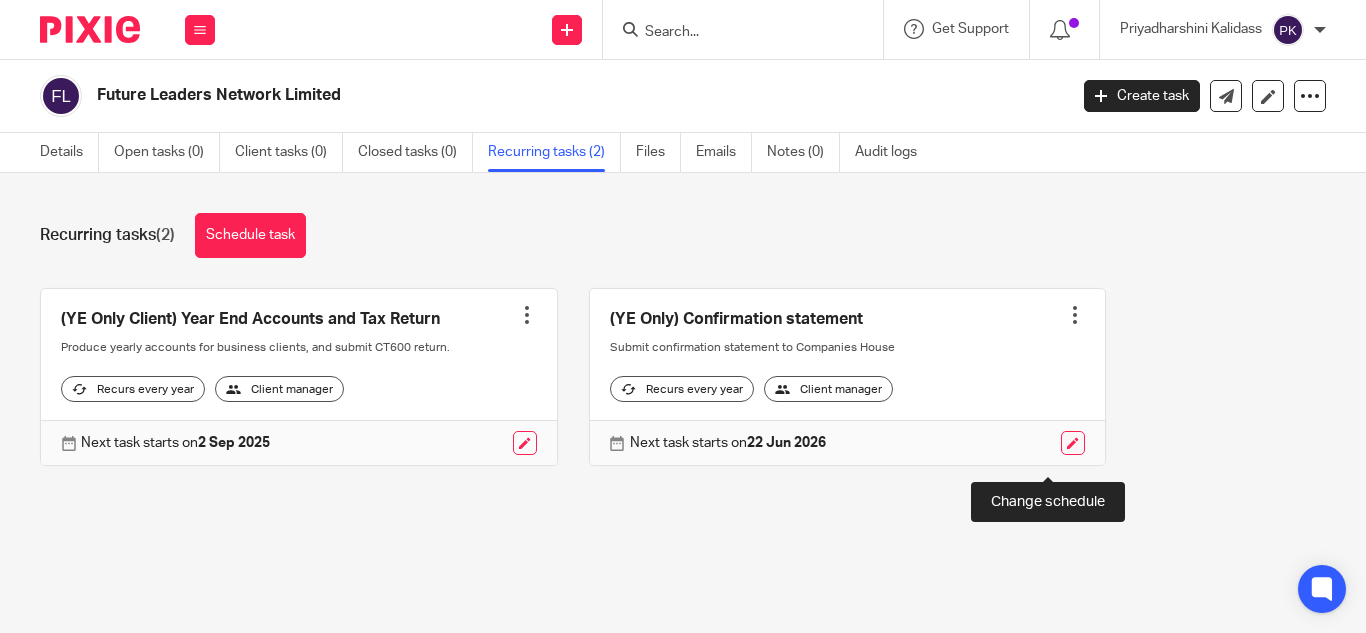 click at bounding box center [1073, 443] 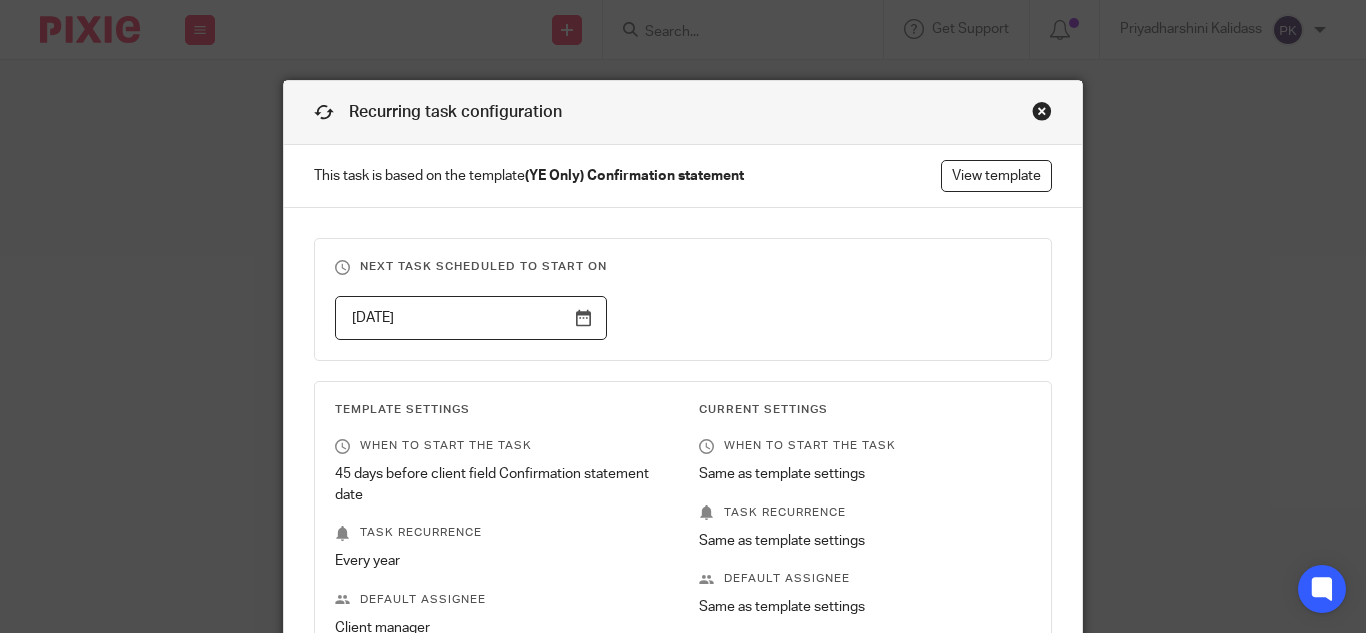 scroll, scrollTop: 0, scrollLeft: 0, axis: both 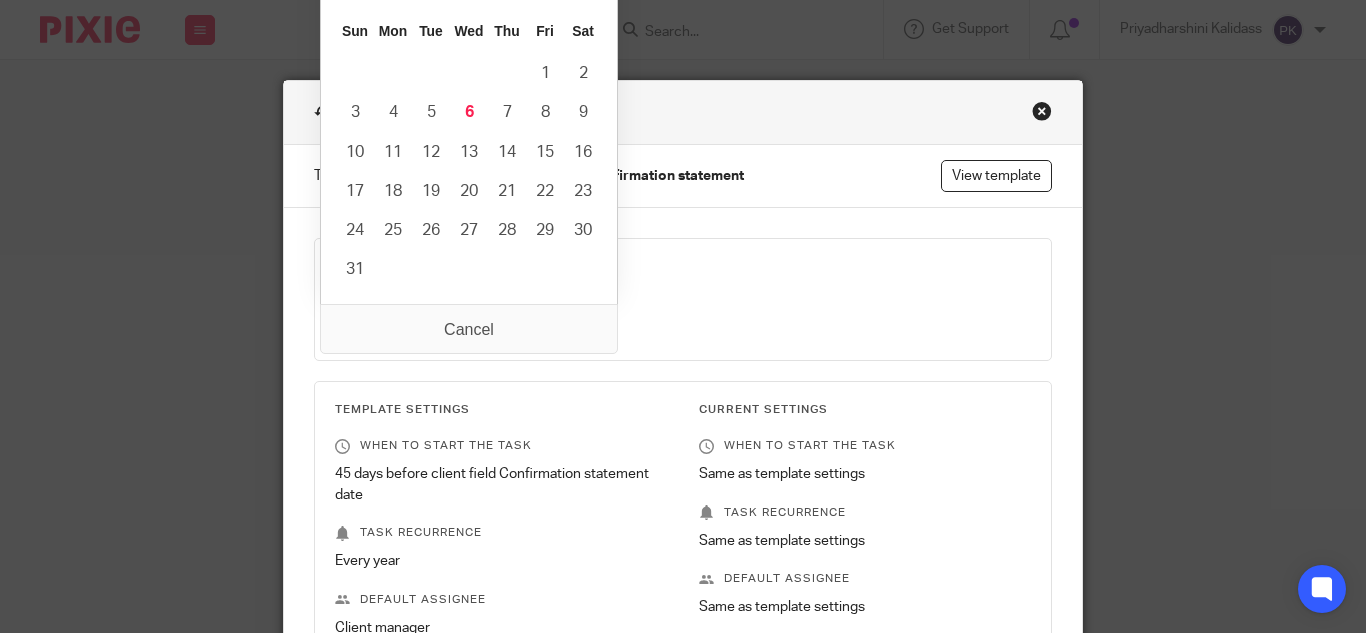 click on "[DATE]" at bounding box center (471, 318) 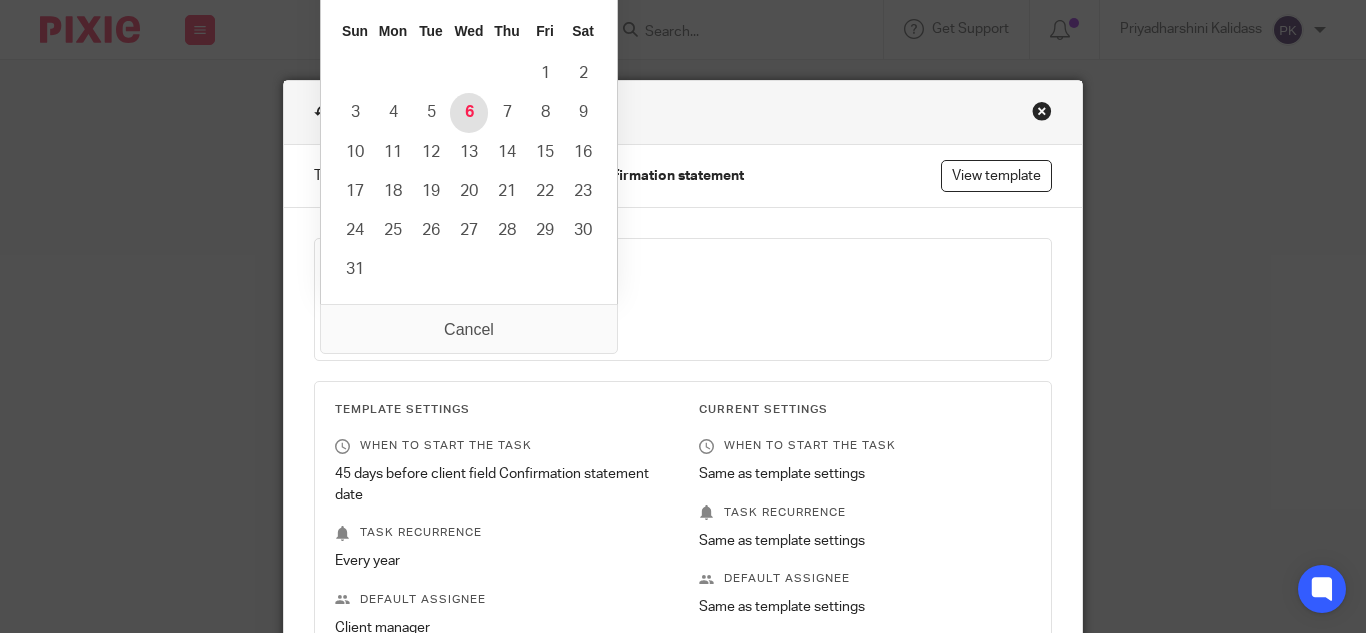 type on "2025-08-06" 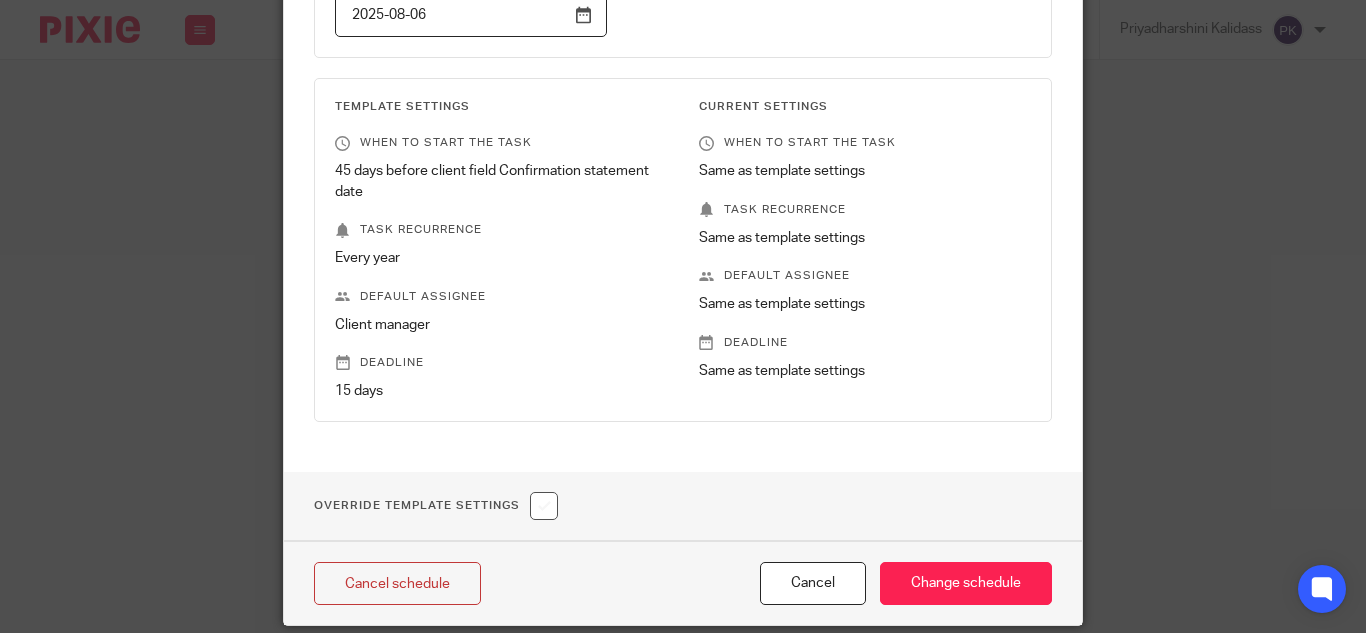 scroll, scrollTop: 376, scrollLeft: 0, axis: vertical 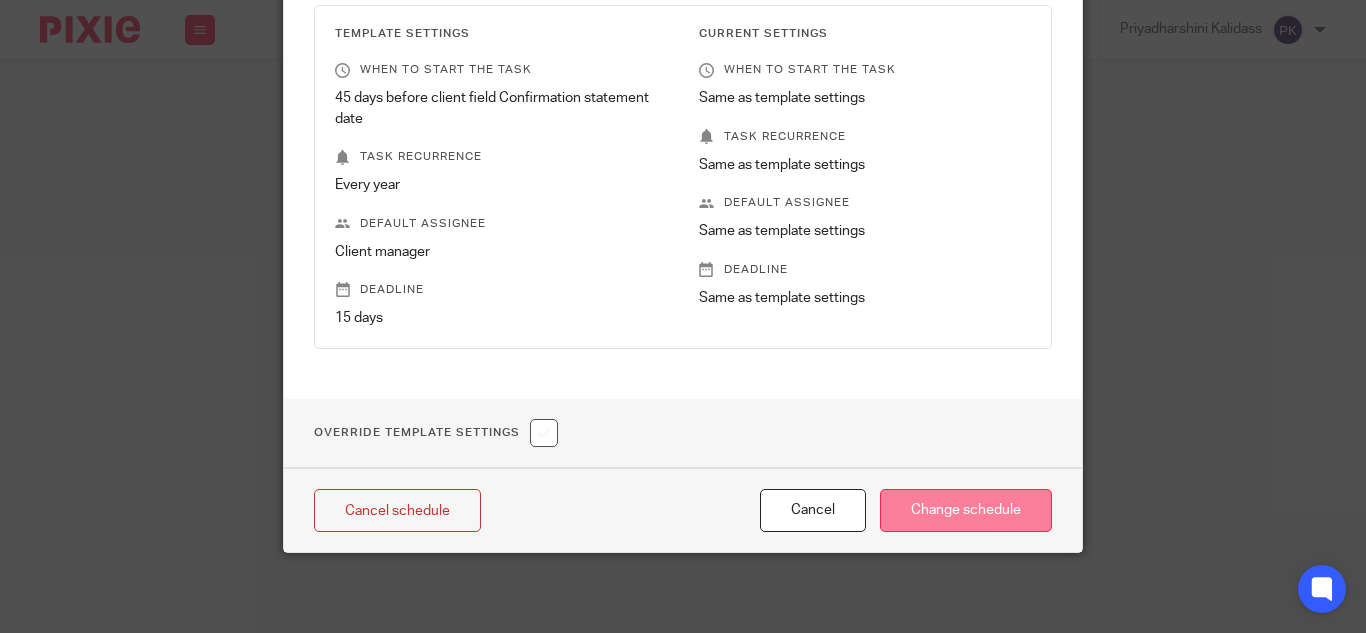 click on "Change schedule" at bounding box center (966, 510) 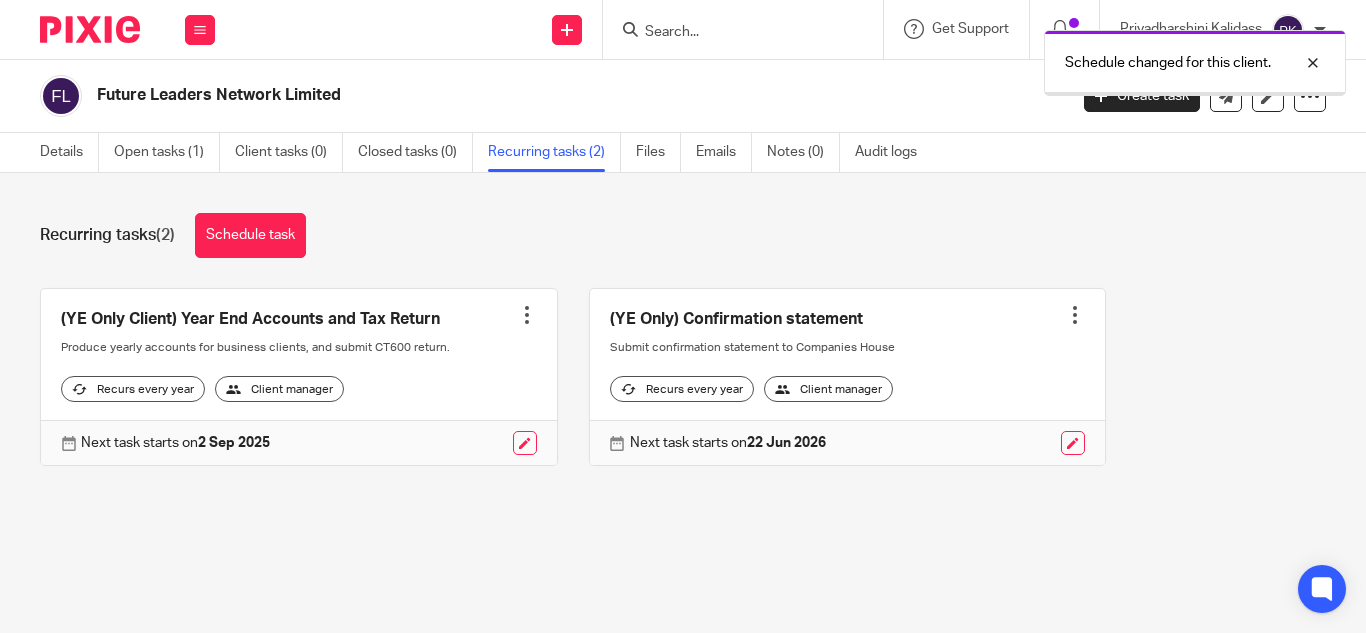 scroll, scrollTop: 0, scrollLeft: 0, axis: both 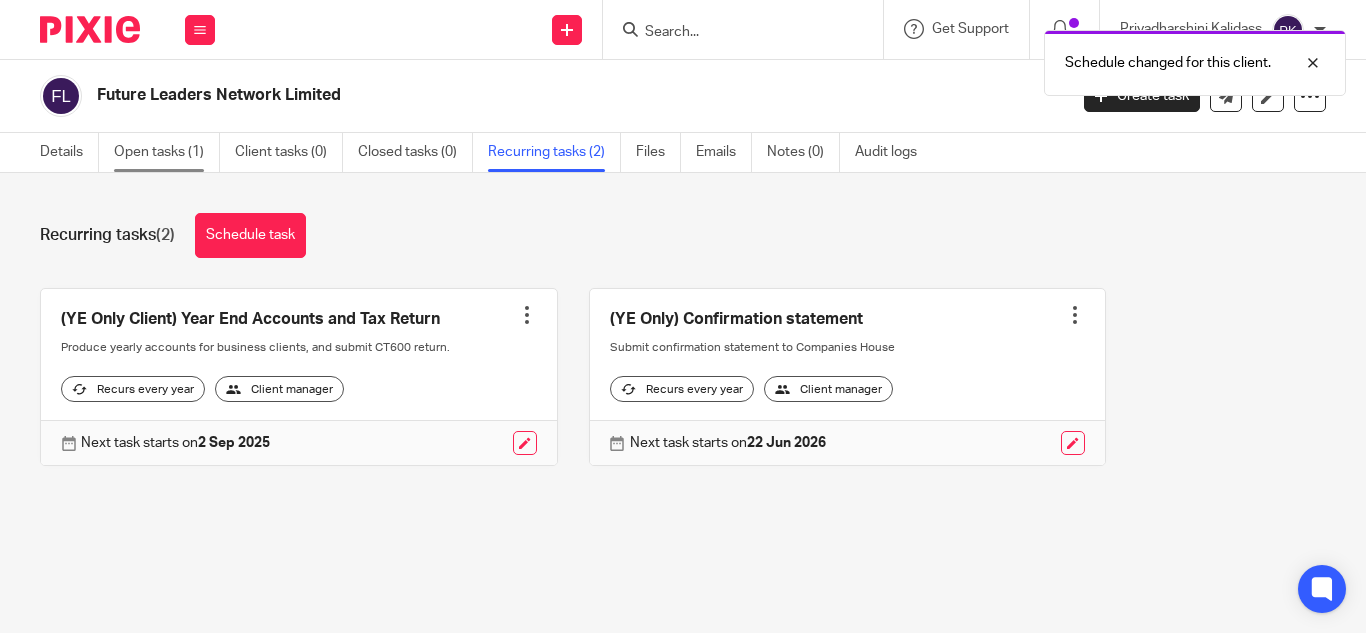 click on "Open tasks (1)" at bounding box center [167, 152] 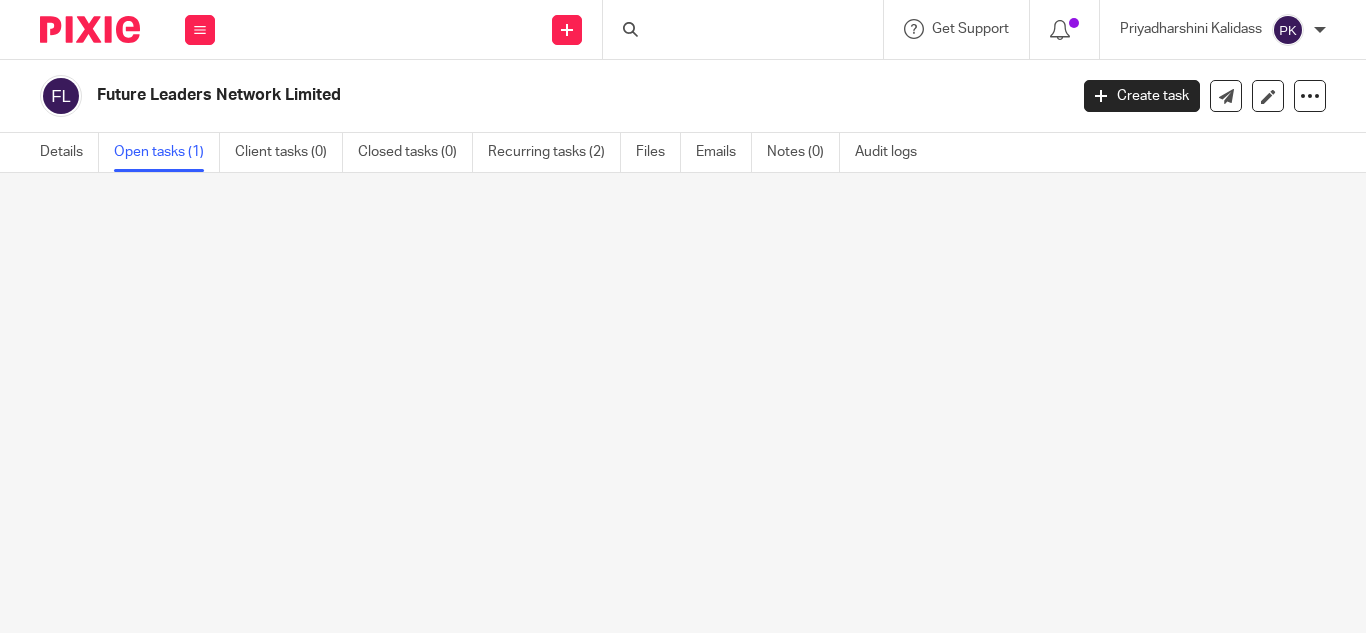 scroll, scrollTop: 0, scrollLeft: 0, axis: both 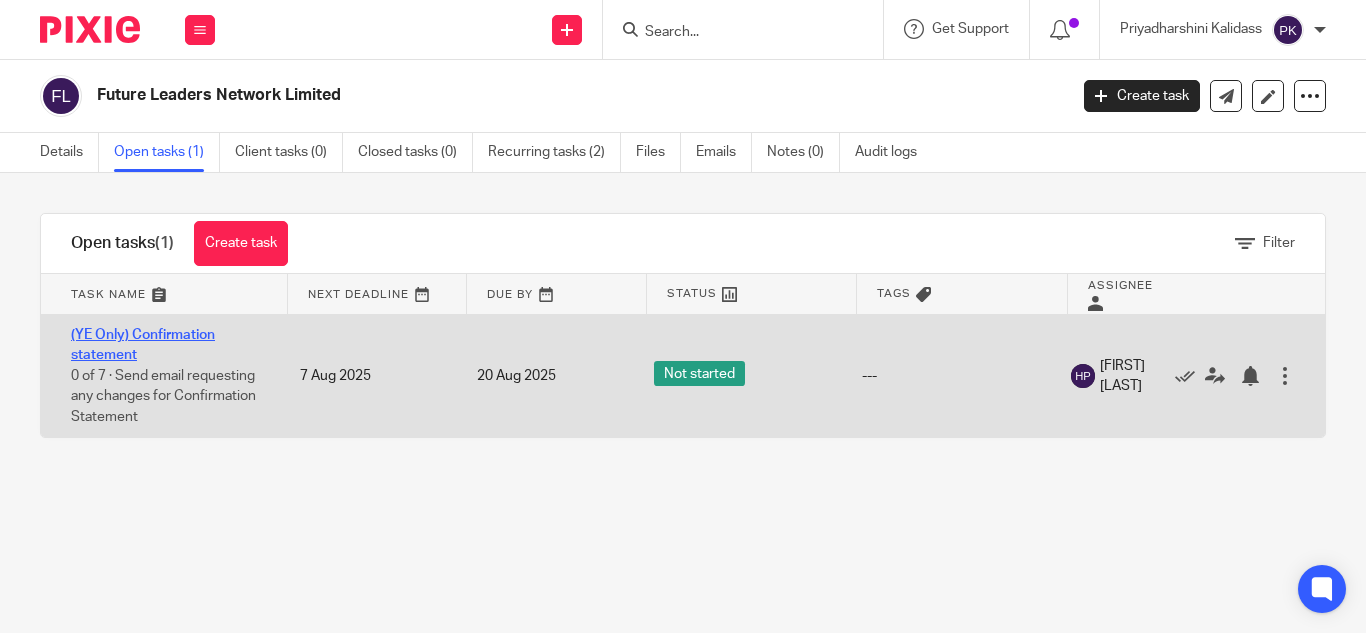 click on "(YE Only) Confirmation statement" at bounding box center (143, 345) 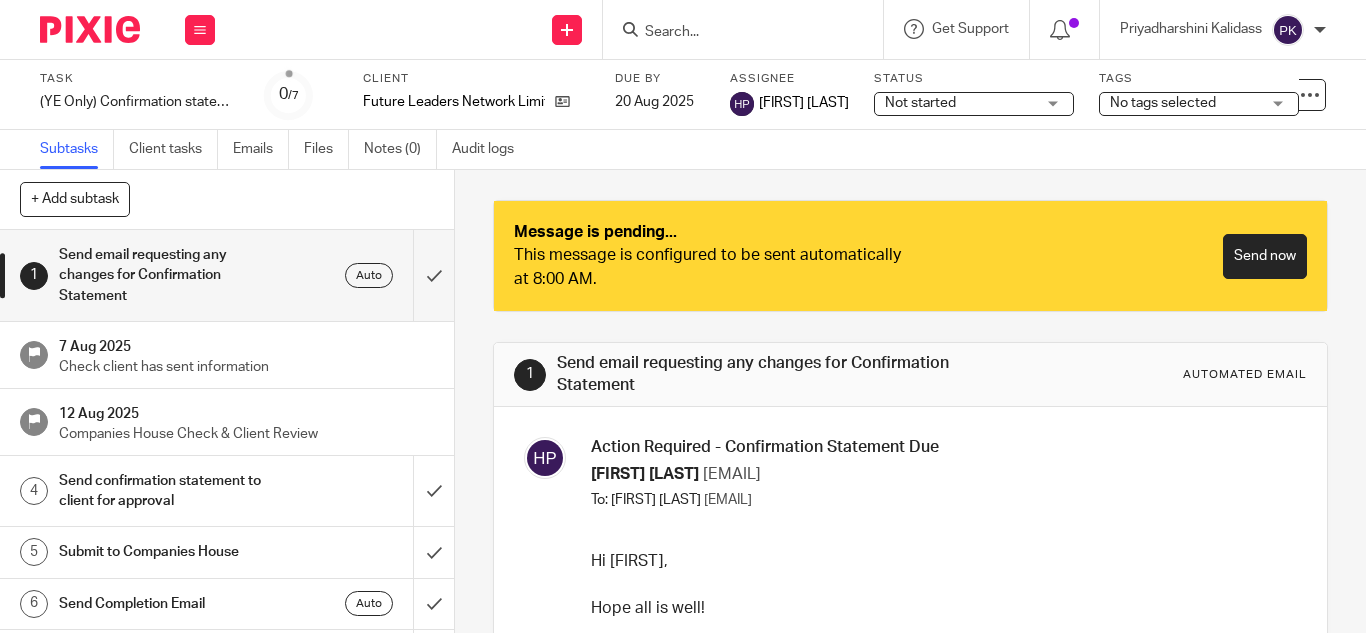 scroll, scrollTop: 0, scrollLeft: 0, axis: both 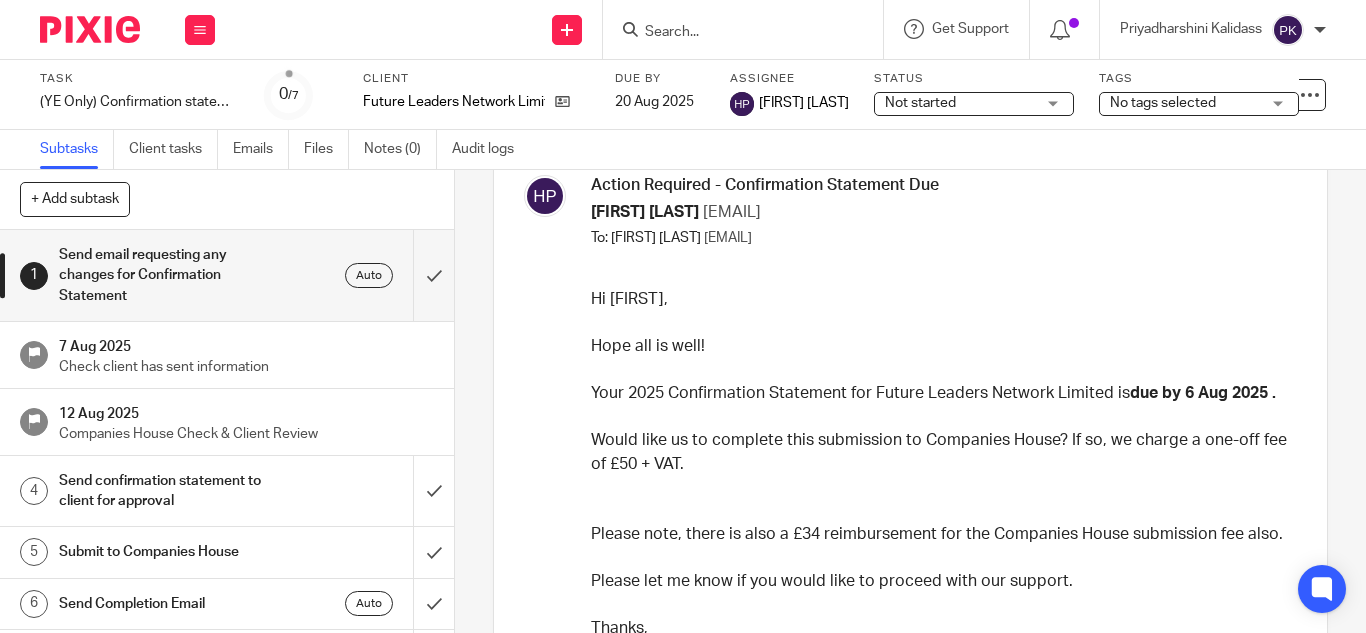 click on "due by 6 Aug 2025 ." at bounding box center (1203, 393) 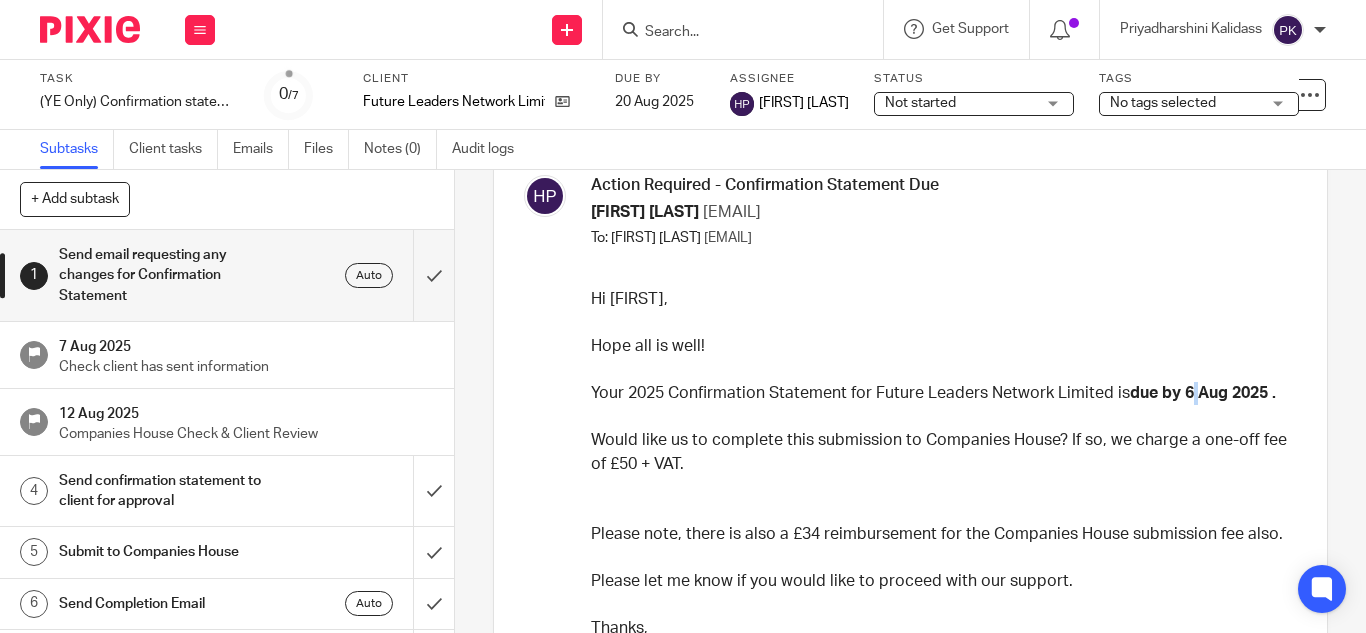 click on "due by 6 Aug 2025 ." at bounding box center (1203, 393) 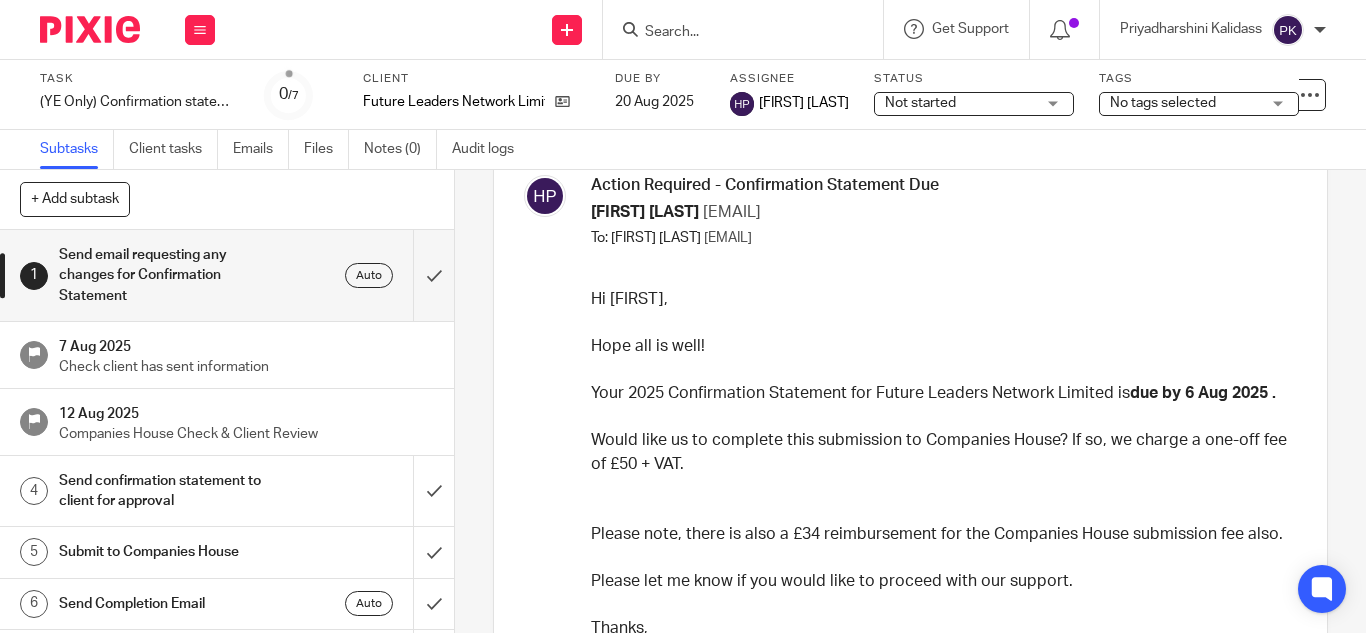 click on "due by 6 Aug 2025 ." at bounding box center (1203, 393) 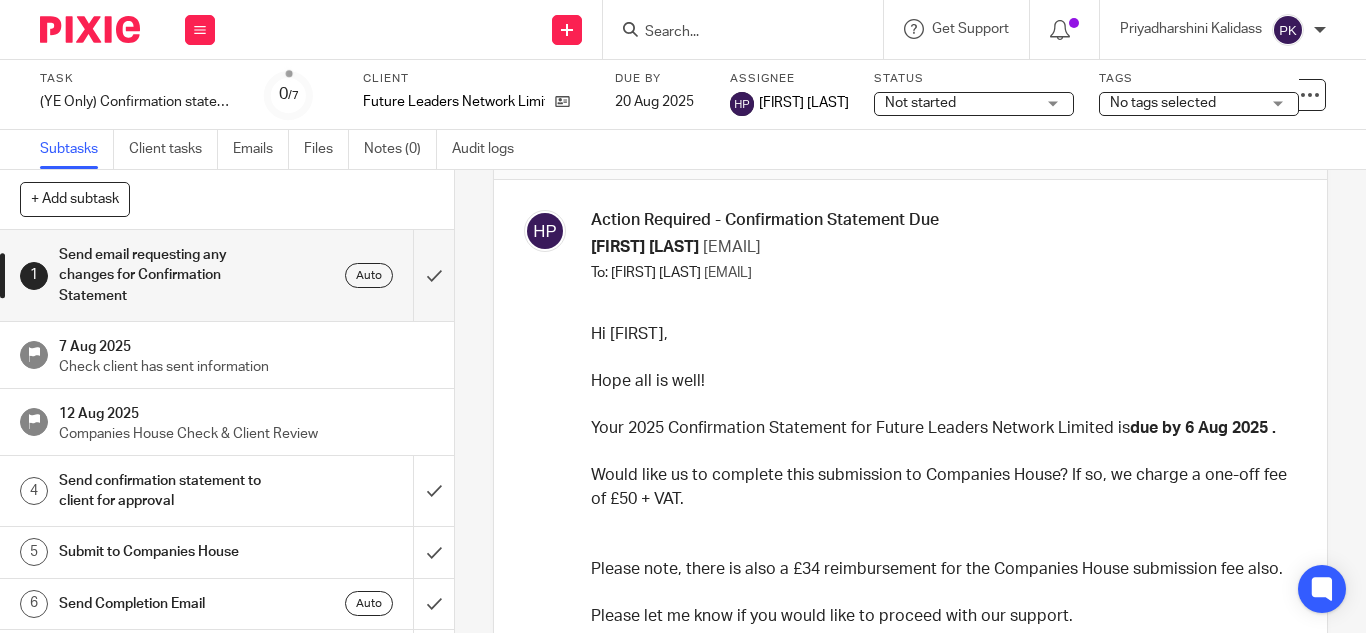 scroll, scrollTop: 226, scrollLeft: 0, axis: vertical 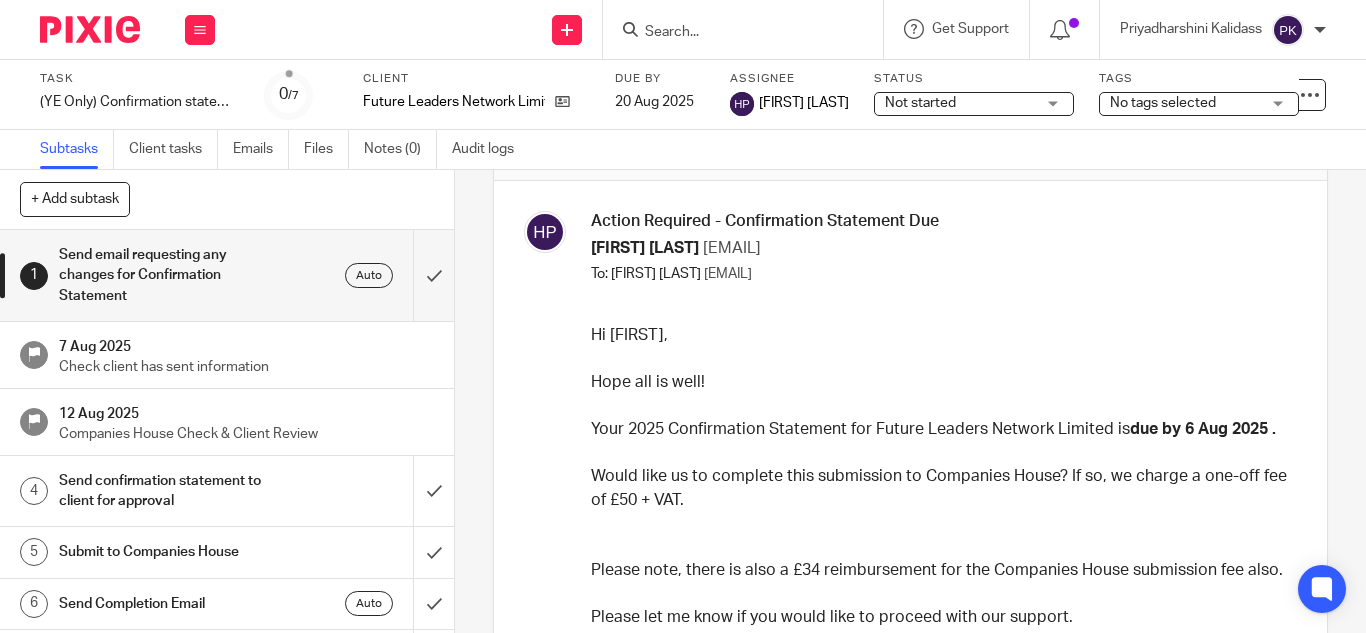 click on "Your 2025 Confirmation Statement for Future Leaders Network Limited is  due by 6 Aug 2025 ." at bounding box center [941, 429] 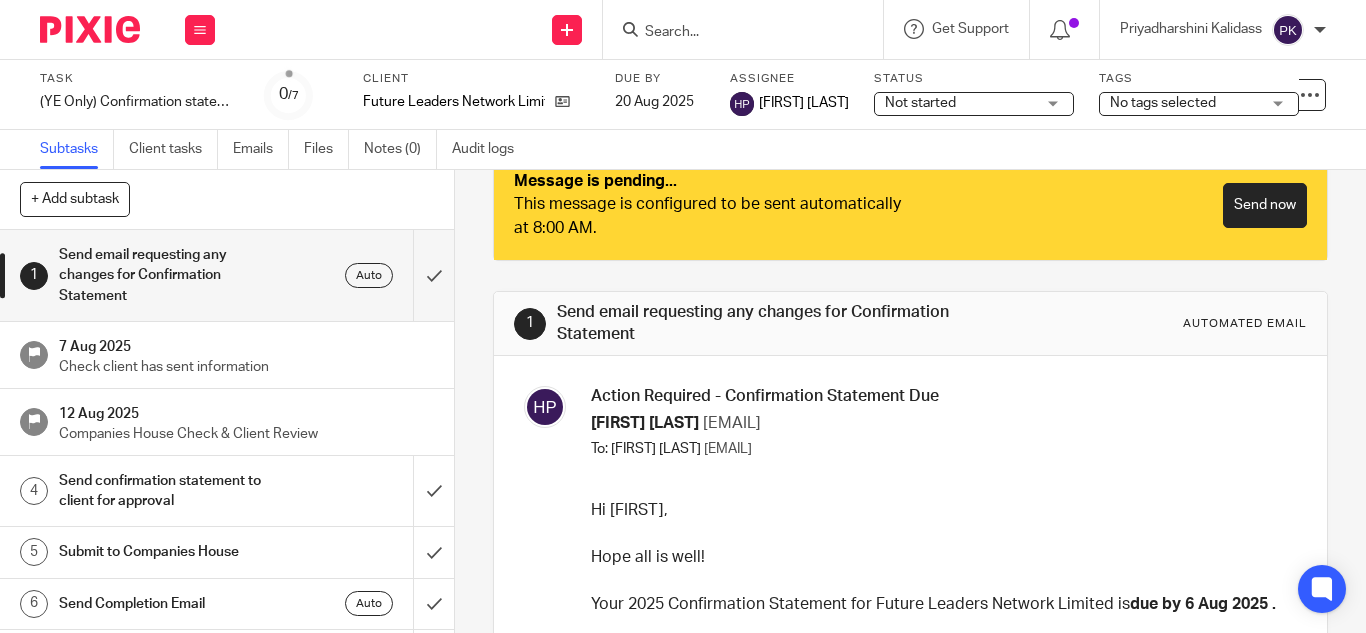 scroll, scrollTop: 0, scrollLeft: 0, axis: both 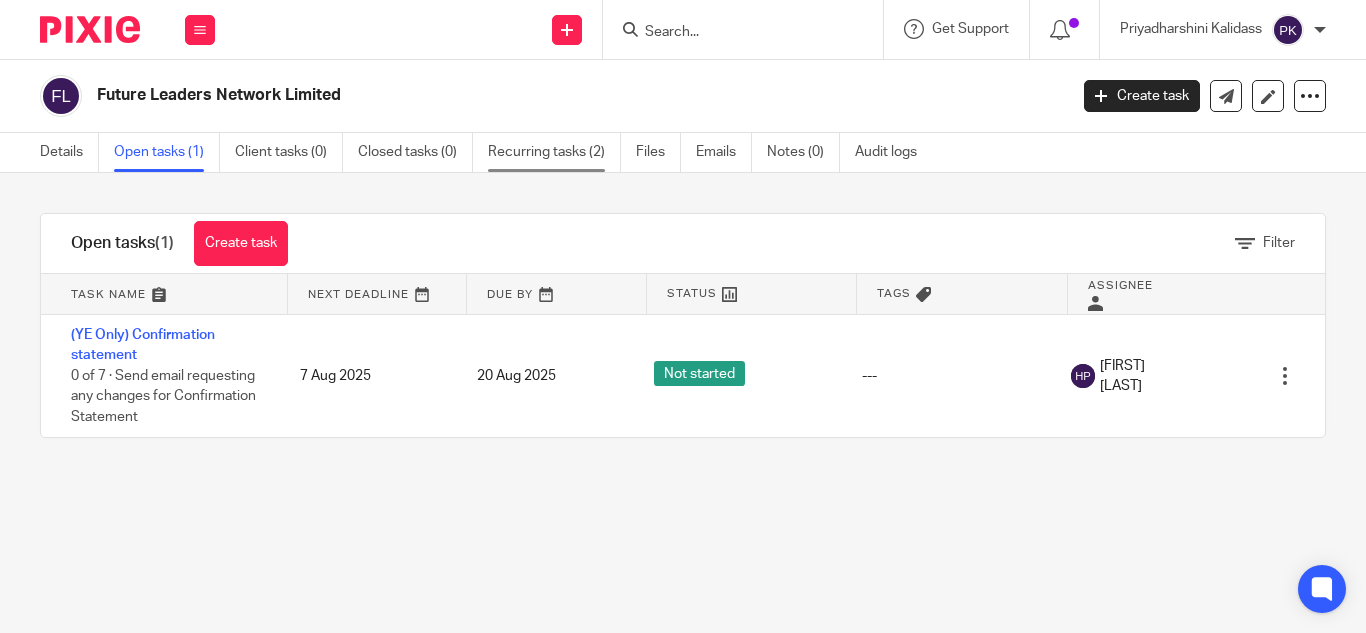 click on "Recurring tasks (2)" at bounding box center (554, 152) 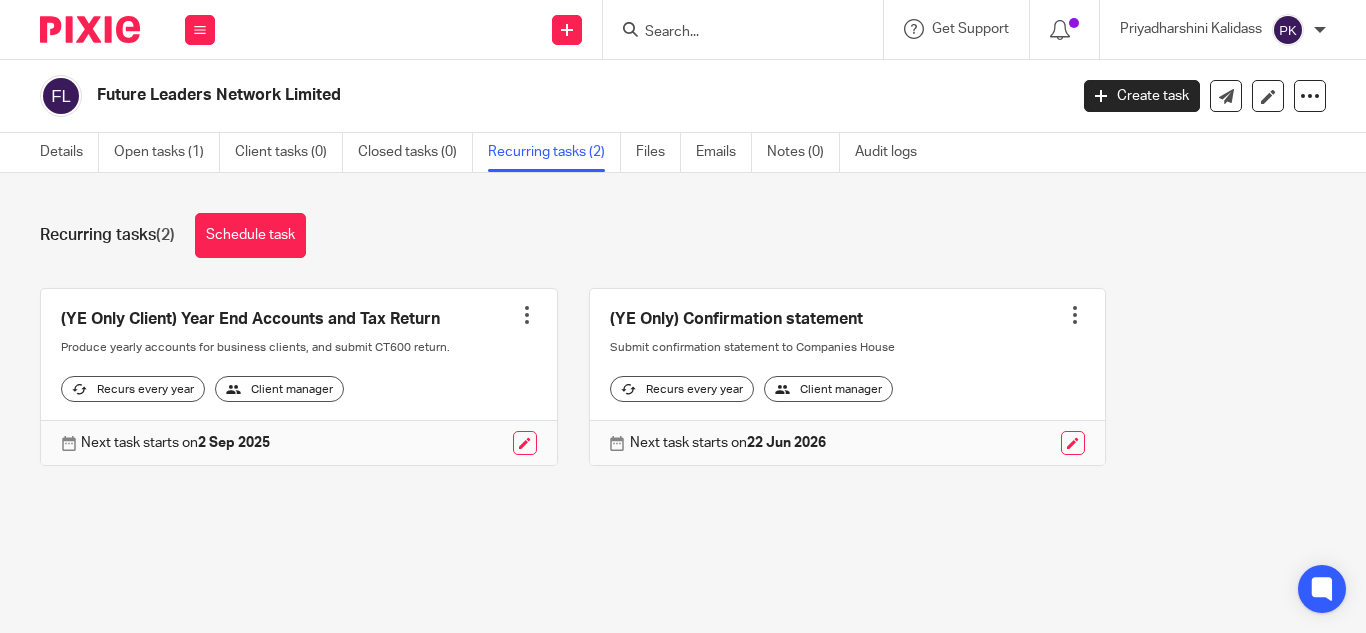 scroll, scrollTop: 0, scrollLeft: 0, axis: both 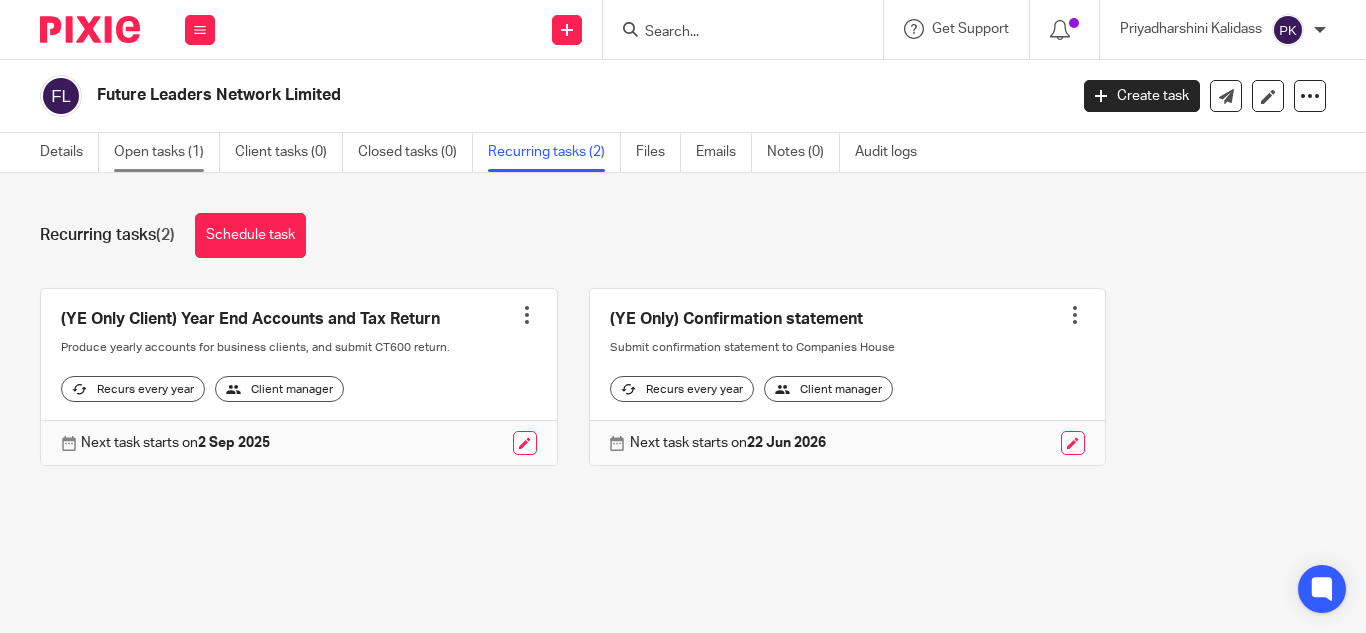 click on "Open tasks (1)" at bounding box center (167, 152) 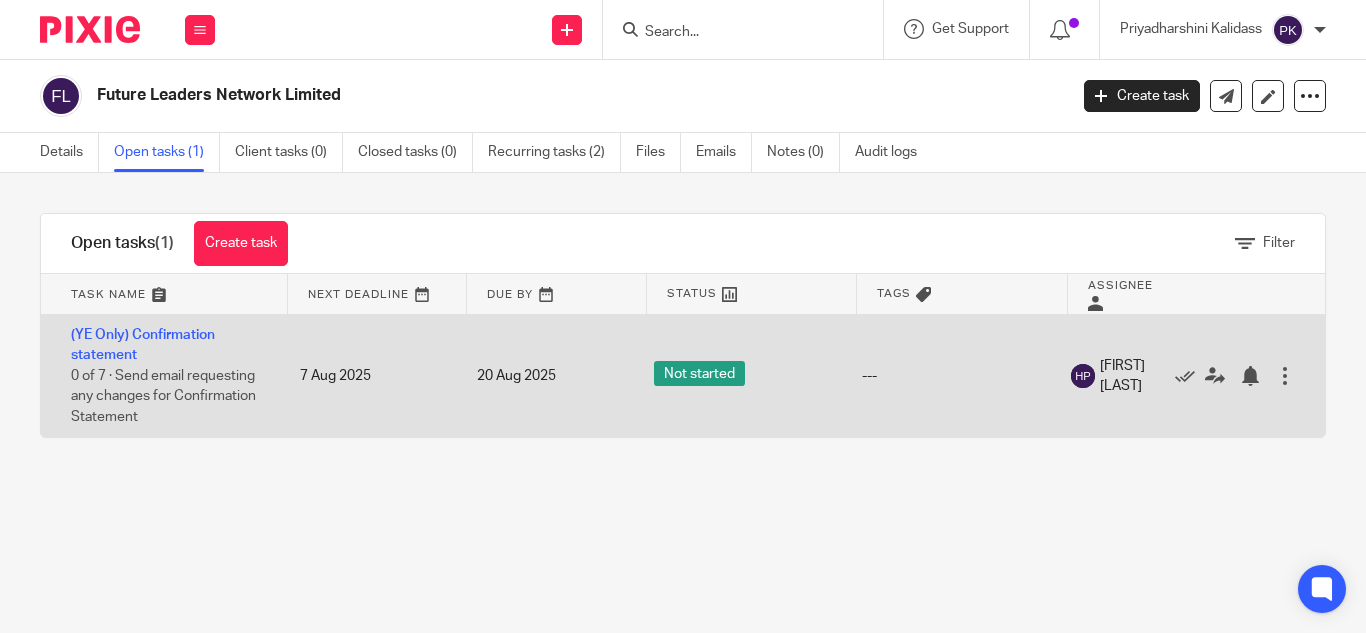 scroll, scrollTop: 0, scrollLeft: 0, axis: both 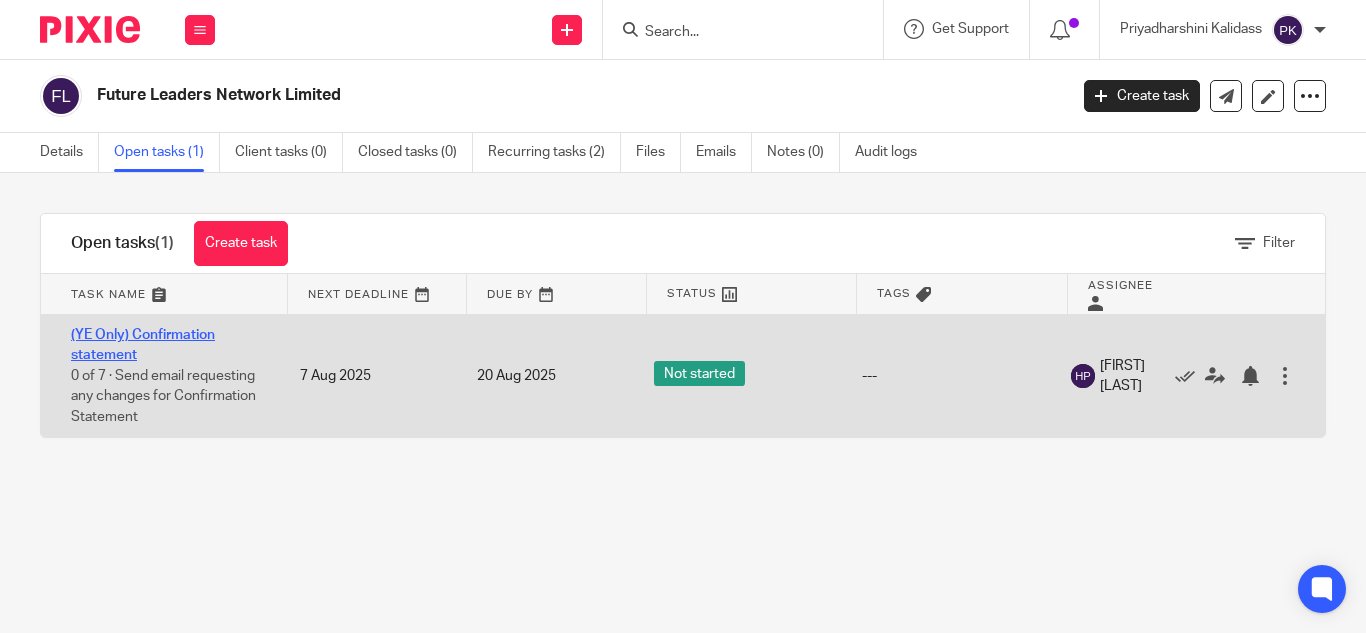 click on "(YE Only) Confirmation statement" at bounding box center (143, 345) 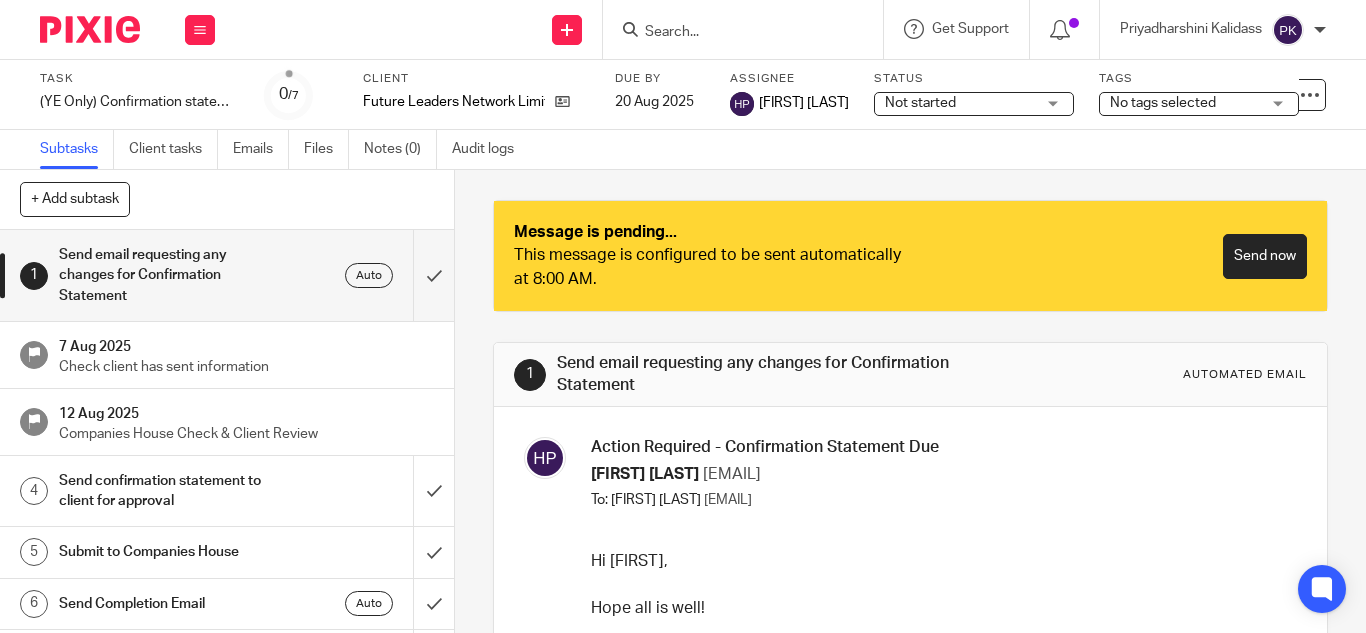 scroll, scrollTop: 0, scrollLeft: 0, axis: both 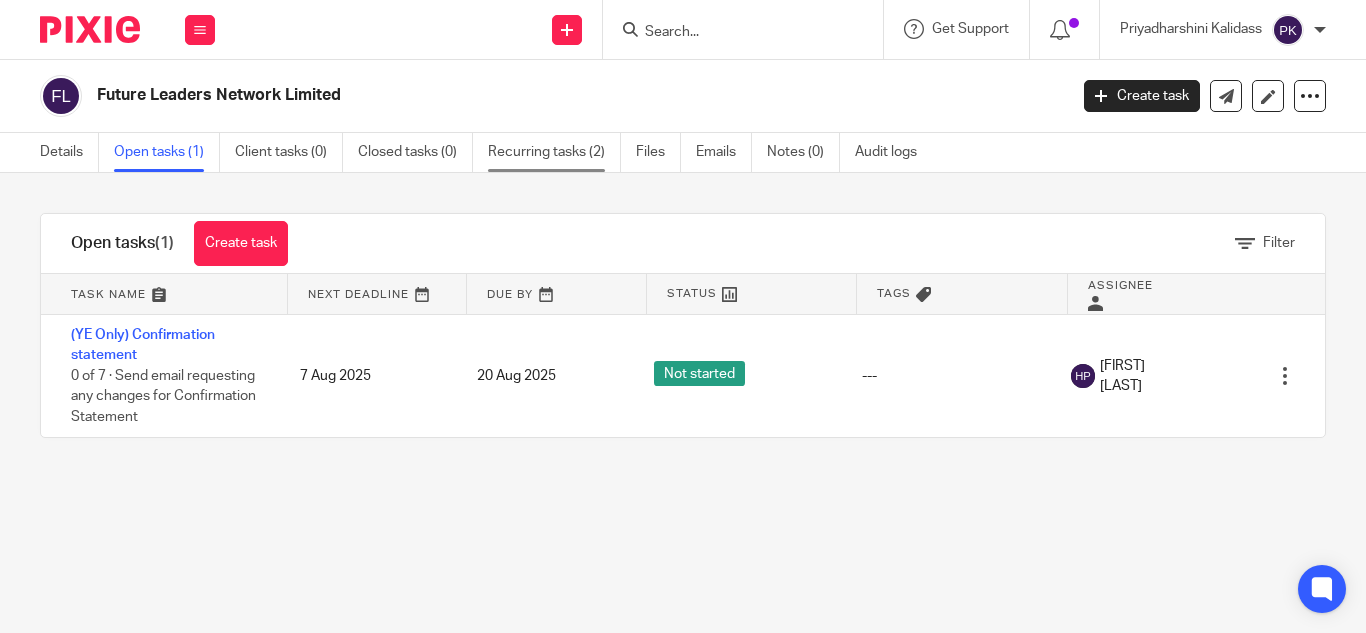 click on "Recurring tasks (2)" at bounding box center [554, 152] 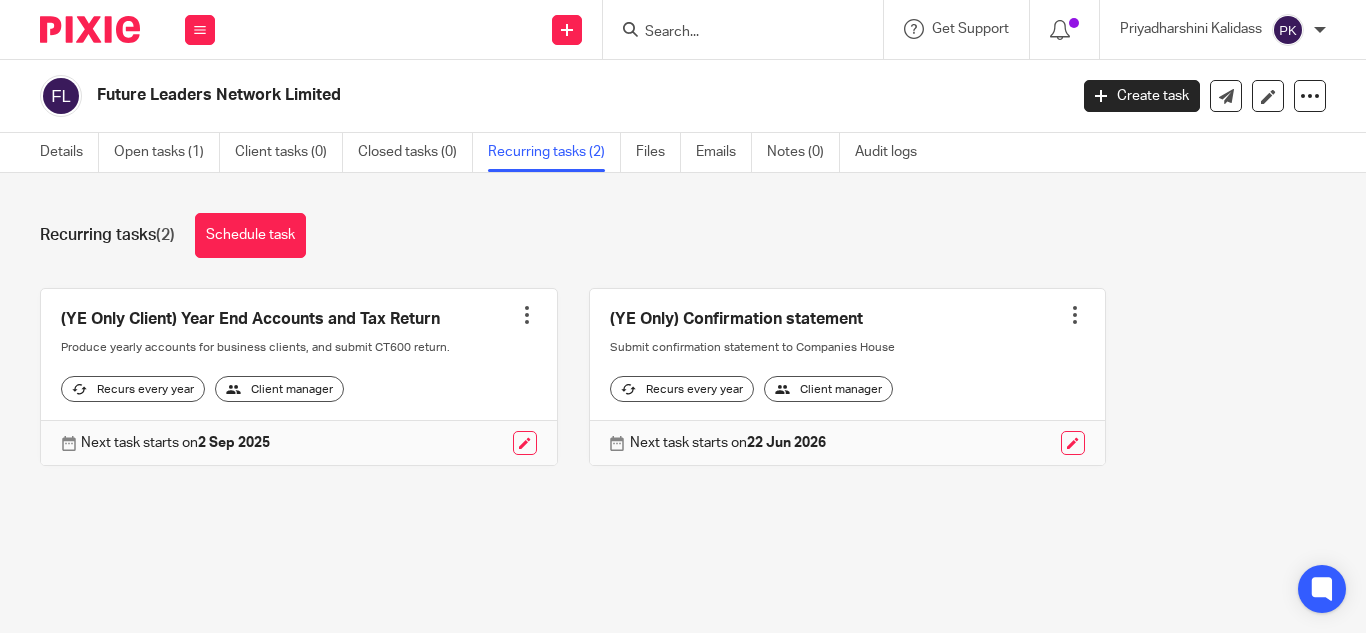 scroll, scrollTop: 0, scrollLeft: 0, axis: both 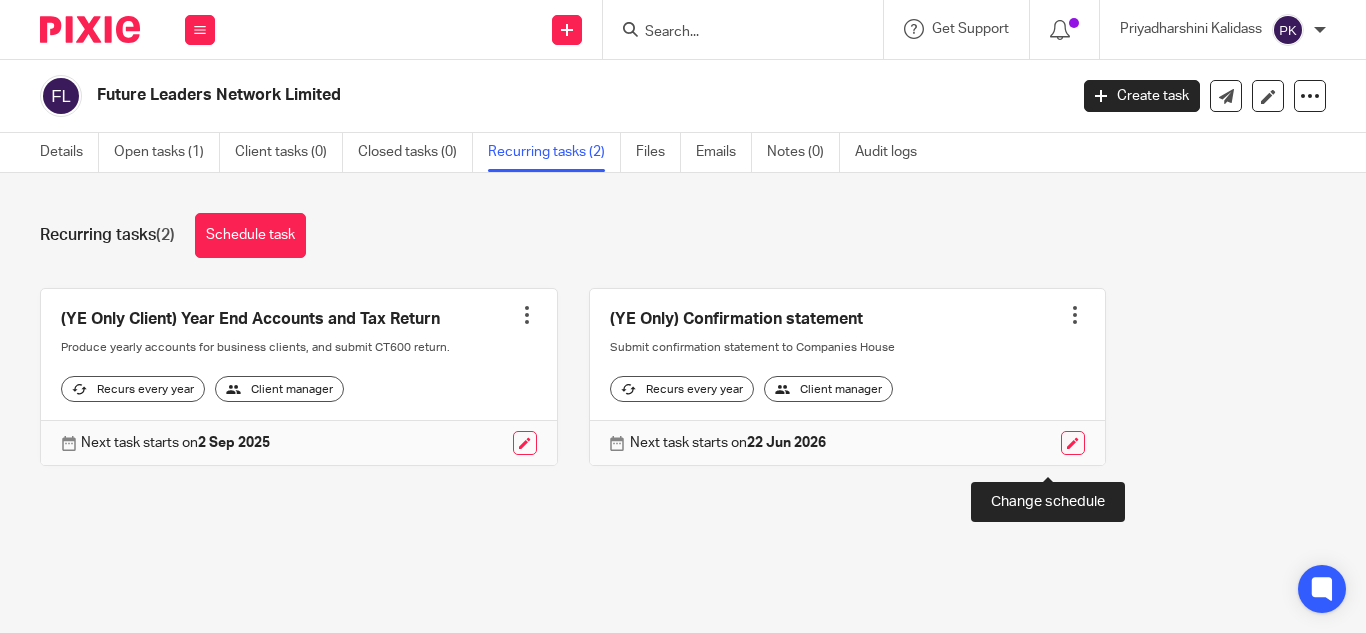 click at bounding box center [1073, 443] 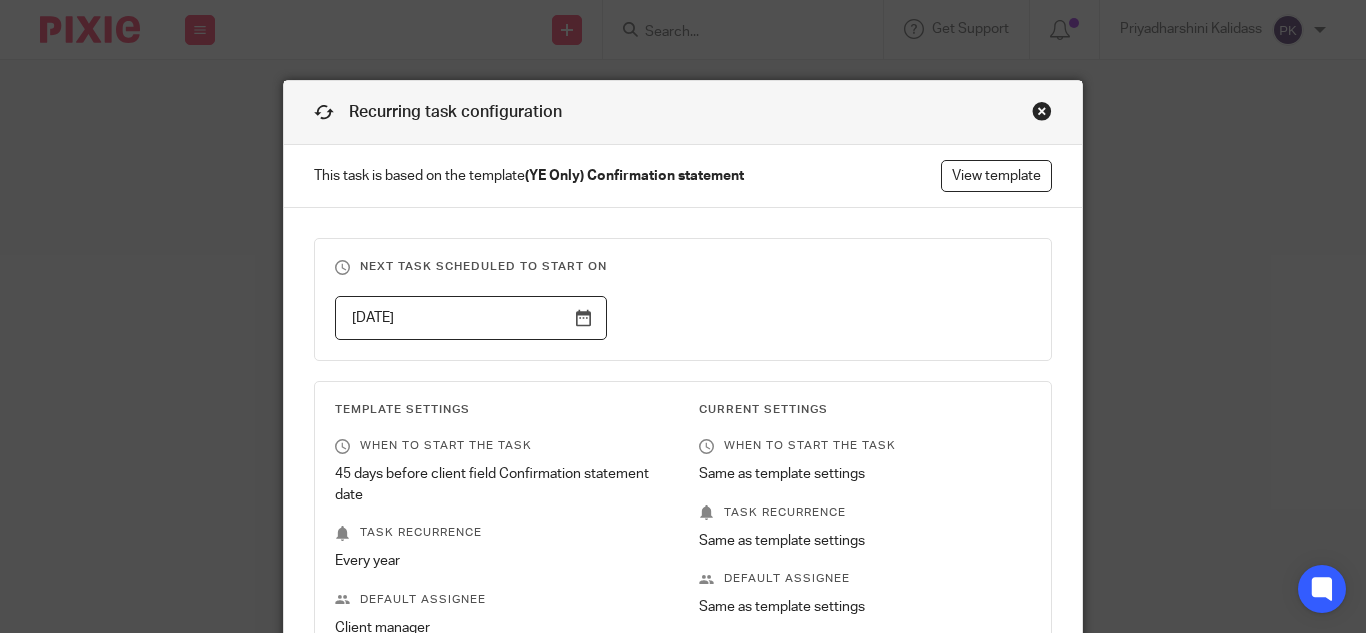 scroll, scrollTop: 0, scrollLeft: 0, axis: both 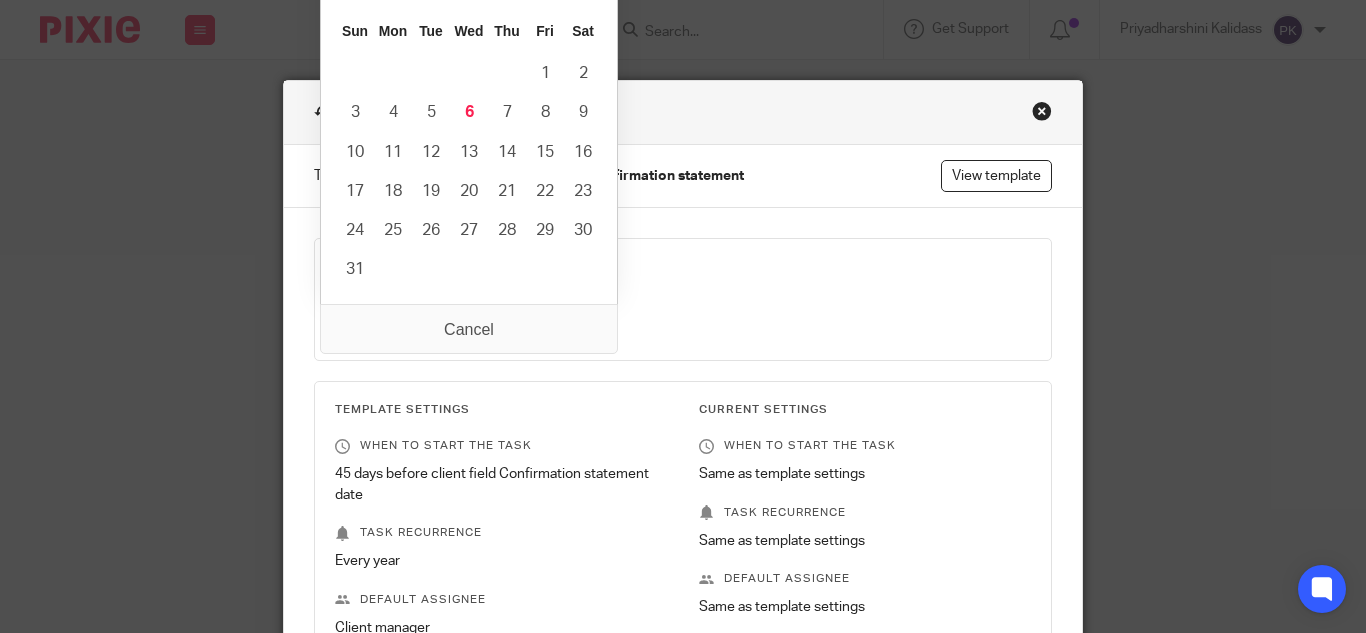 click on "[DATE]" at bounding box center (471, 318) 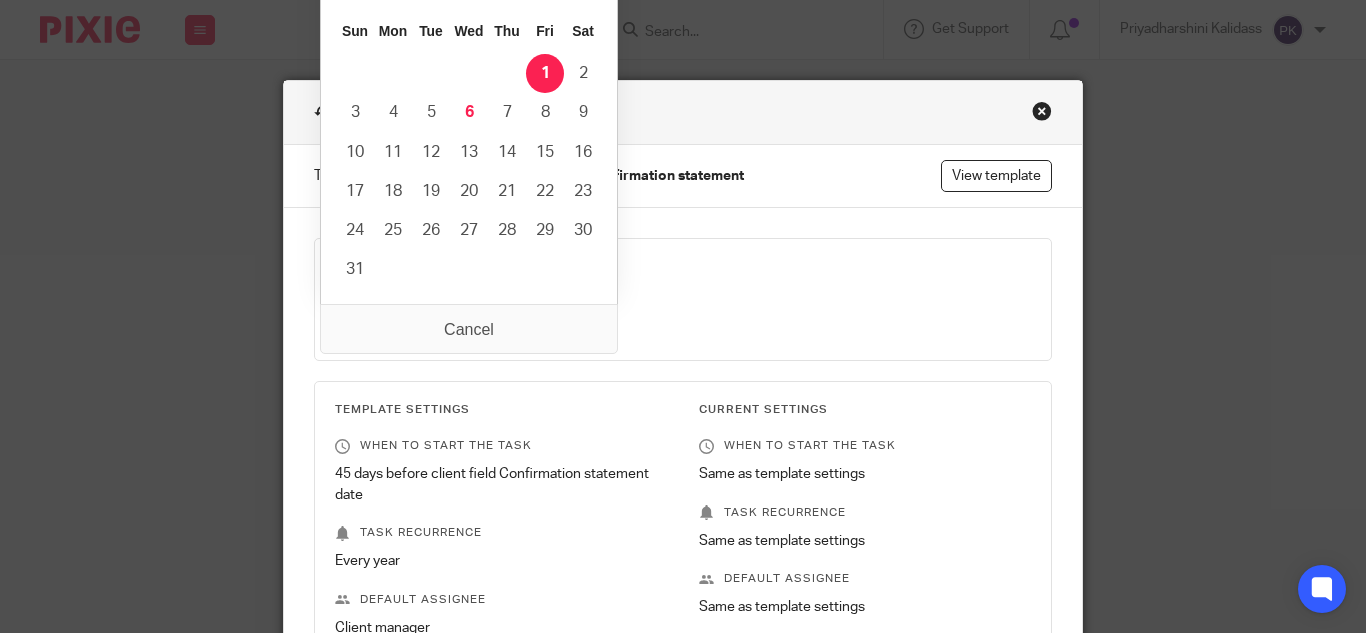 click on "2025-08-01" at bounding box center [471, 318] 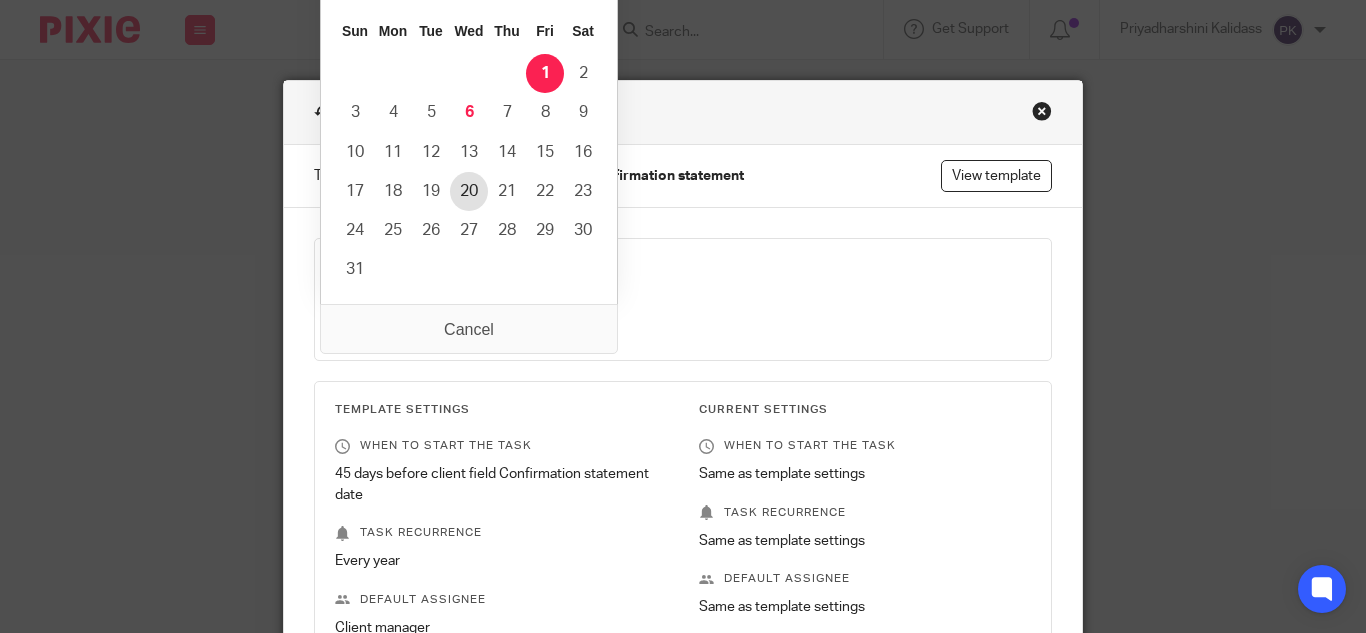 type on "2025-08-20" 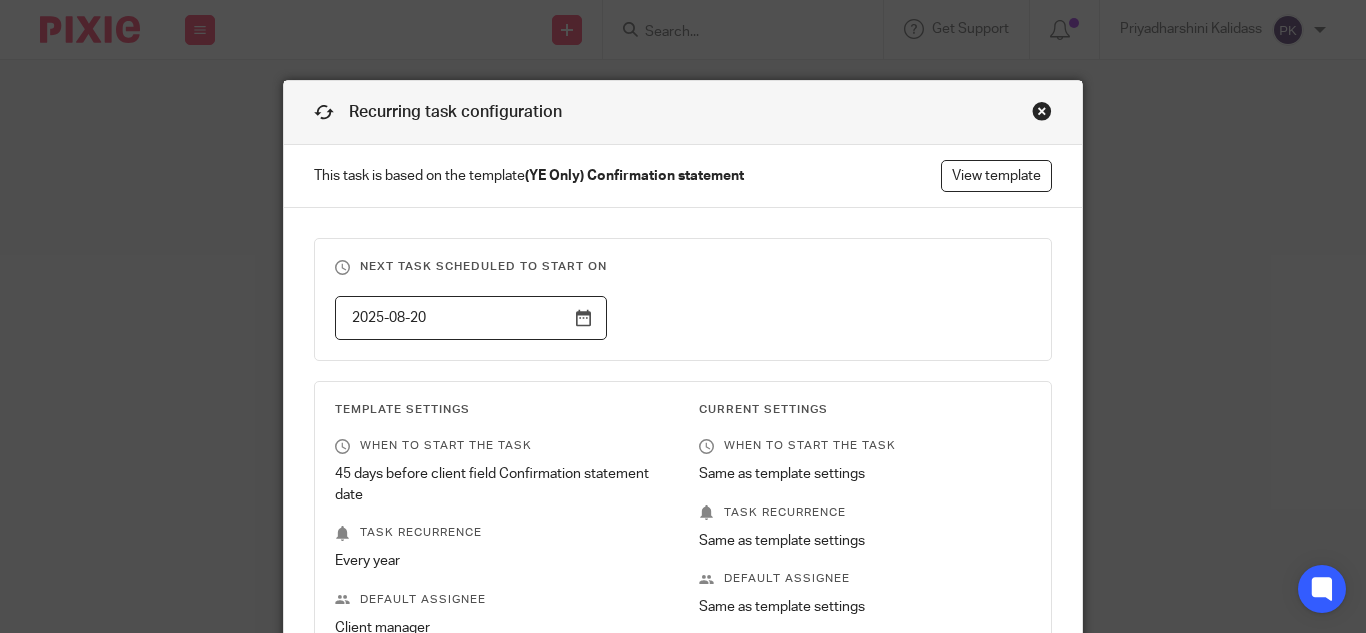 scroll, scrollTop: 376, scrollLeft: 0, axis: vertical 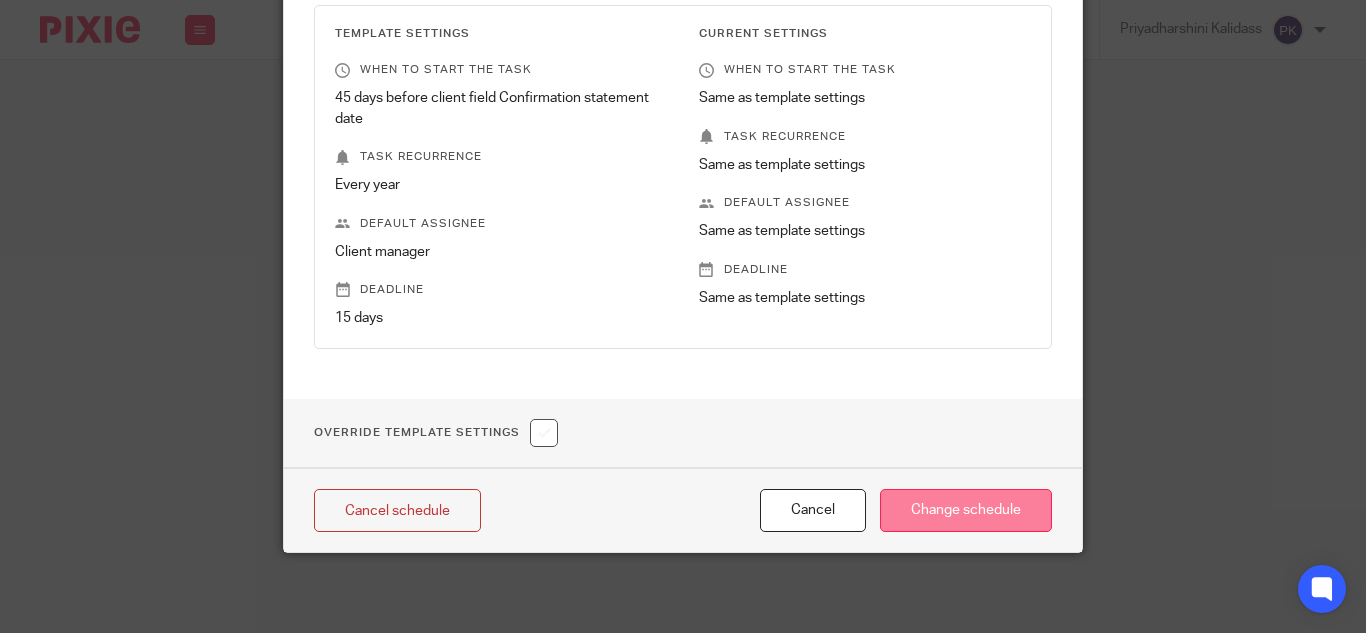click on "Change schedule" at bounding box center [966, 510] 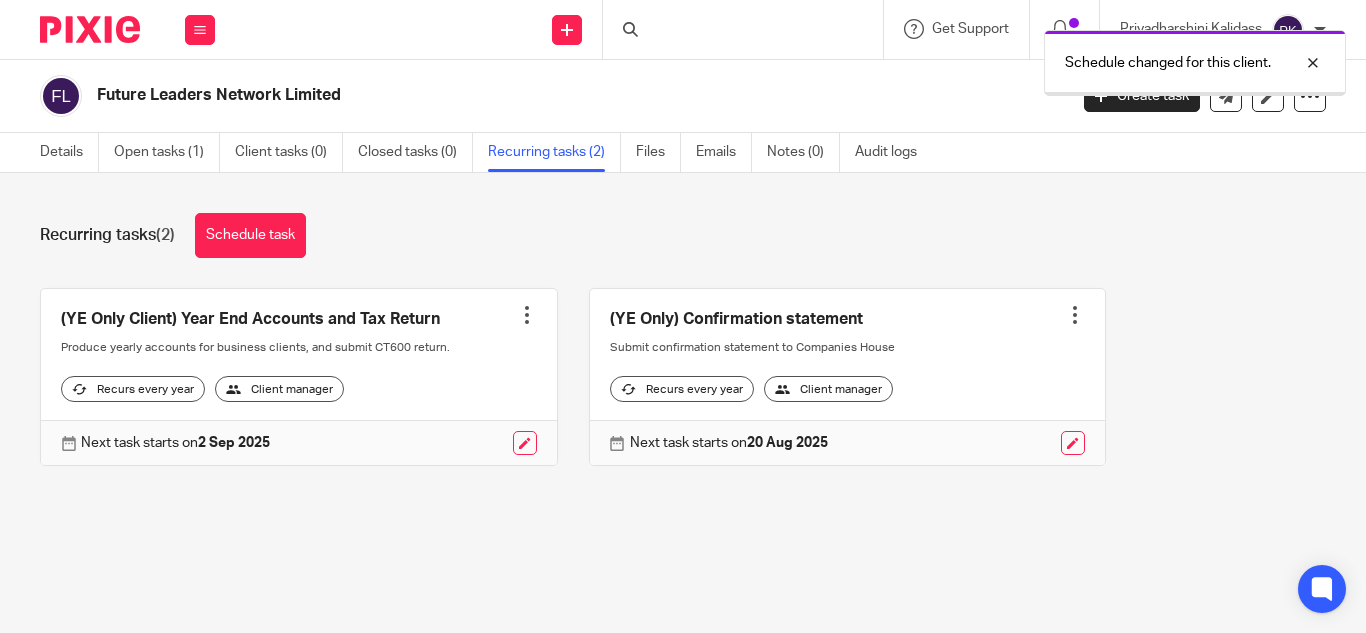 scroll, scrollTop: 0, scrollLeft: 0, axis: both 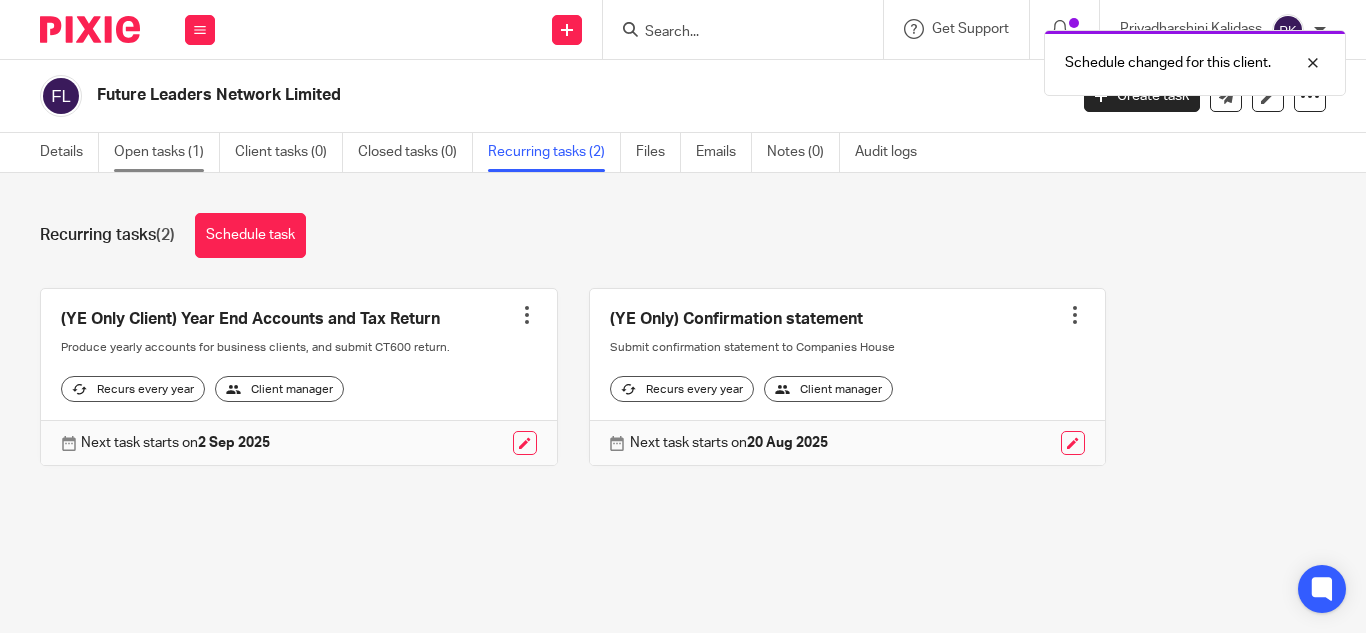 click on "Open tasks (1)" at bounding box center [167, 152] 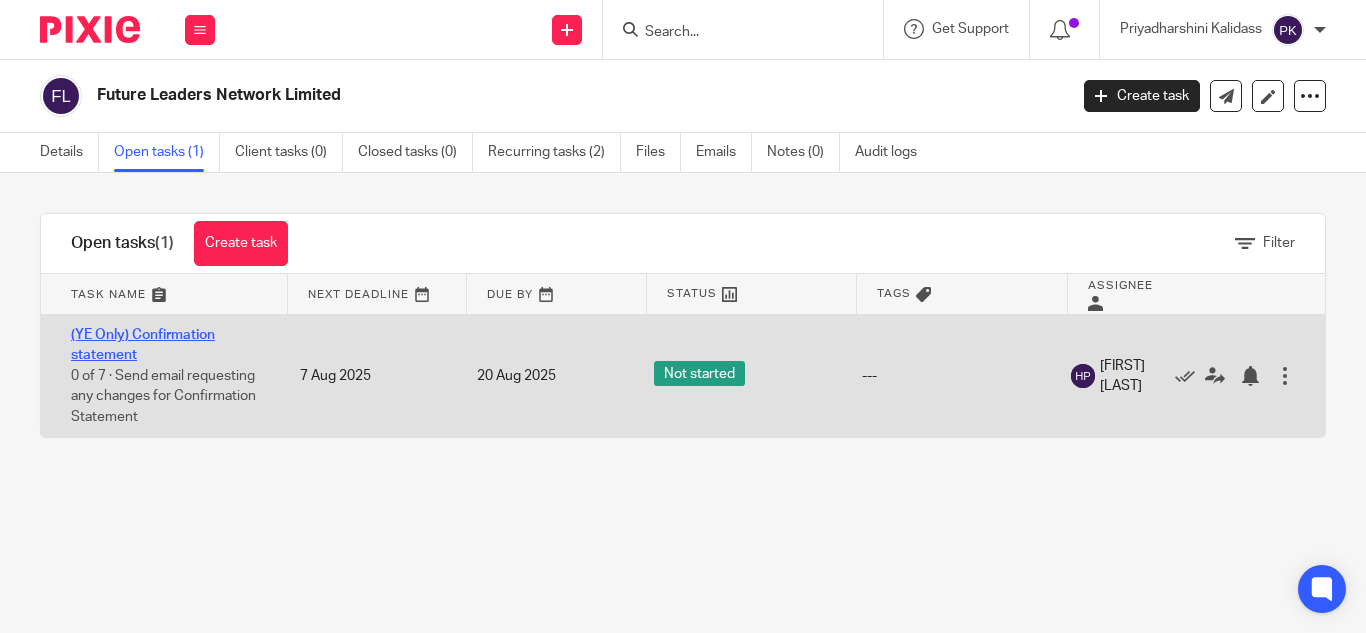scroll, scrollTop: 0, scrollLeft: 0, axis: both 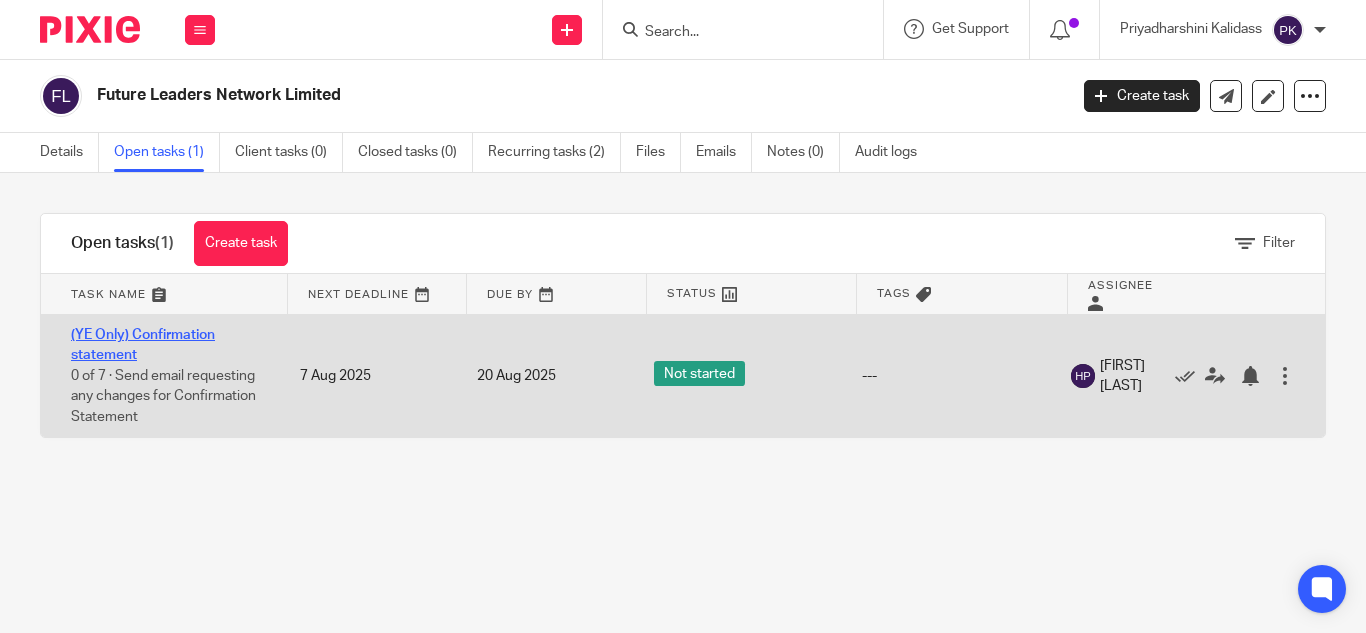 click on "(YE Only) Confirmation statement" at bounding box center [143, 345] 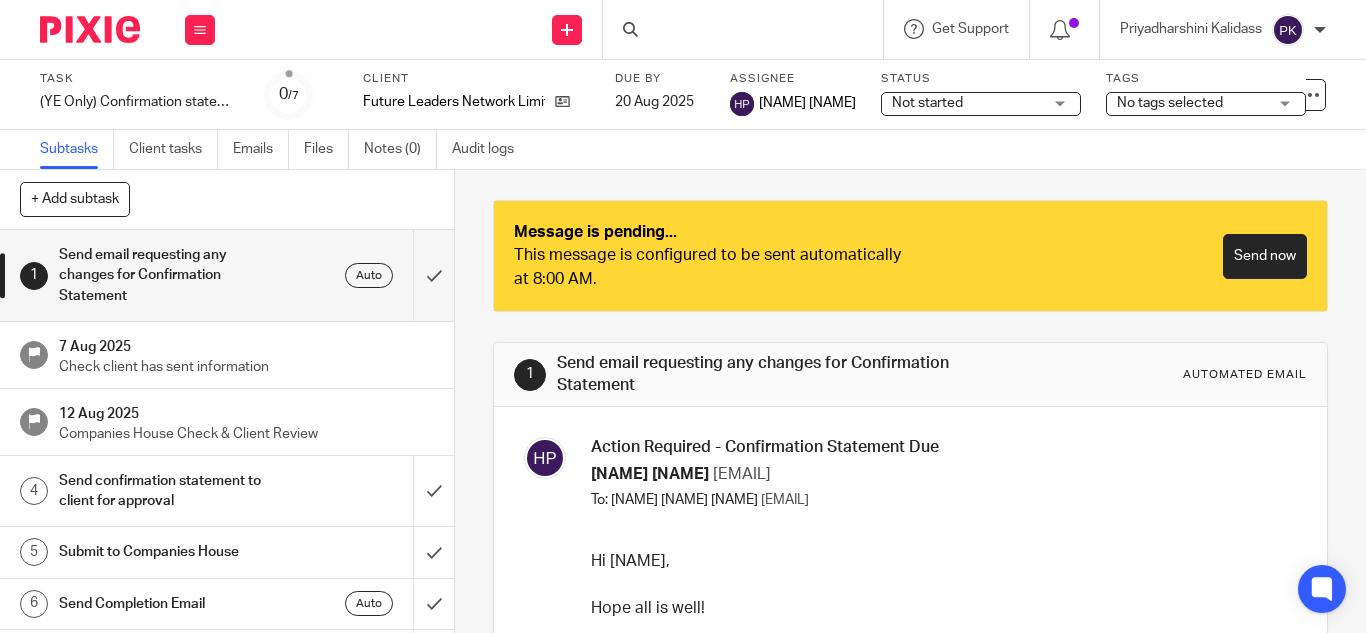 scroll, scrollTop: 0, scrollLeft: 0, axis: both 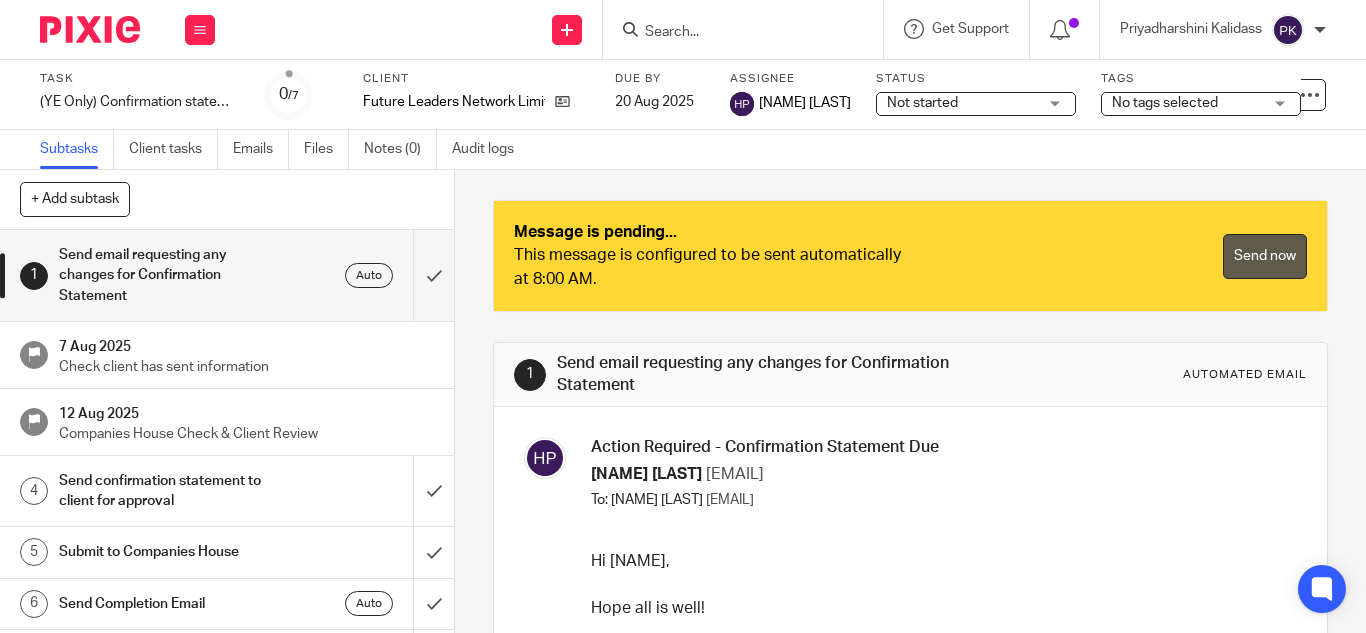 click on "Send now" at bounding box center [1265, 256] 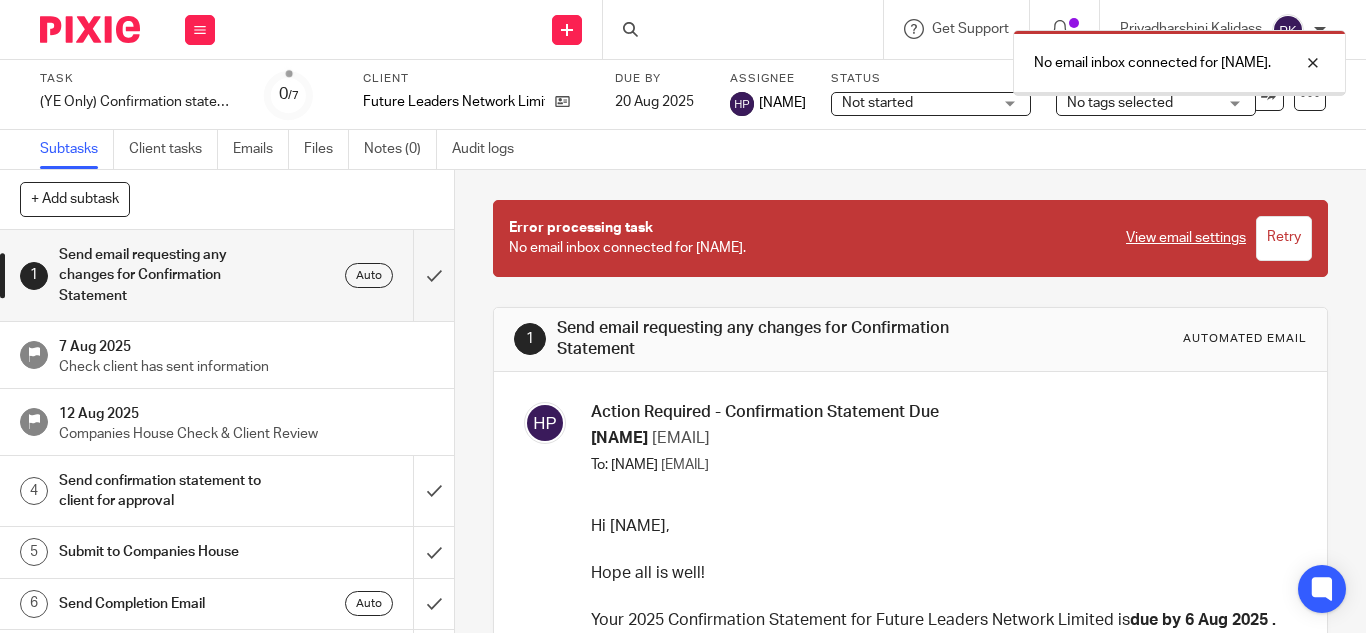scroll, scrollTop: 0, scrollLeft: 0, axis: both 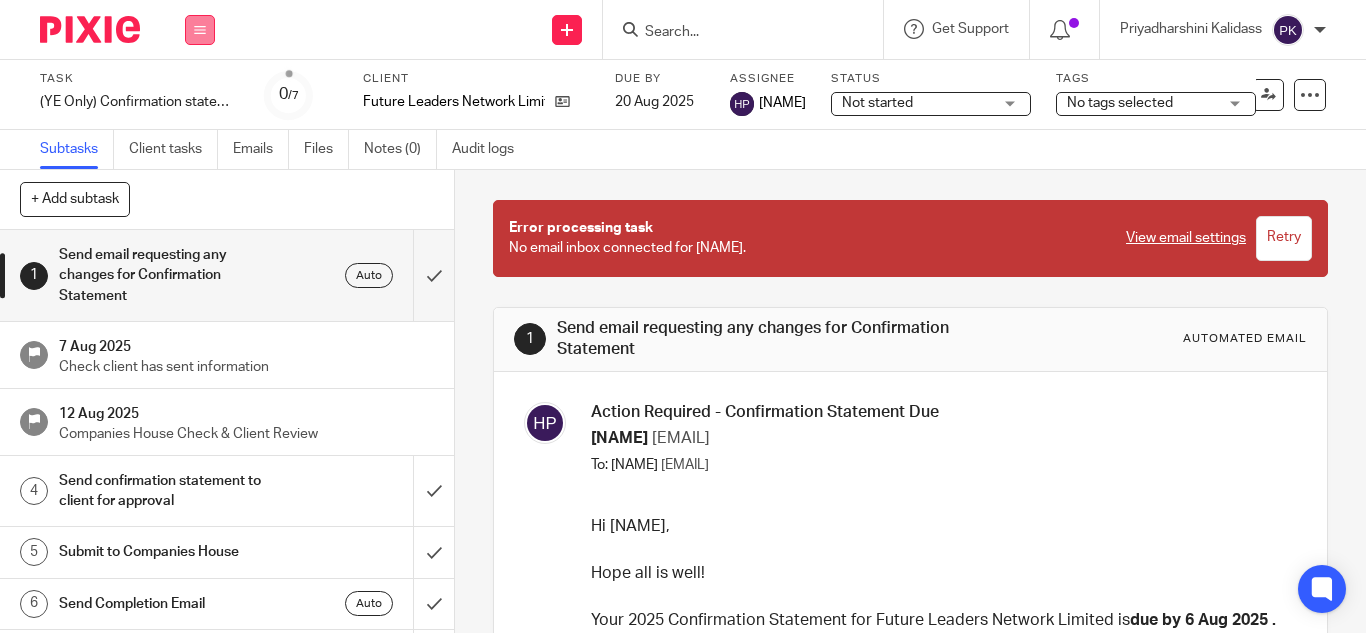 click at bounding box center (200, 30) 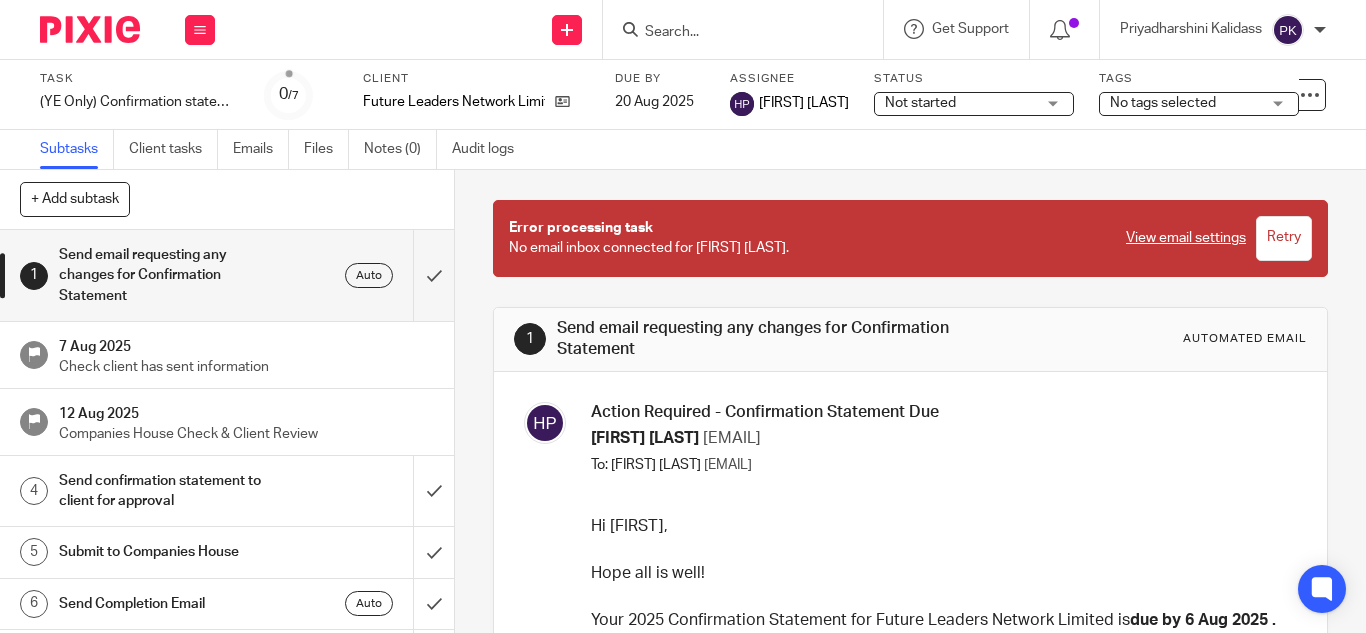 scroll, scrollTop: 0, scrollLeft: 0, axis: both 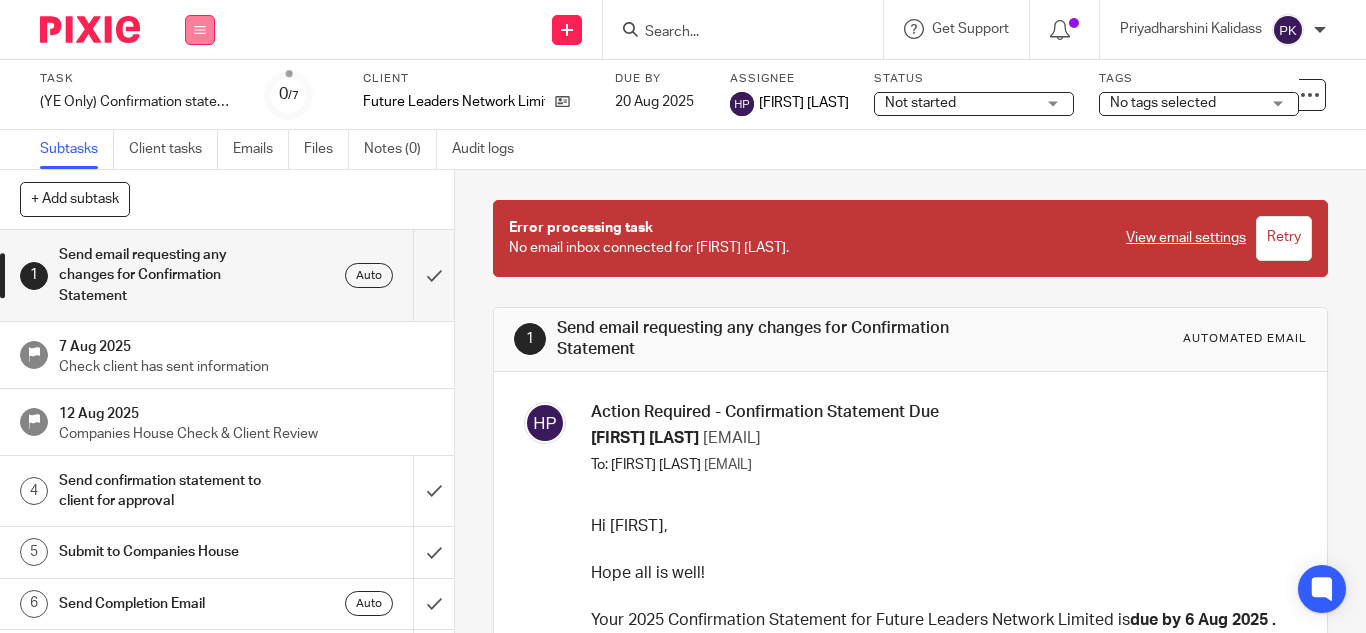 click at bounding box center (200, 30) 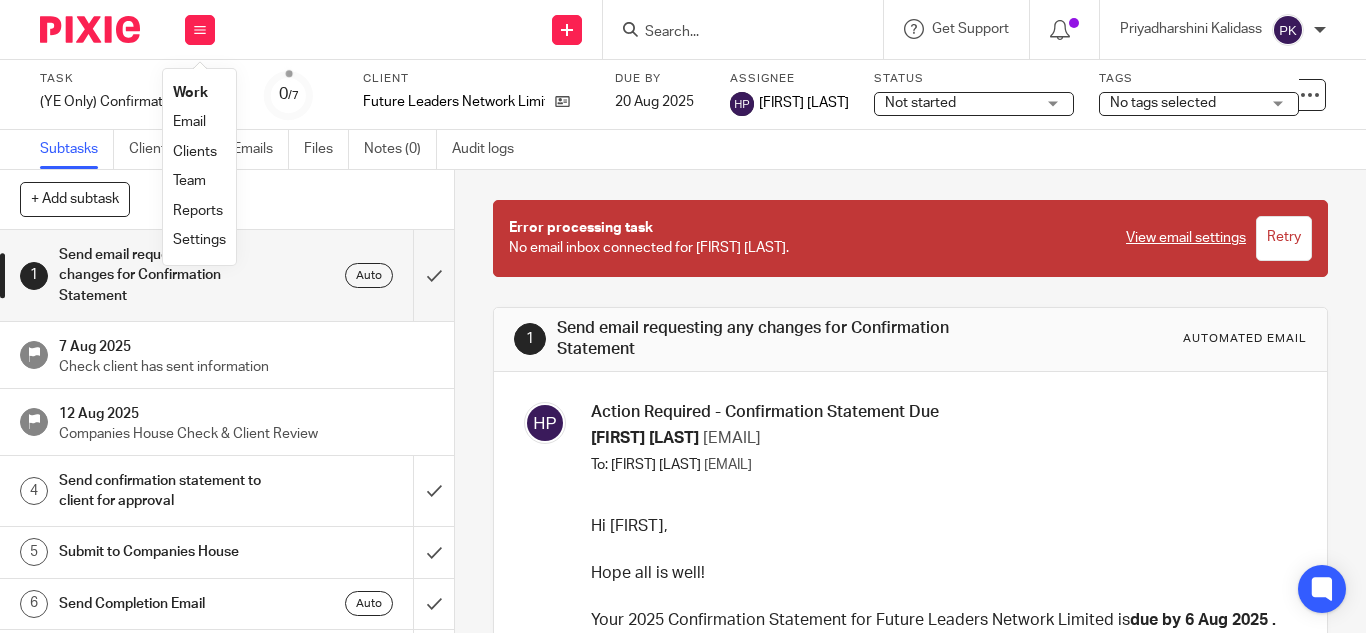 click on "Work" at bounding box center (190, 93) 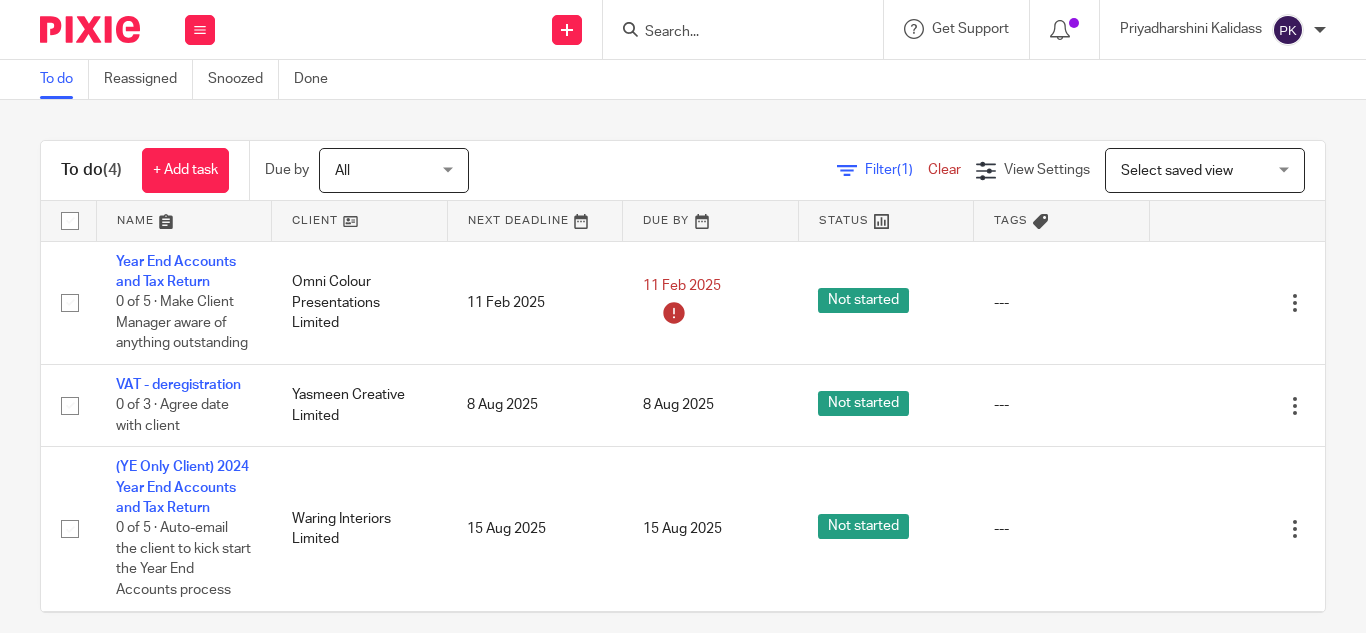 scroll, scrollTop: 0, scrollLeft: 0, axis: both 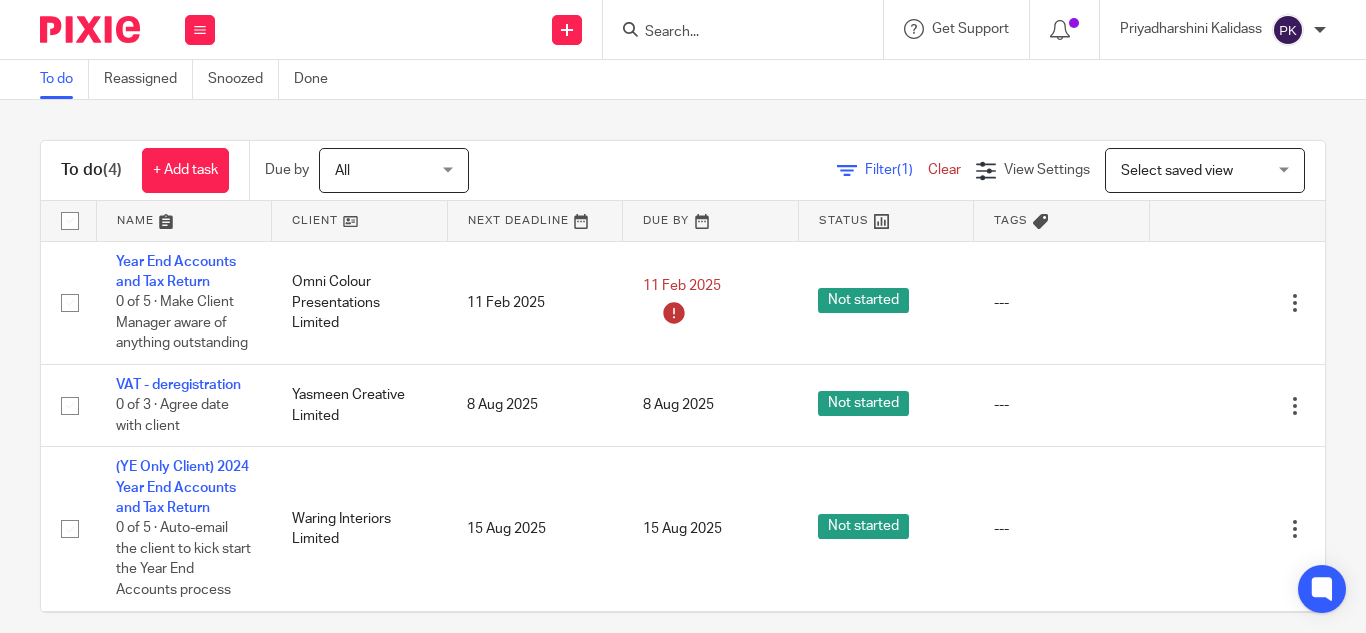 click at bounding box center [743, 29] 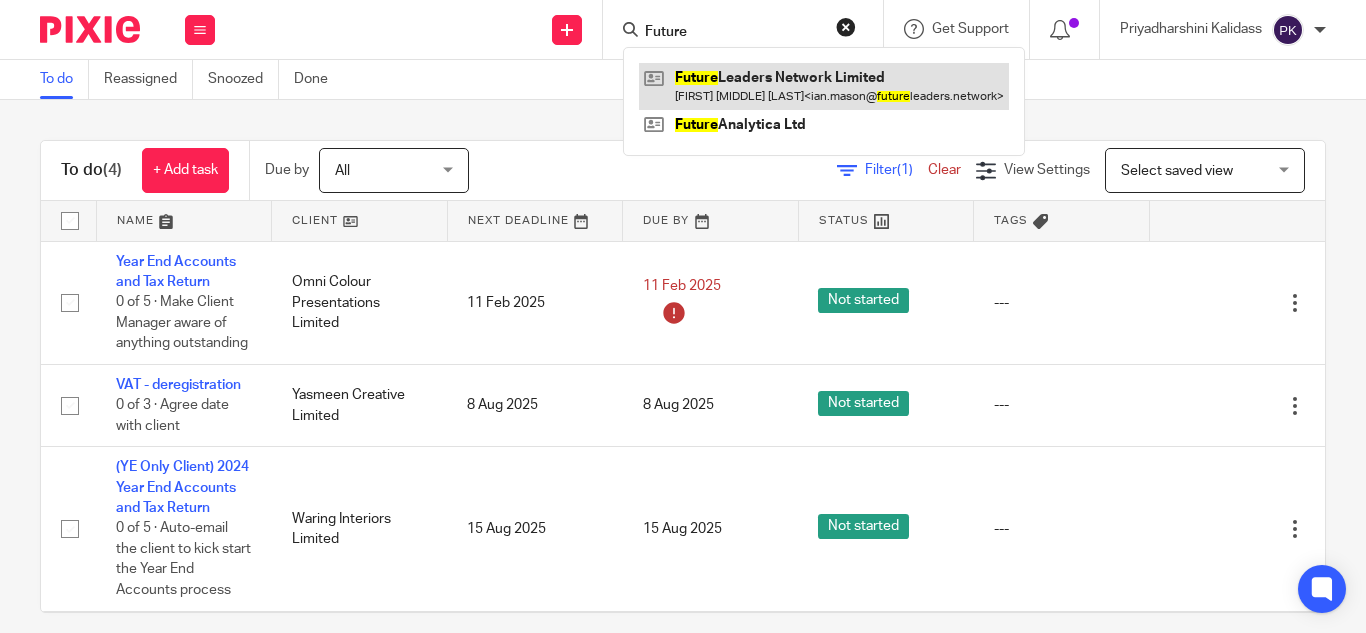 type on "Future" 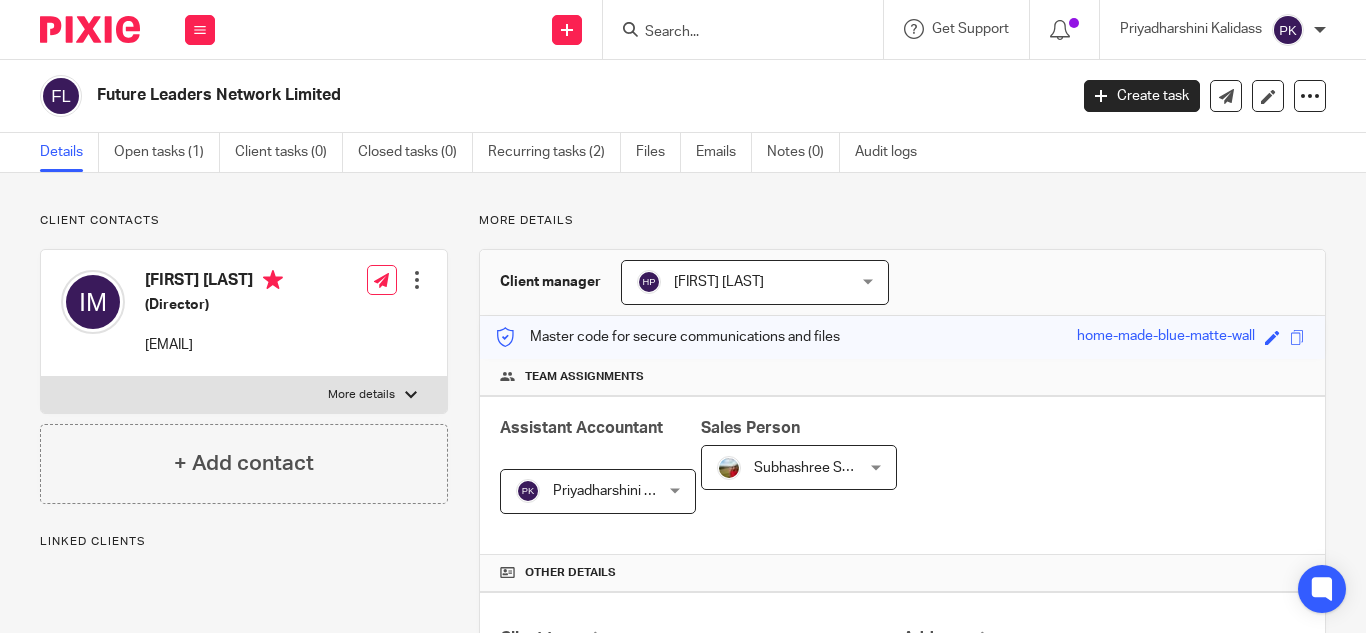scroll, scrollTop: 0, scrollLeft: 0, axis: both 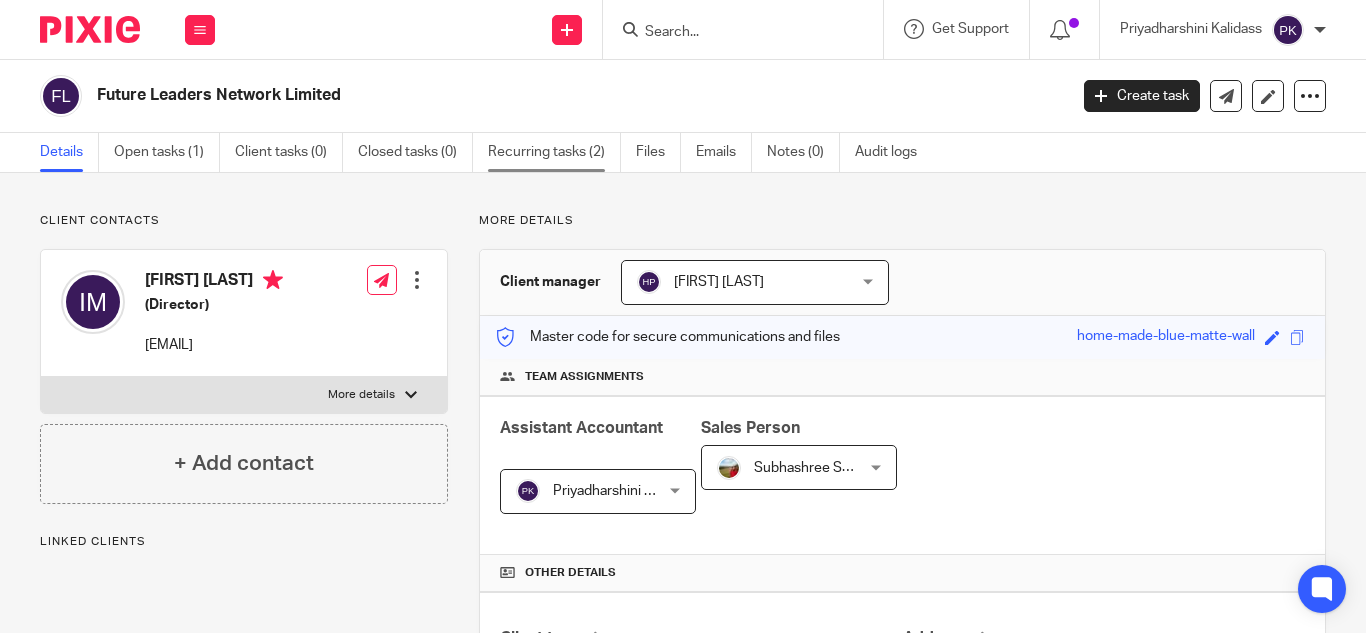 click on "Recurring tasks (2)" at bounding box center (554, 152) 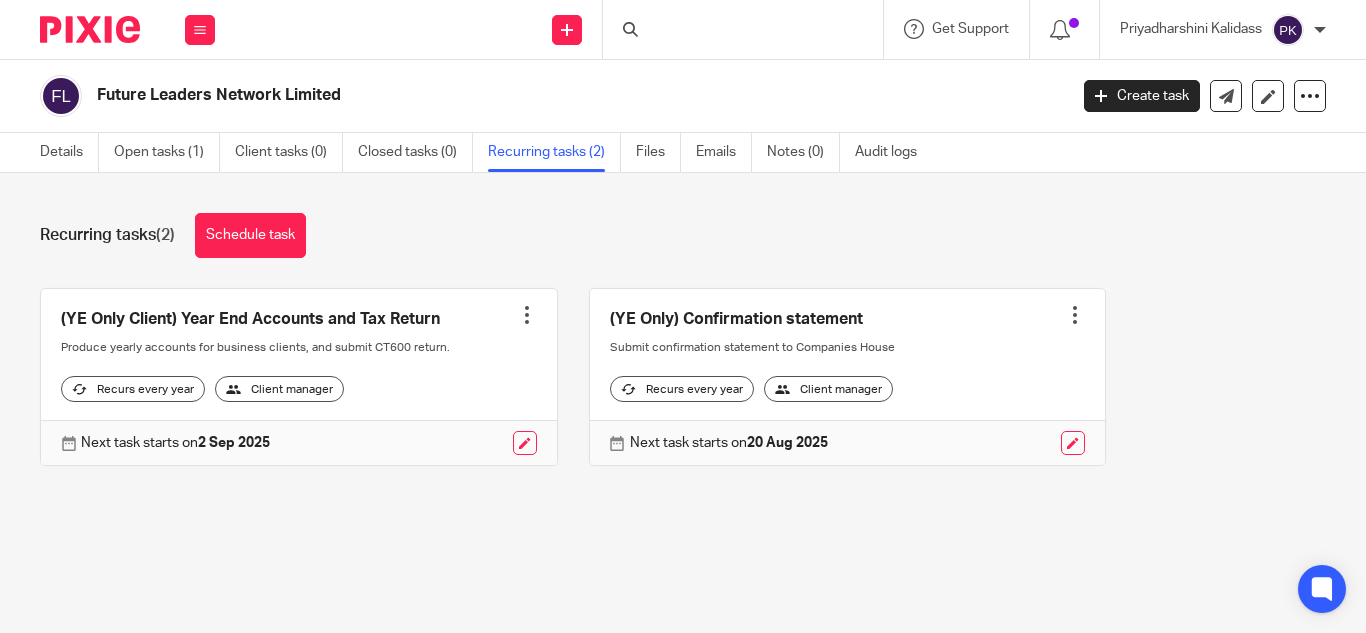 scroll, scrollTop: 0, scrollLeft: 0, axis: both 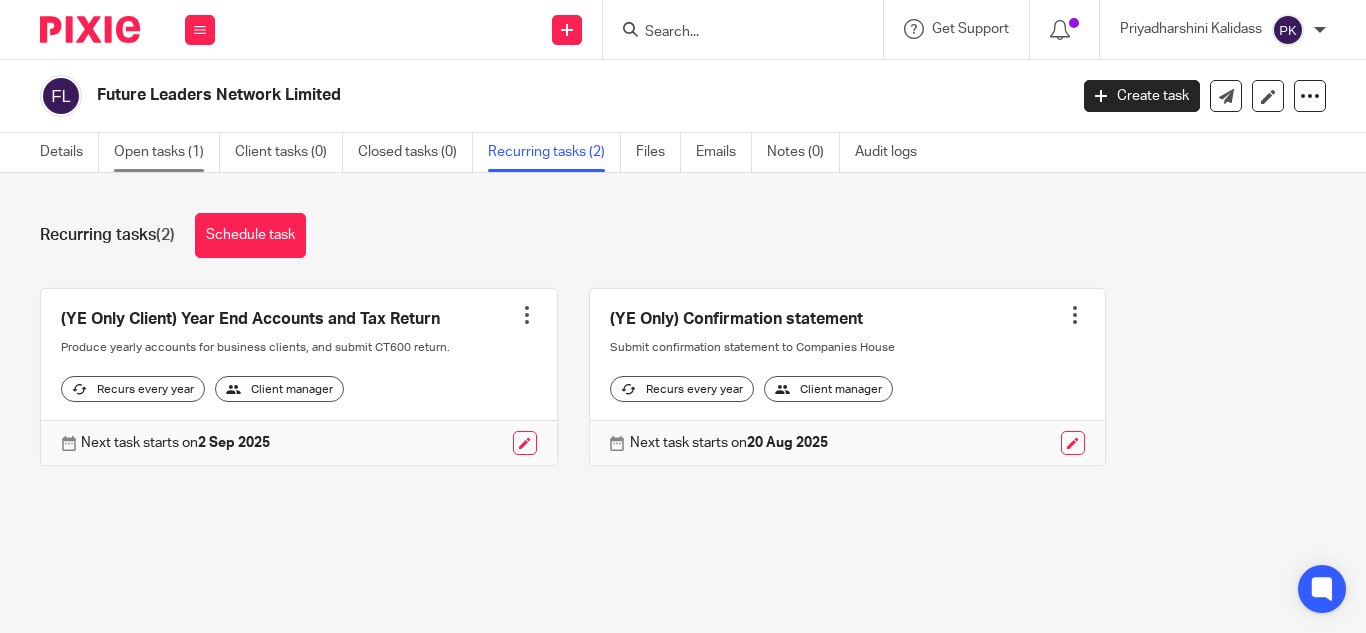 click on "Open tasks (1)" at bounding box center [167, 152] 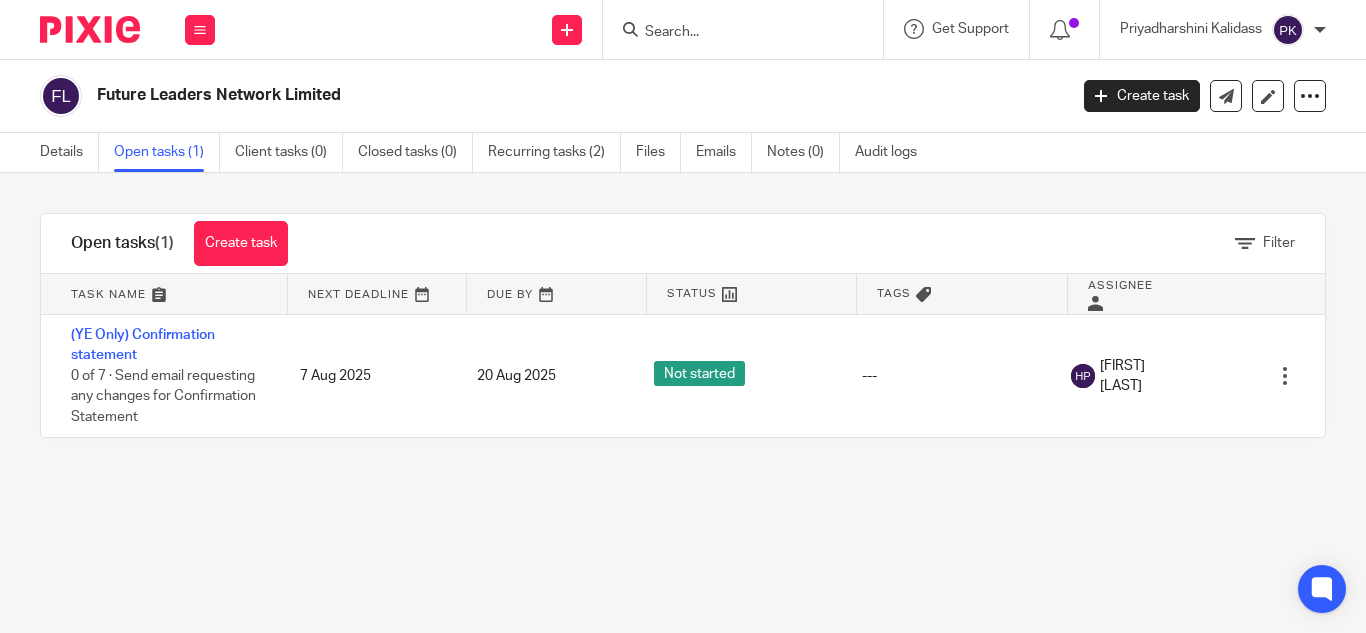 scroll, scrollTop: 0, scrollLeft: 0, axis: both 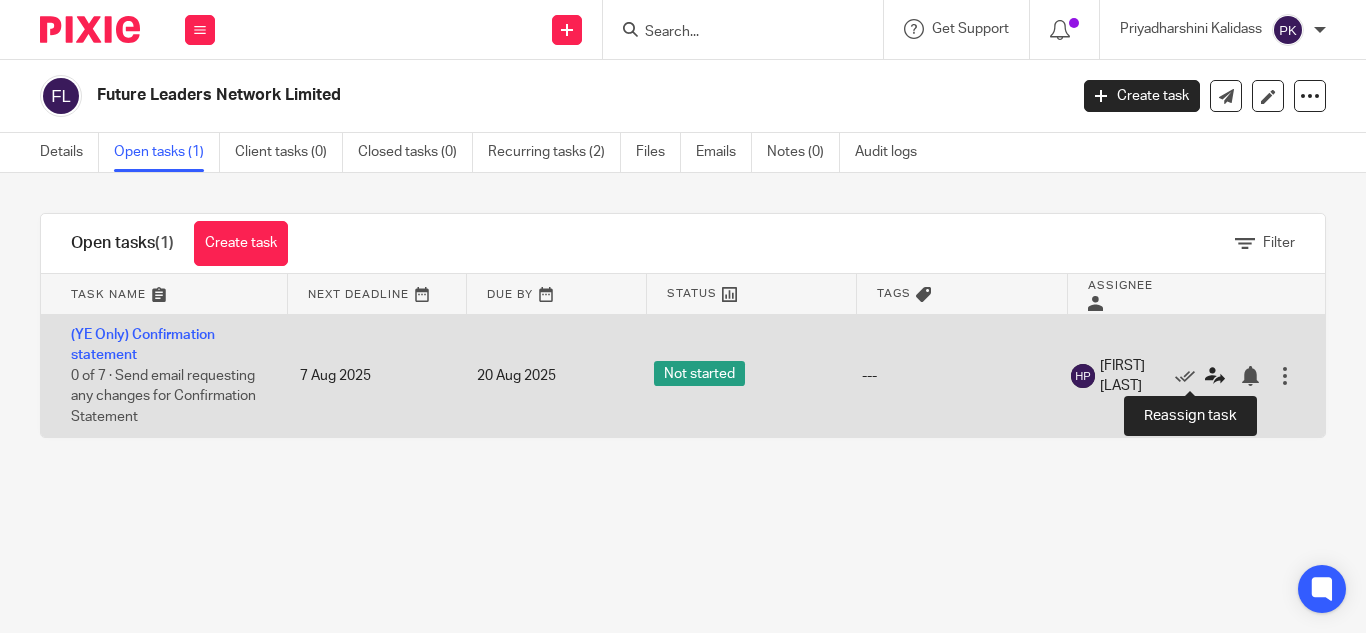 click at bounding box center (1215, 376) 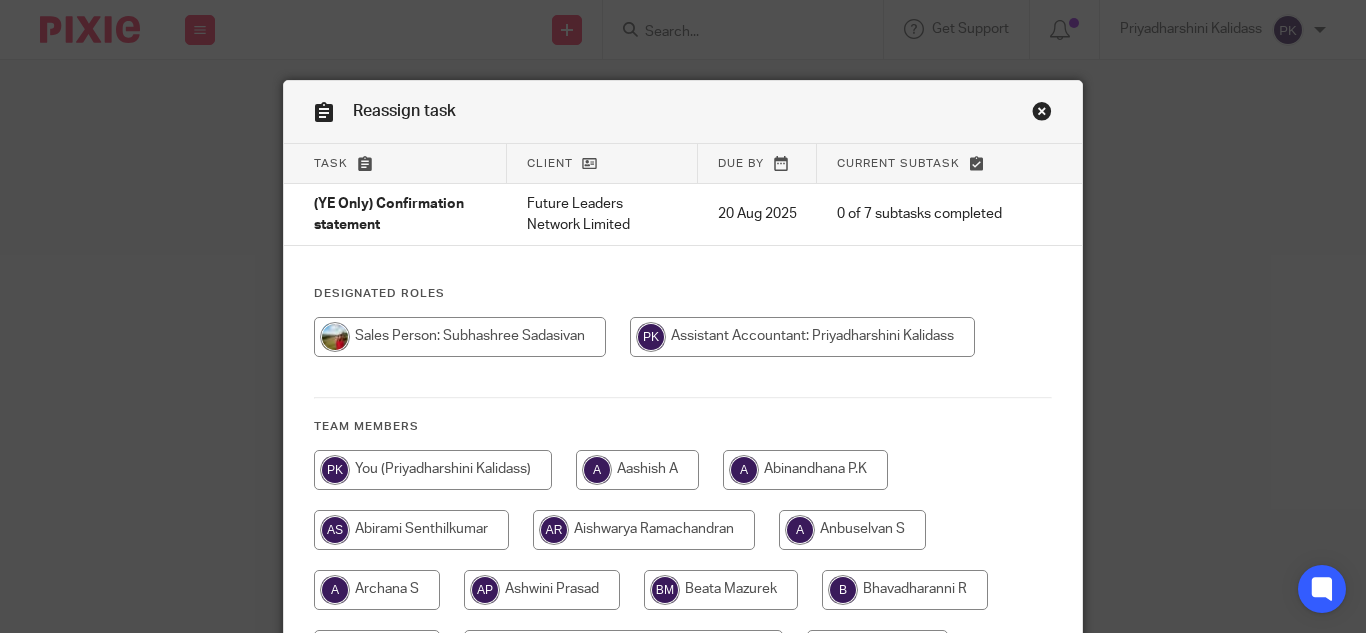 scroll, scrollTop: 0, scrollLeft: 0, axis: both 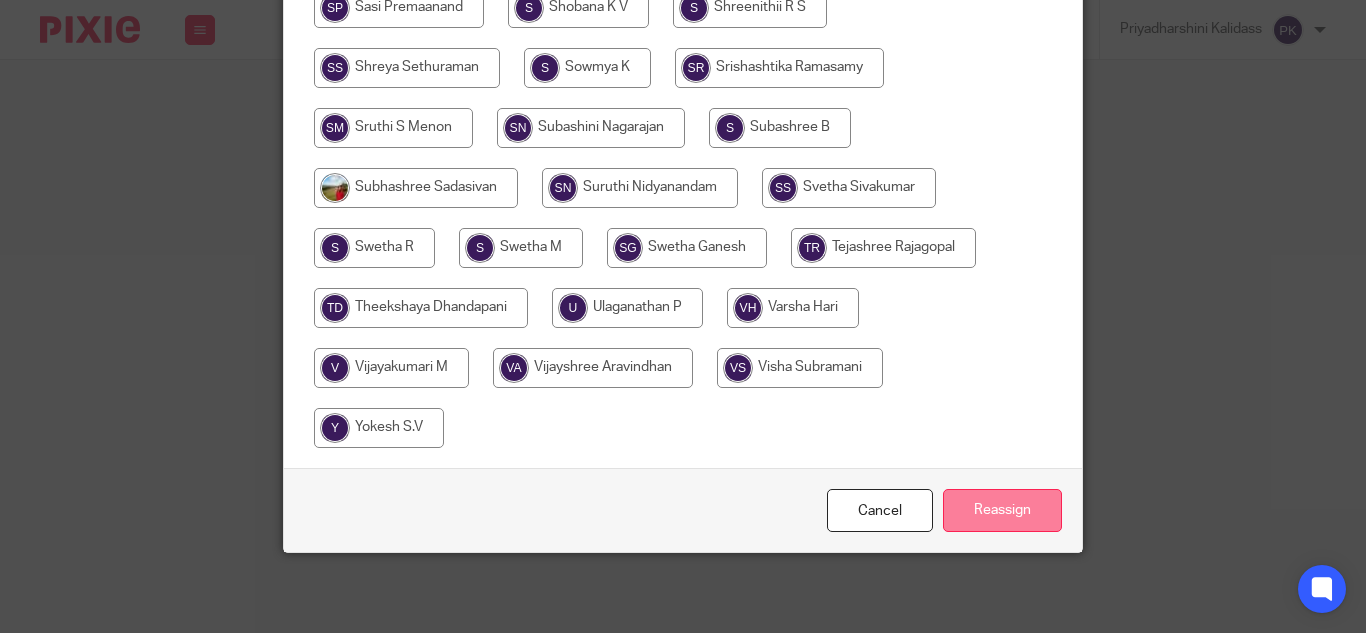 click on "Reassign" at bounding box center (1002, 510) 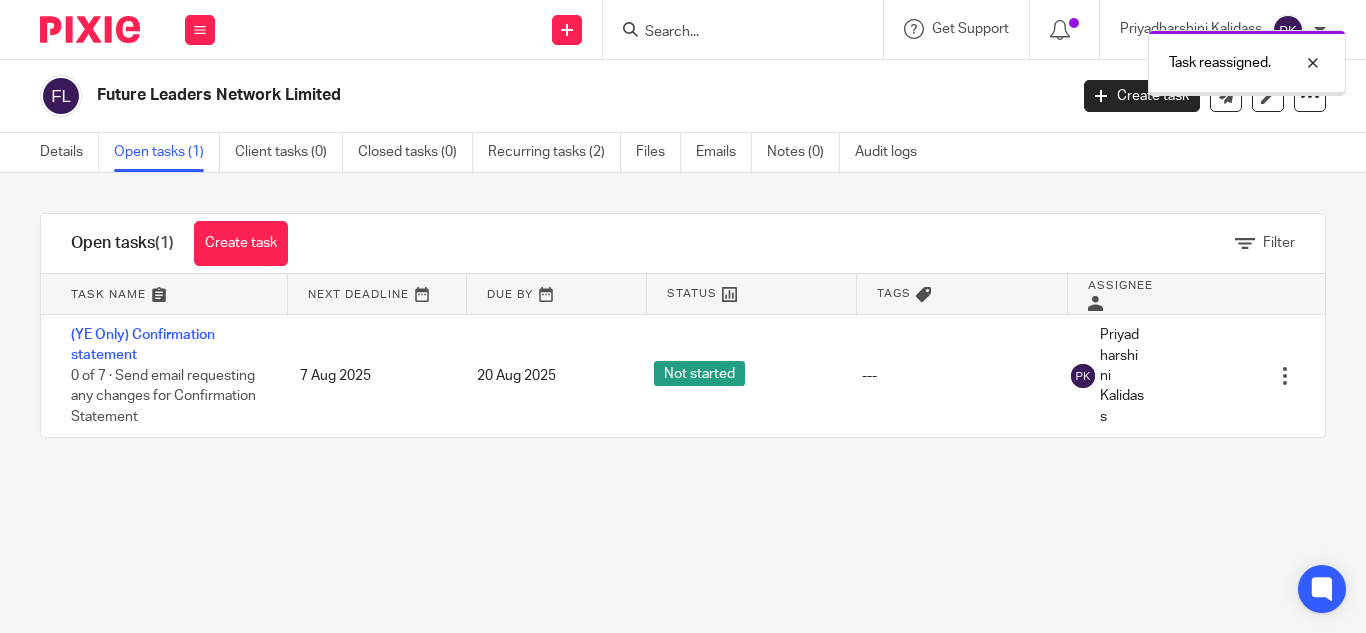 scroll, scrollTop: 0, scrollLeft: 0, axis: both 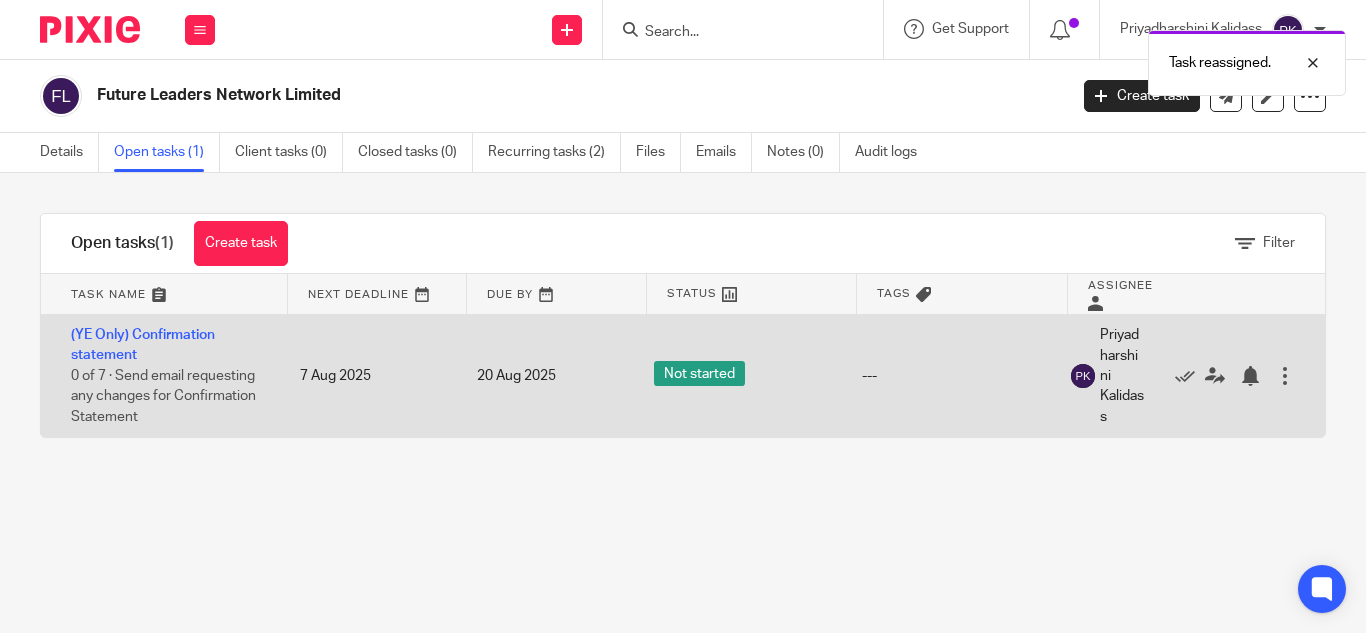 click on "(YE Only) Confirmation statement
0
of
7 ·
Send email requesting any changes for Confirmation Statement" at bounding box center (160, 376) 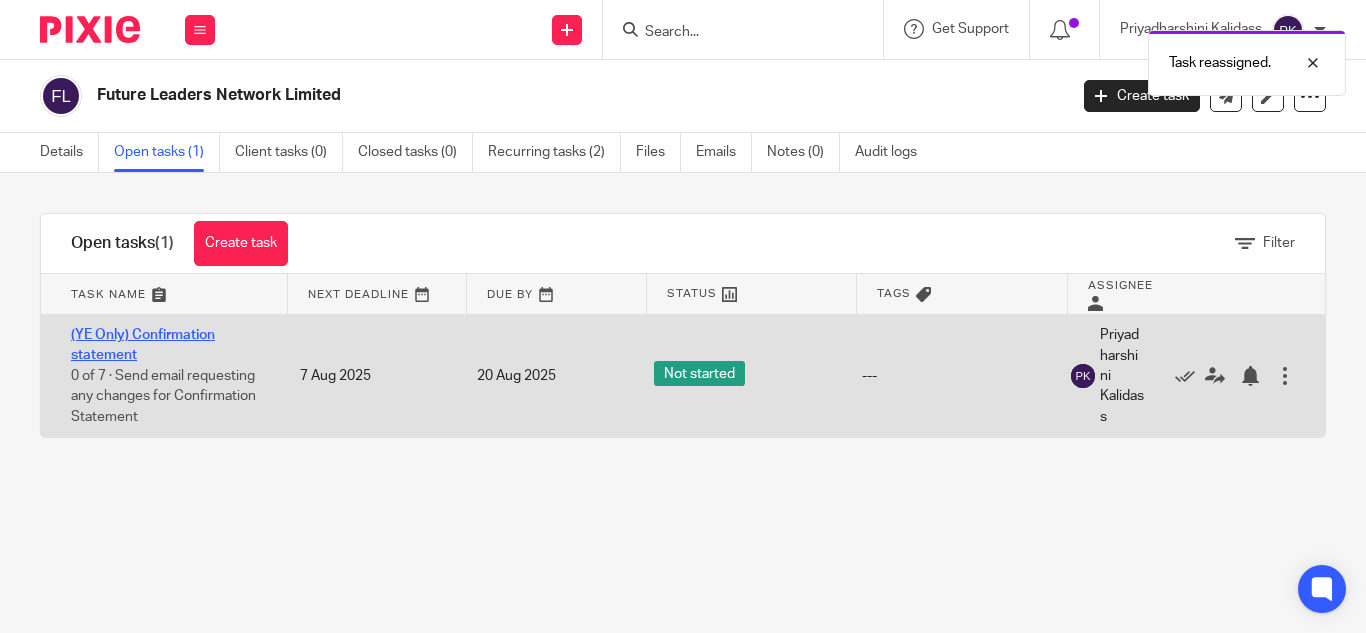 click on "(YE Only) Confirmation statement" at bounding box center (143, 345) 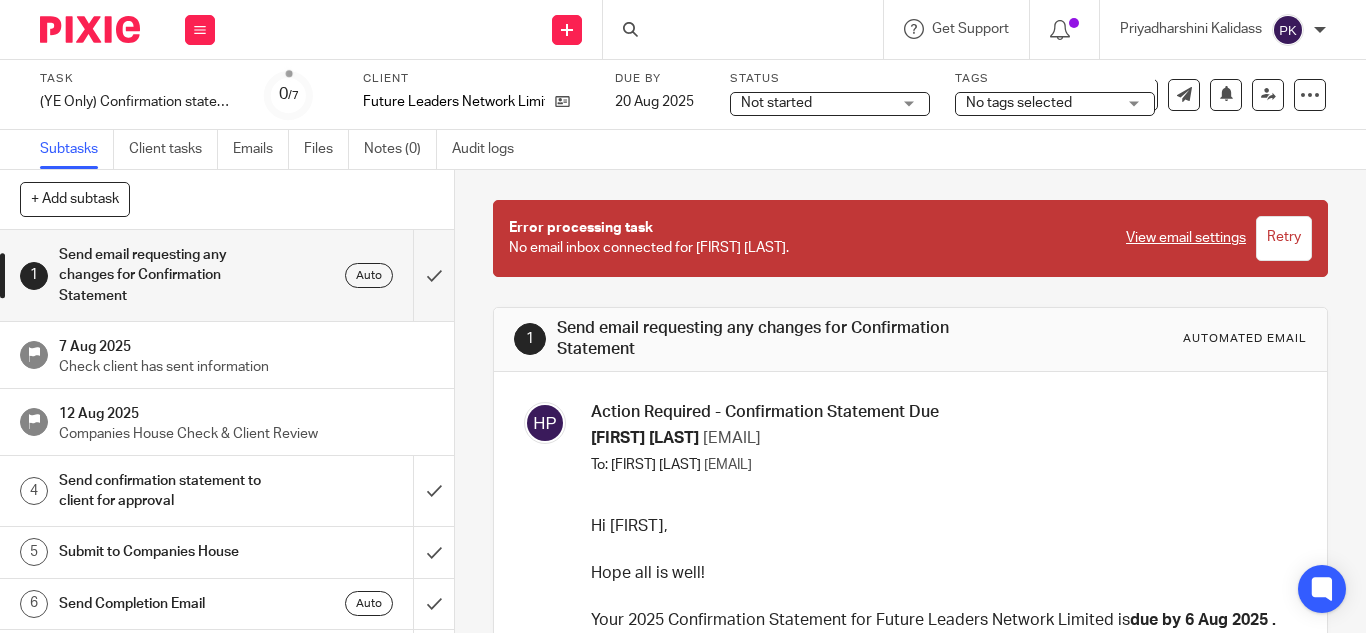 scroll, scrollTop: 0, scrollLeft: 0, axis: both 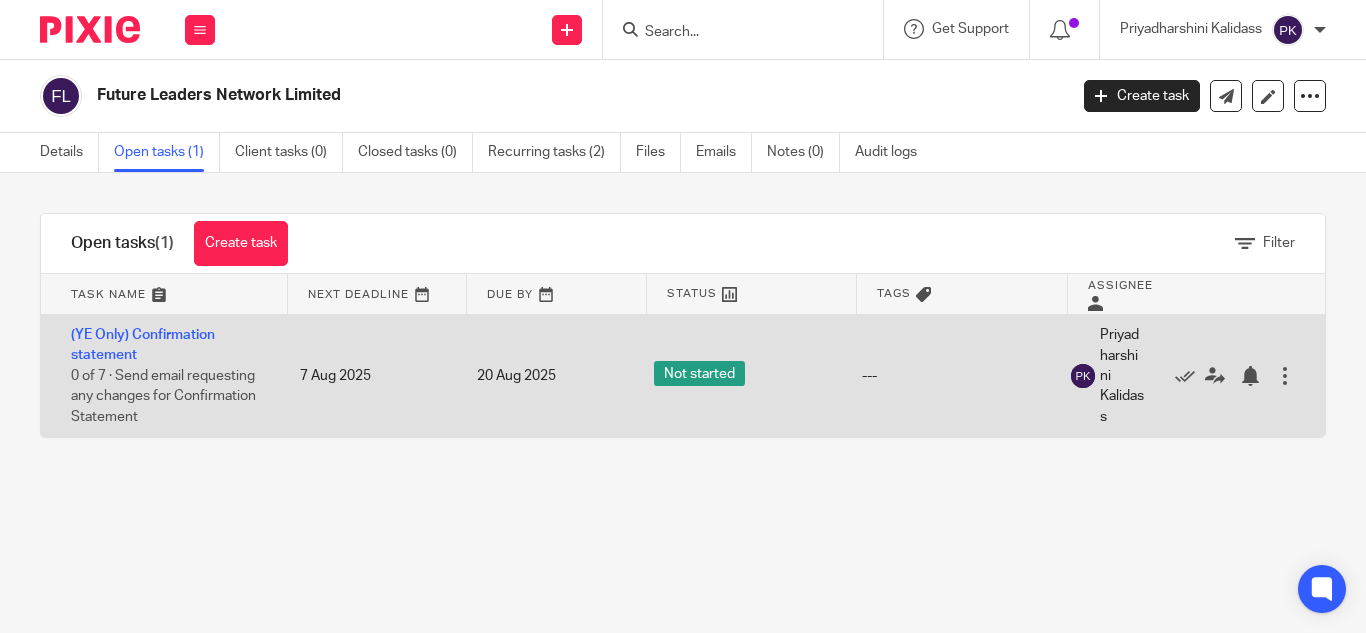 click at bounding box center [1285, 376] 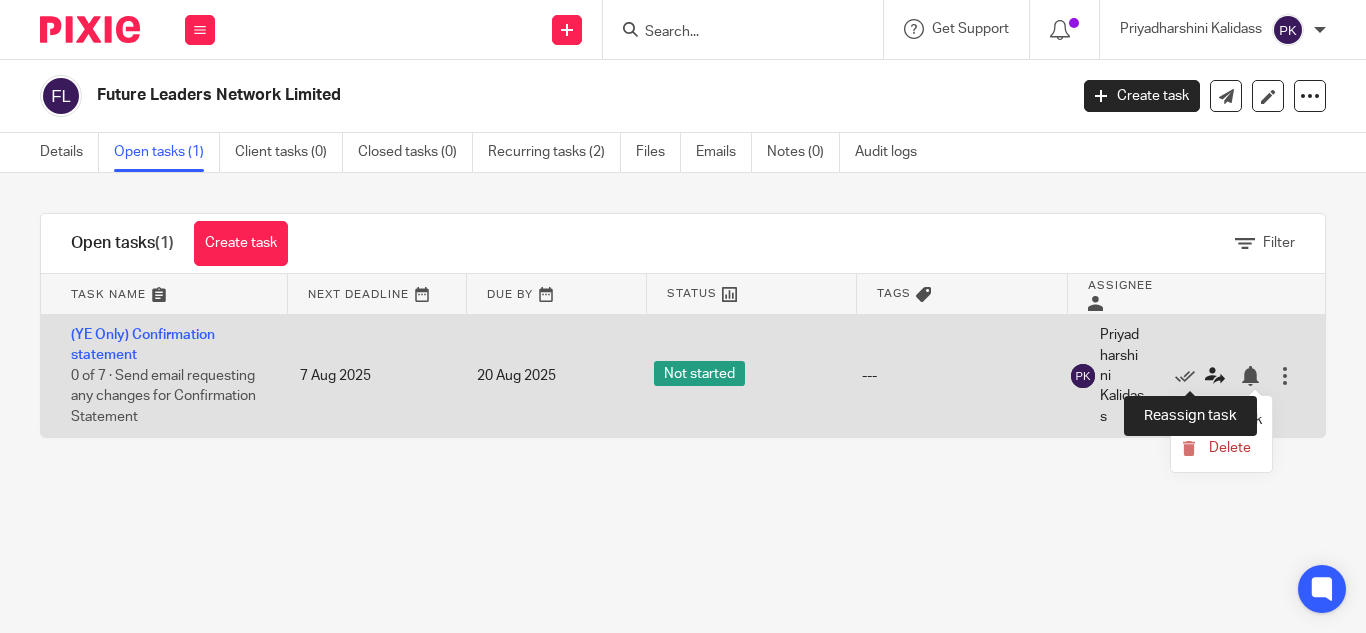 click at bounding box center [1215, 376] 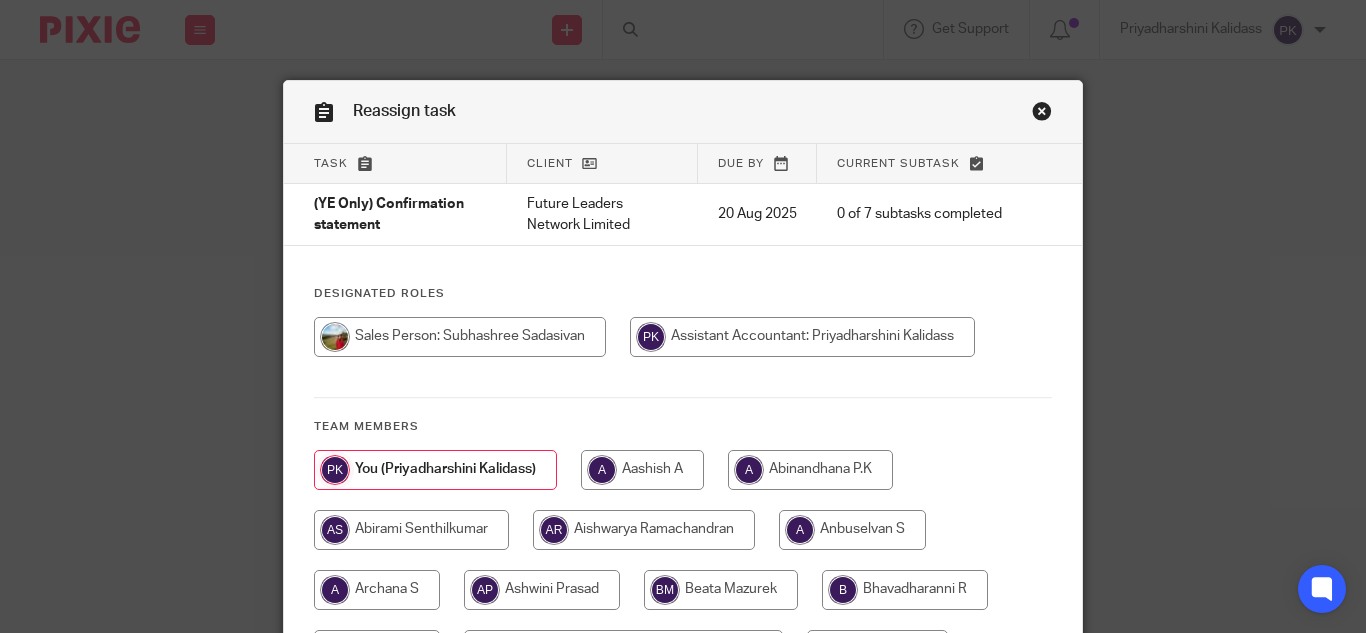 scroll, scrollTop: 0, scrollLeft: 0, axis: both 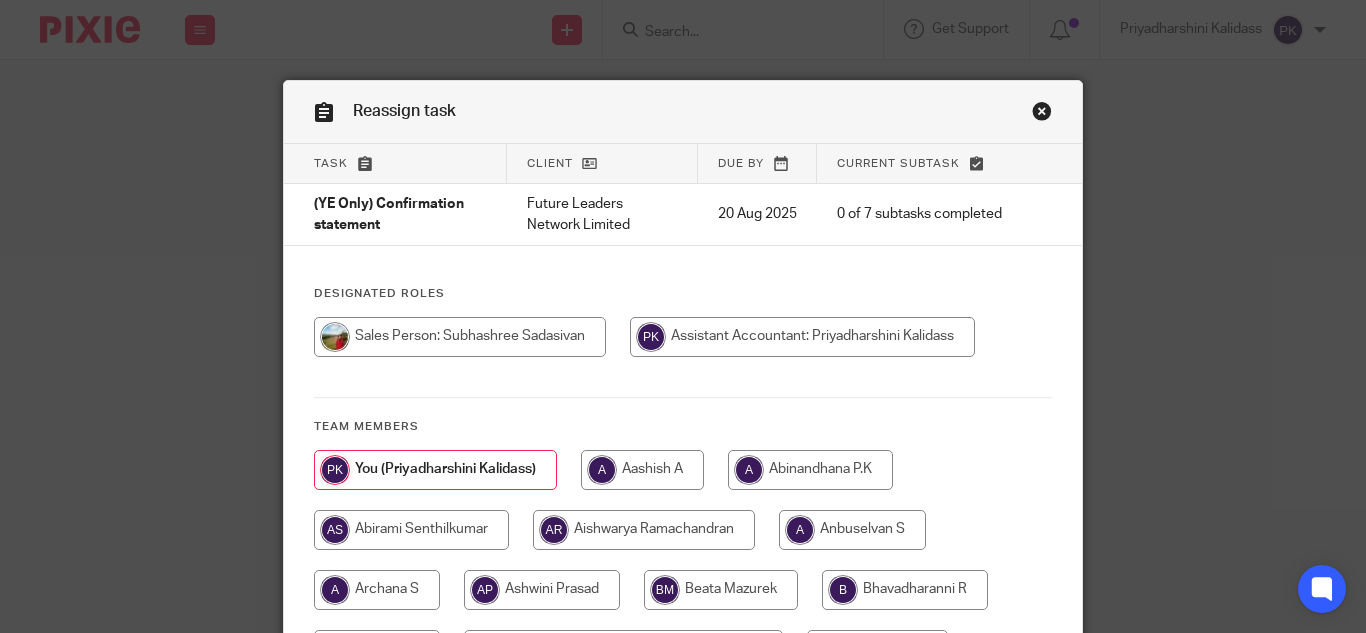 click at bounding box center (1042, 114) 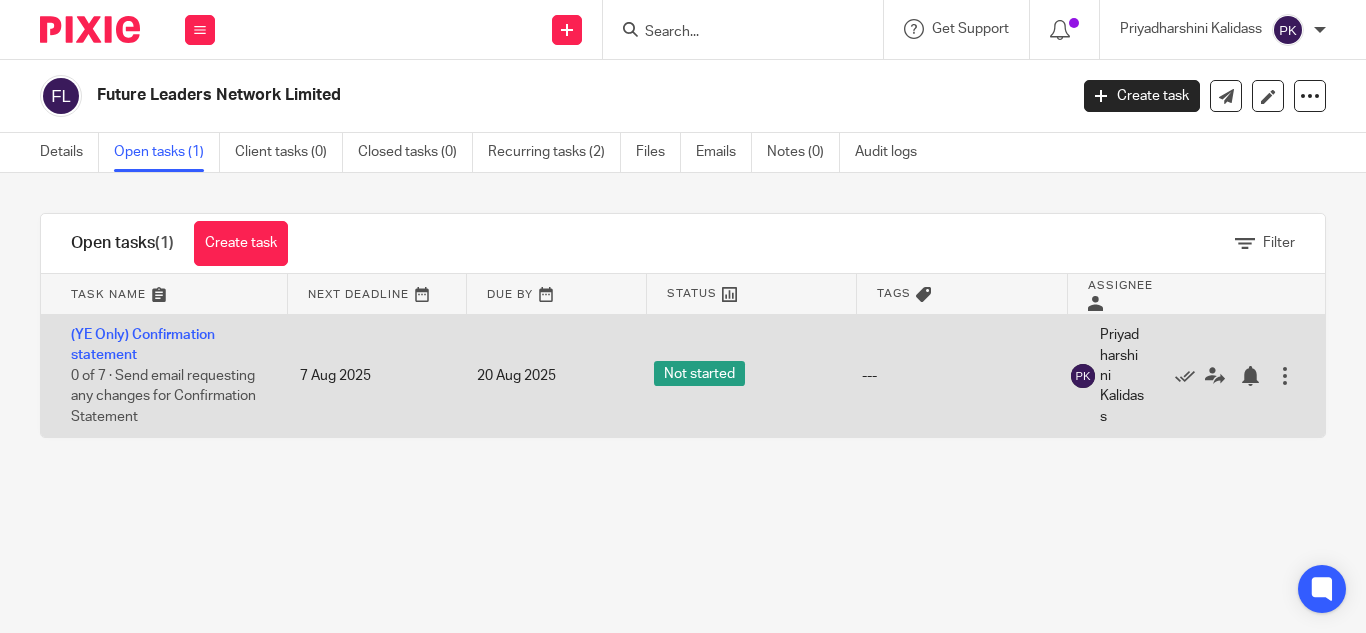 scroll, scrollTop: 0, scrollLeft: 0, axis: both 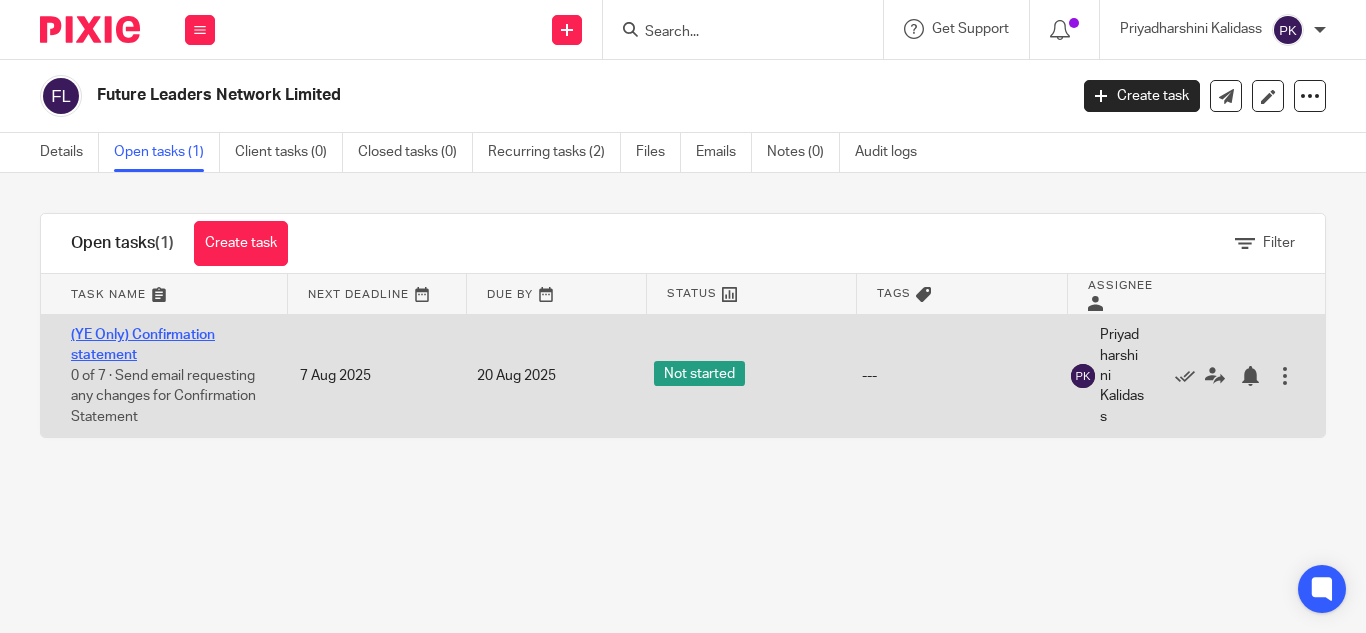 click on "(YE Only) Confirmation statement" at bounding box center [143, 345] 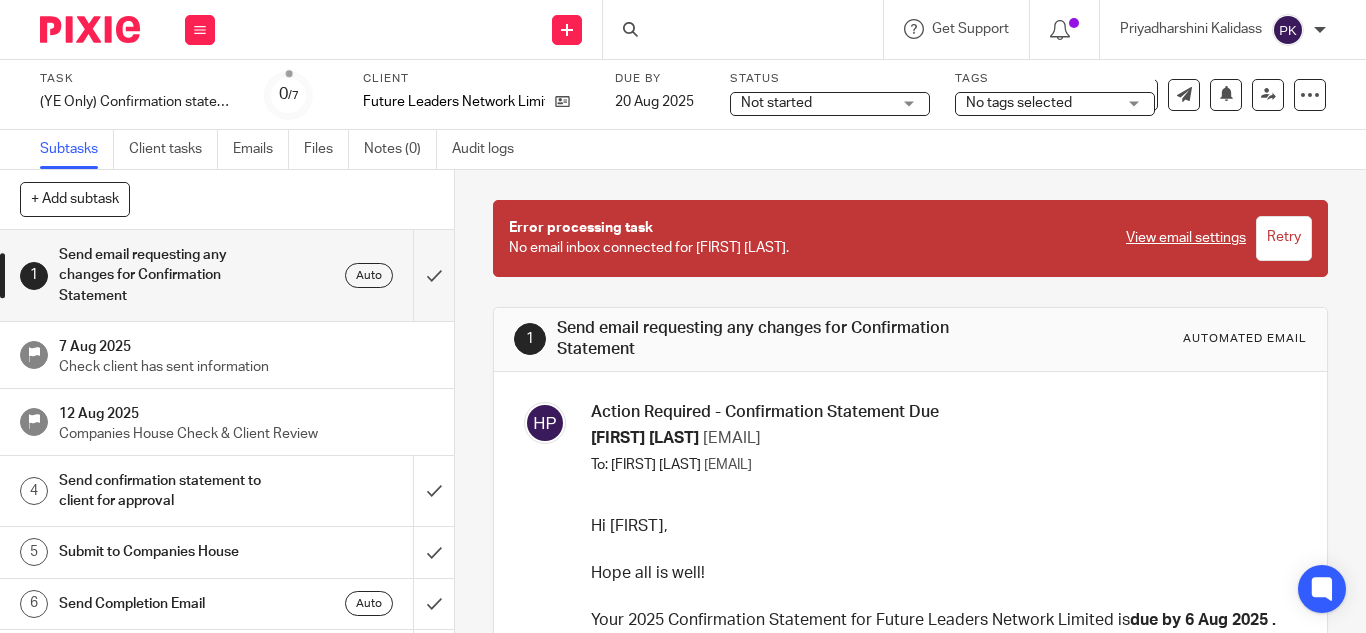 scroll, scrollTop: 0, scrollLeft: 0, axis: both 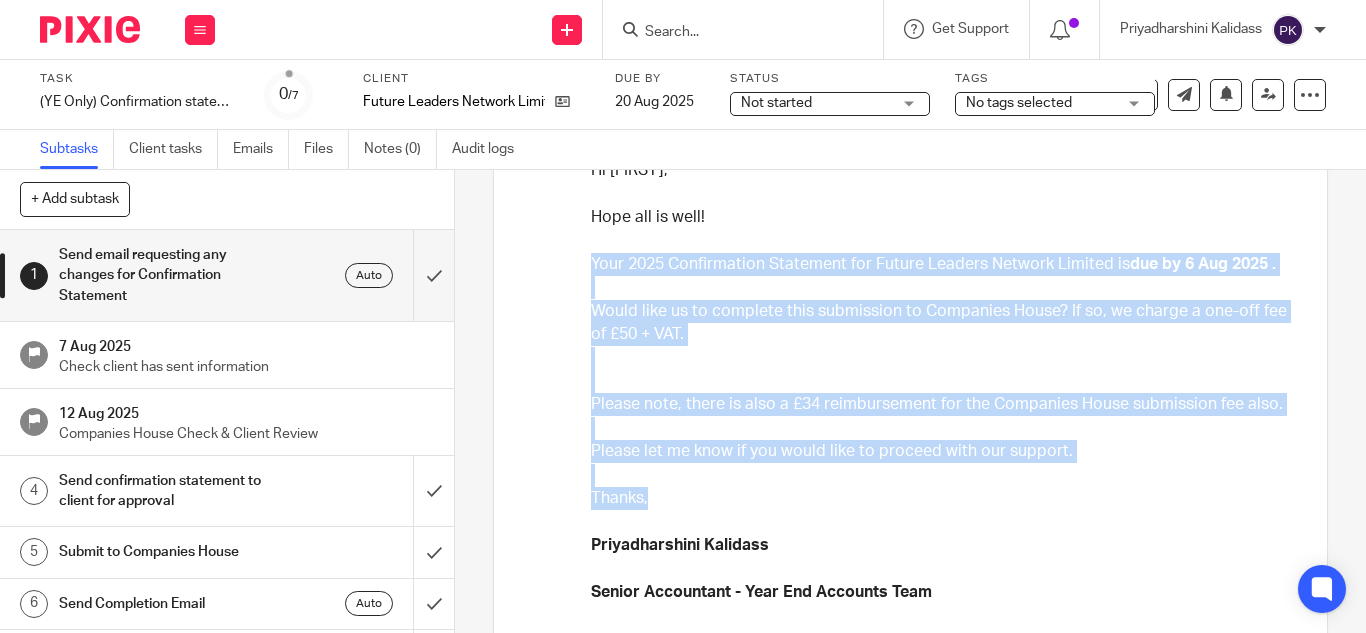 drag, startPoint x: 658, startPoint y: 524, endPoint x: 603, endPoint y: 311, distance: 219.98636 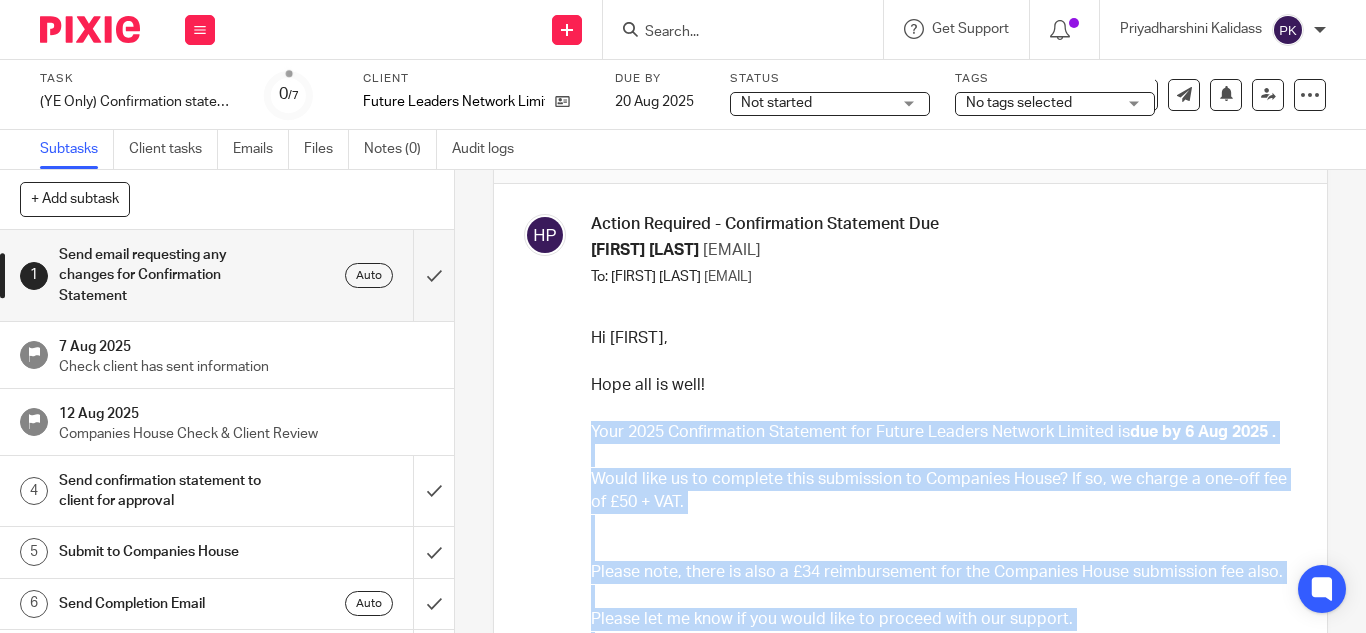 scroll, scrollTop: 187, scrollLeft: 0, axis: vertical 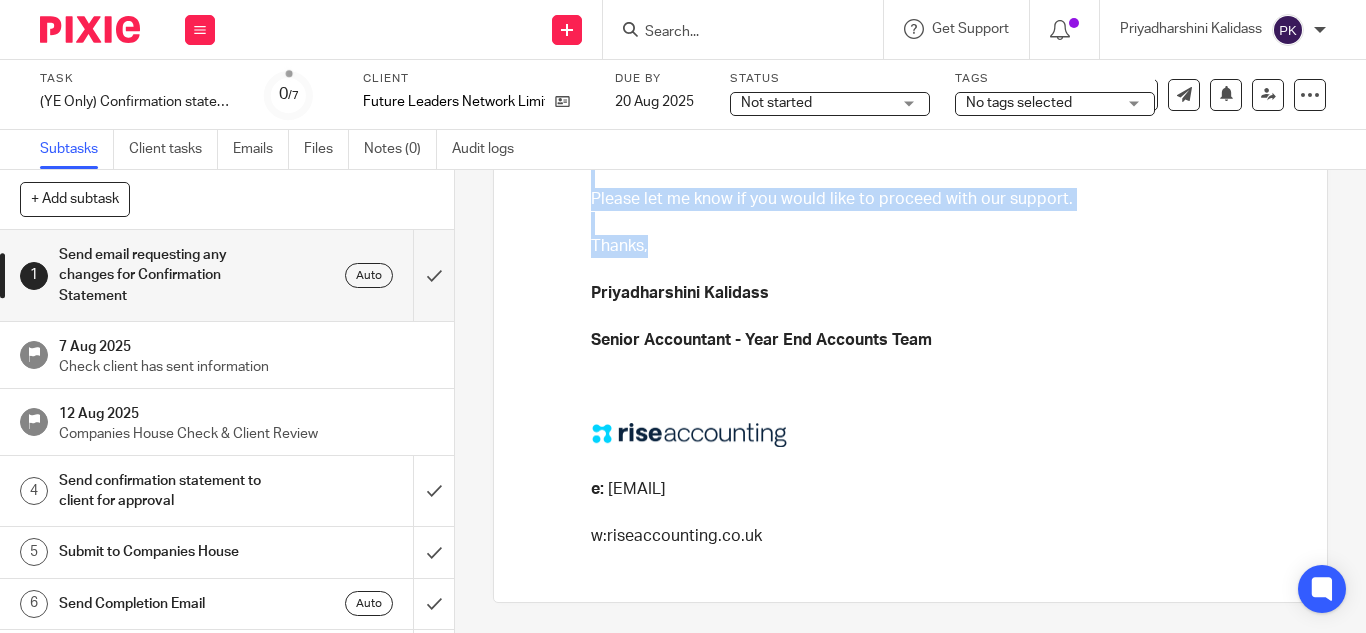 drag, startPoint x: 587, startPoint y: 330, endPoint x: 643, endPoint y: 240, distance: 106 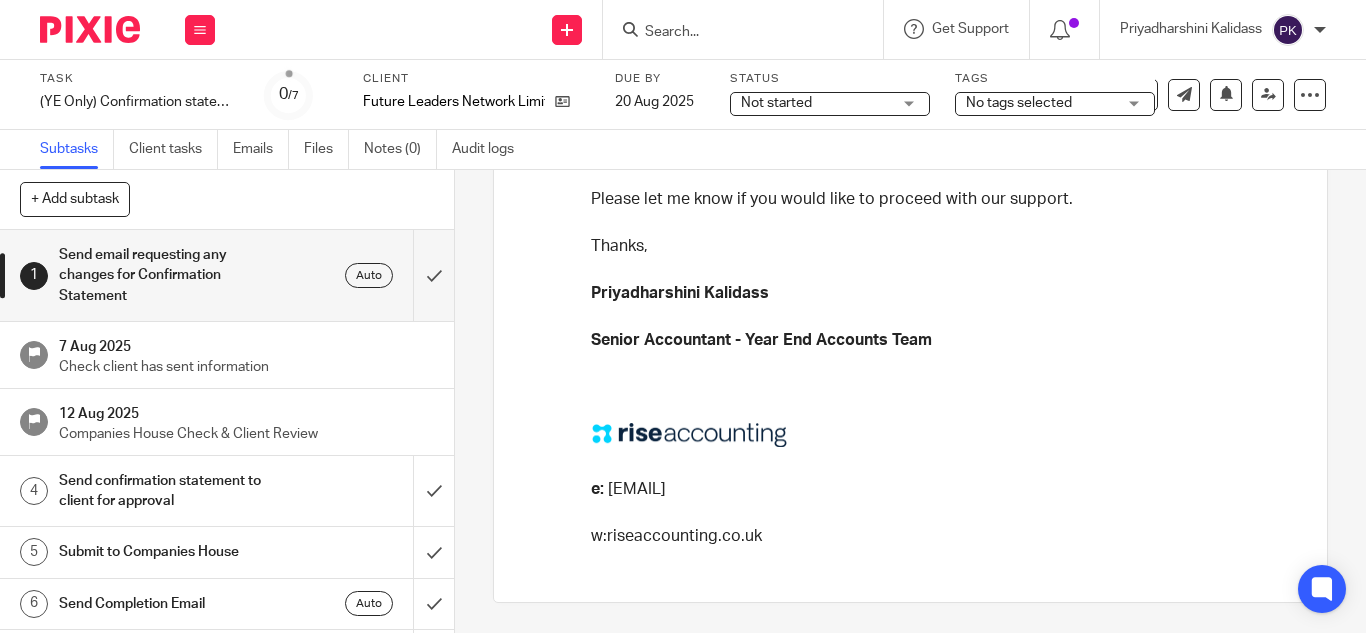 click at bounding box center [749, 29] 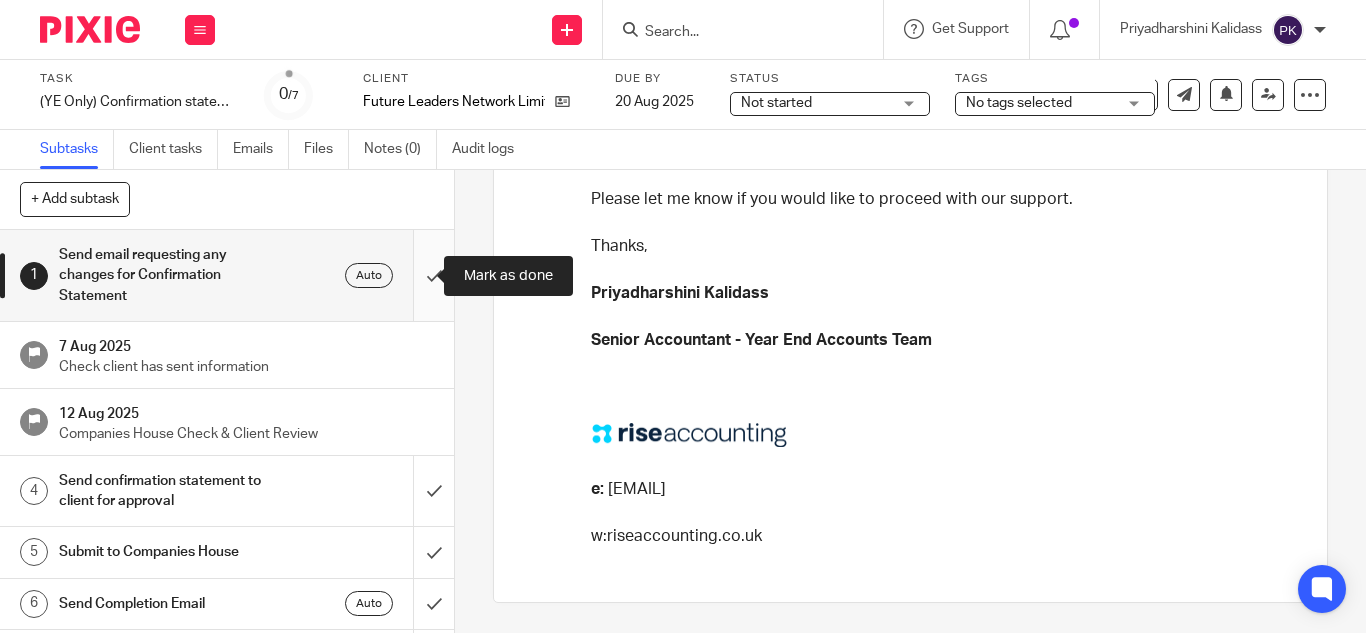 click at bounding box center (227, 275) 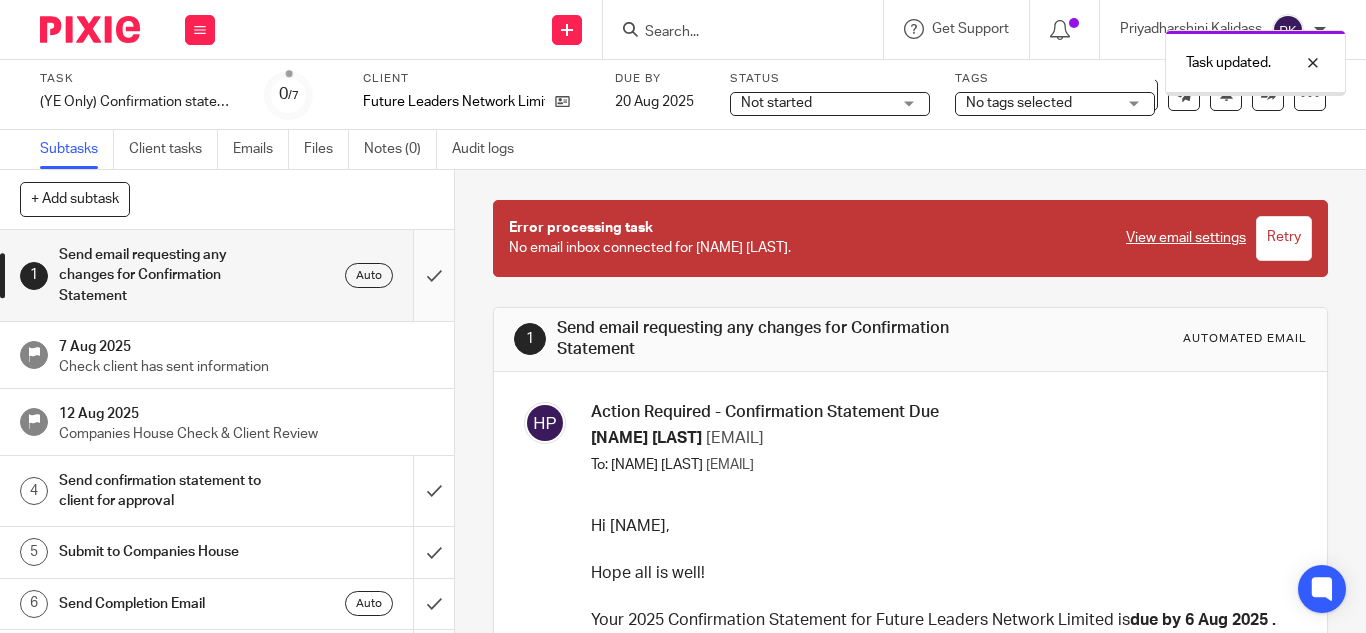 scroll, scrollTop: 0, scrollLeft: 0, axis: both 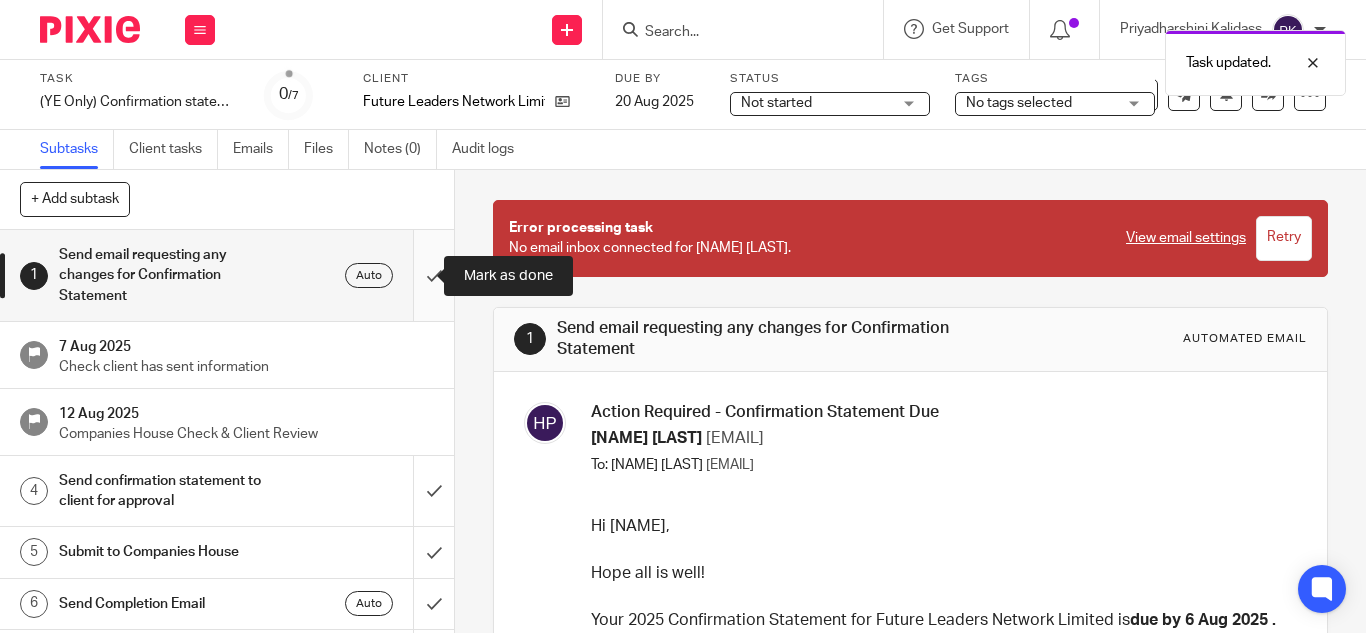 click at bounding box center (227, 275) 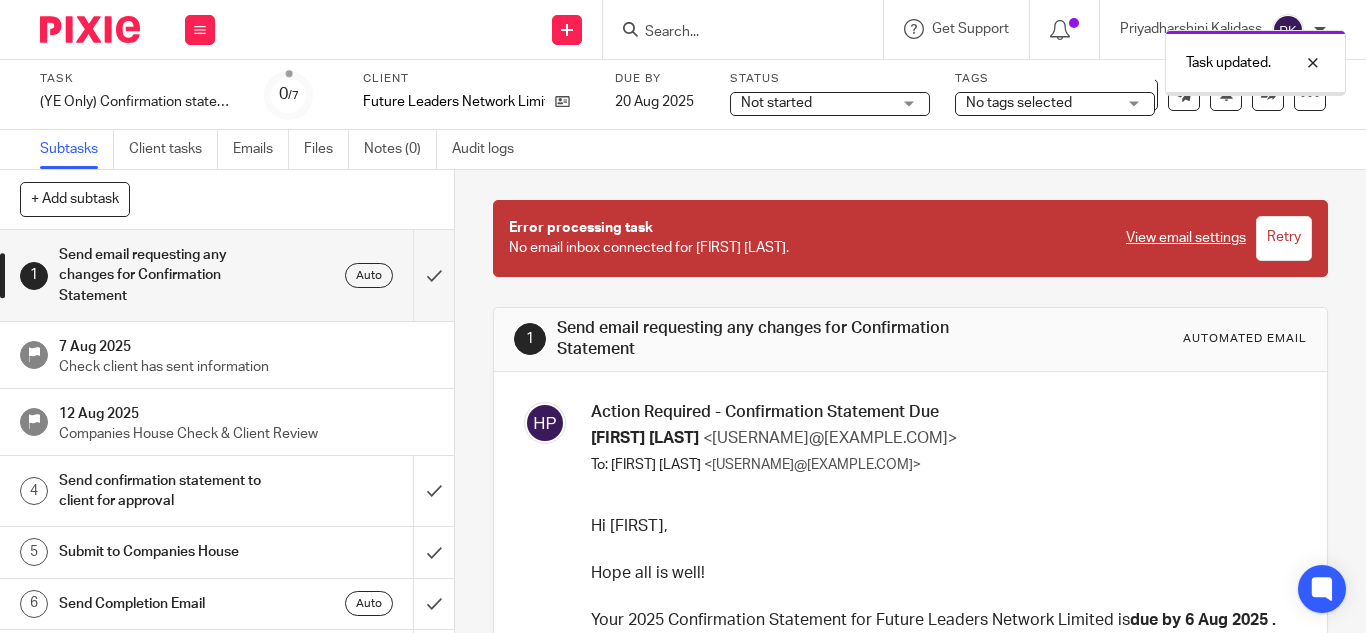 scroll, scrollTop: 0, scrollLeft: 0, axis: both 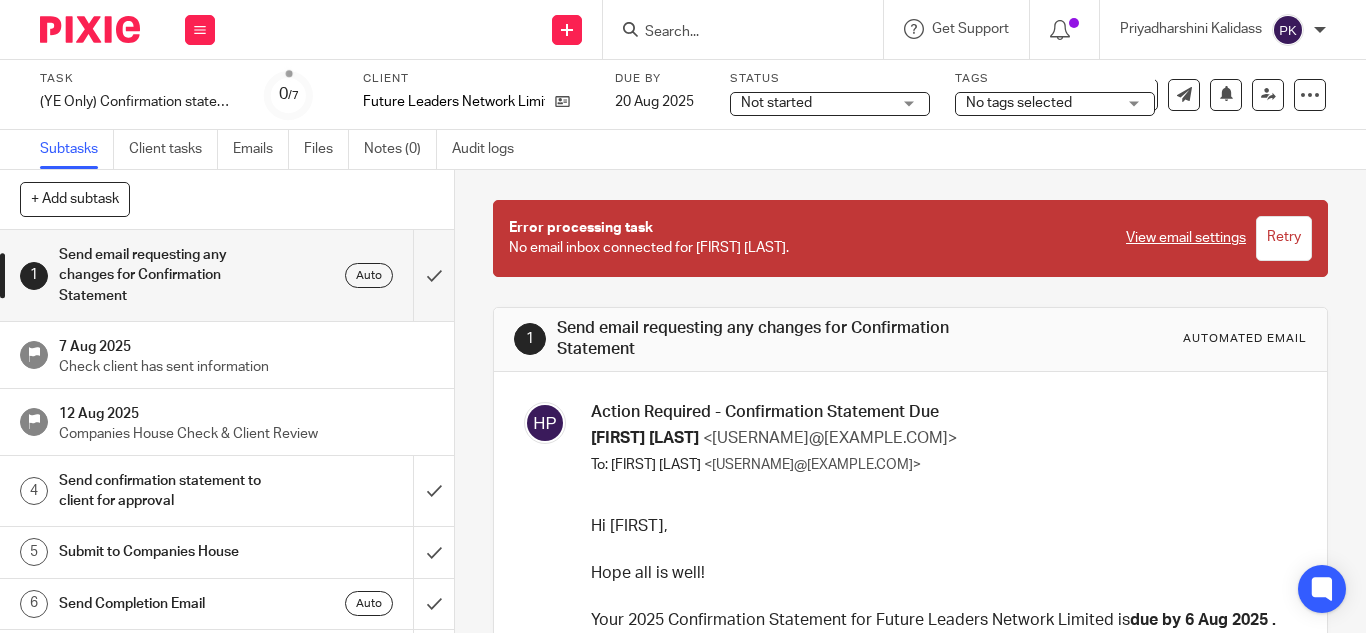 click at bounding box center (749, 29) 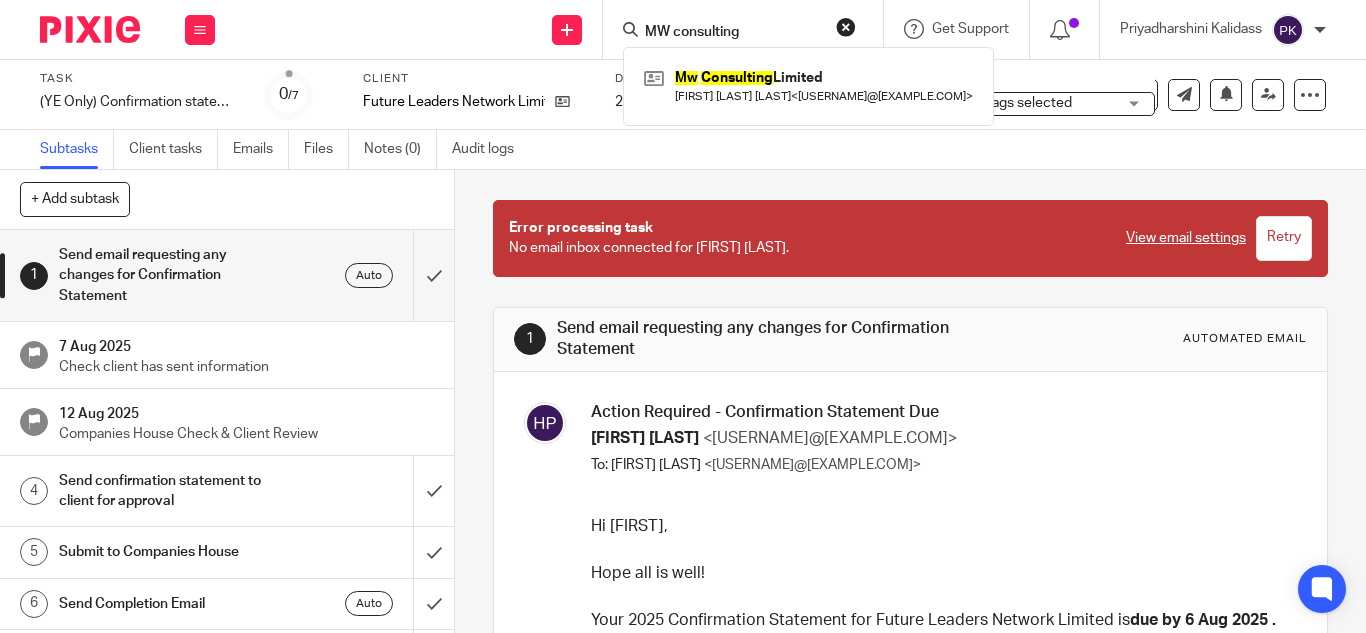 type on "MW consulting" 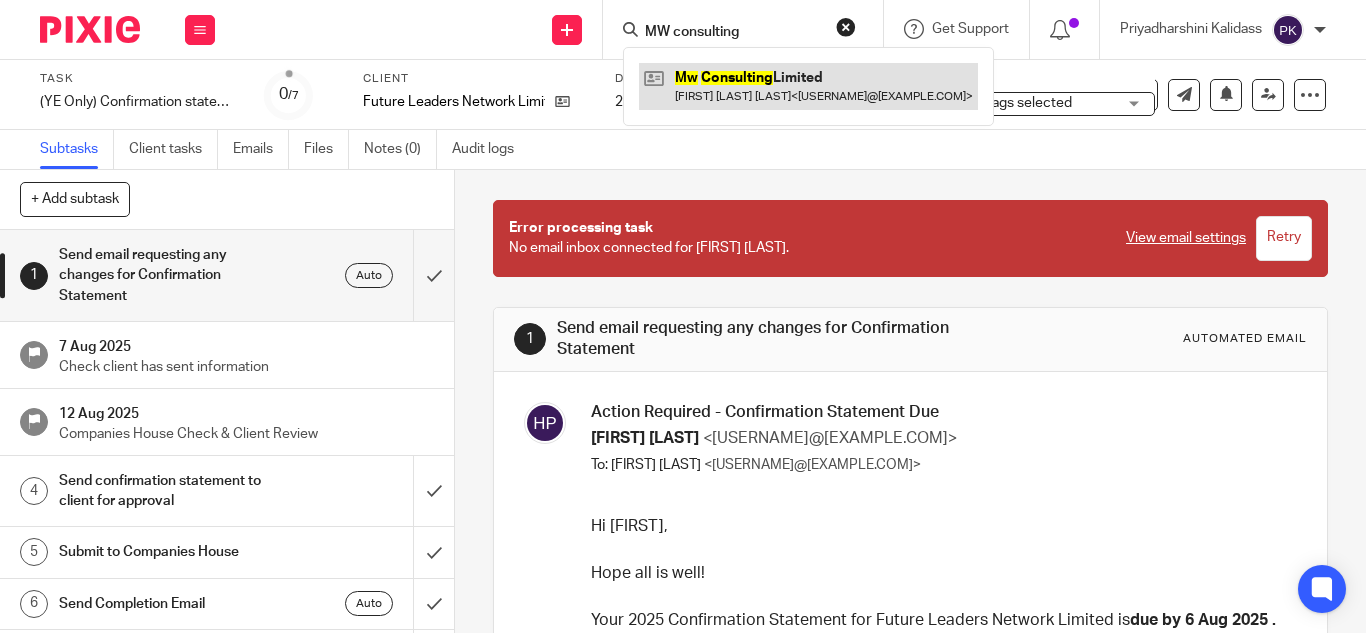 click at bounding box center (808, 86) 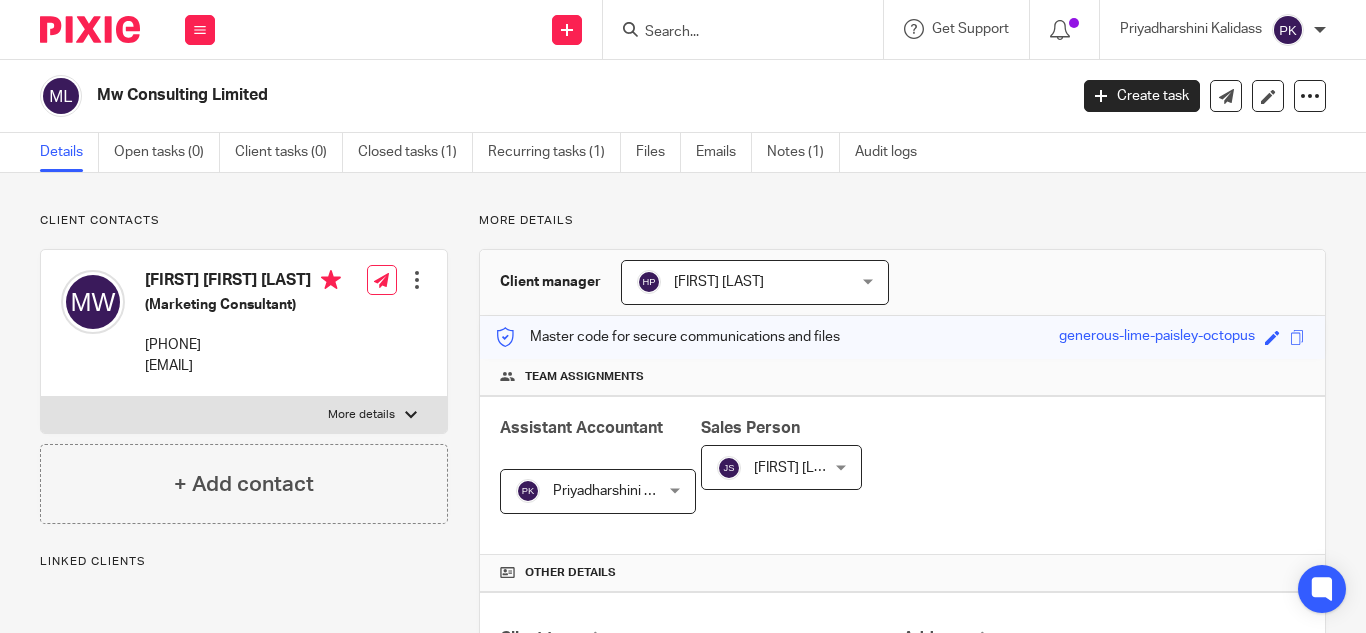 scroll, scrollTop: 0, scrollLeft: 0, axis: both 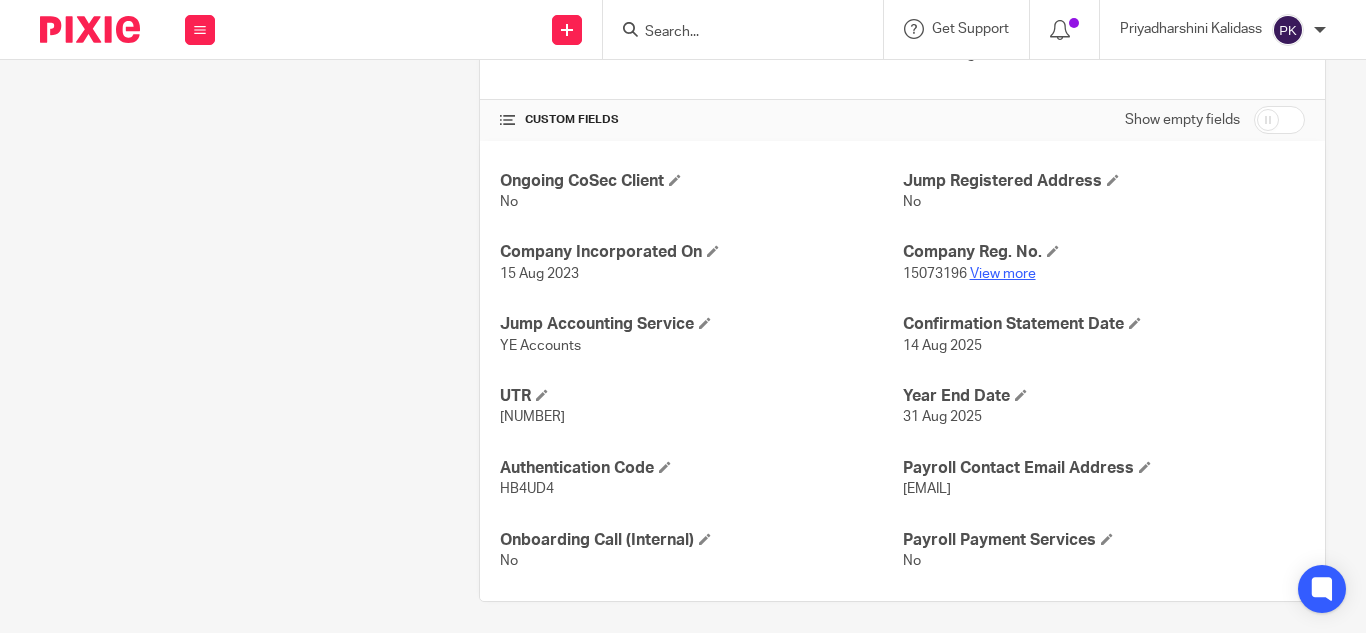 click on "View more" at bounding box center [1003, 274] 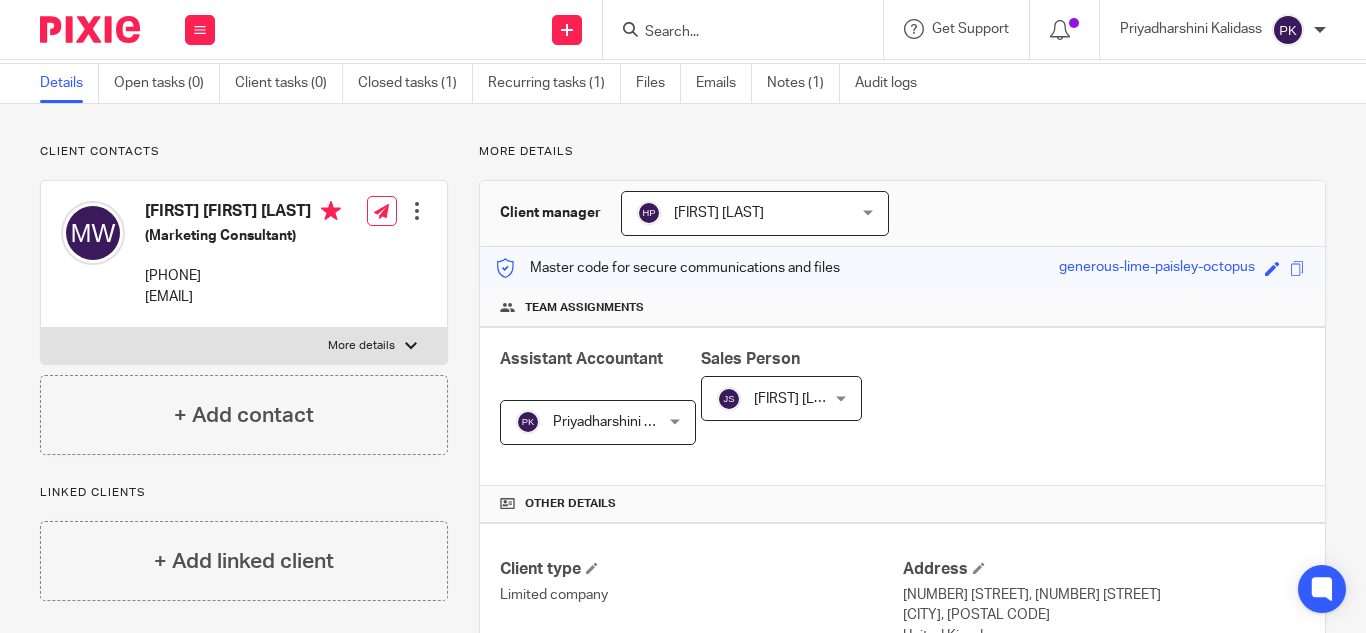 scroll, scrollTop: 0, scrollLeft: 0, axis: both 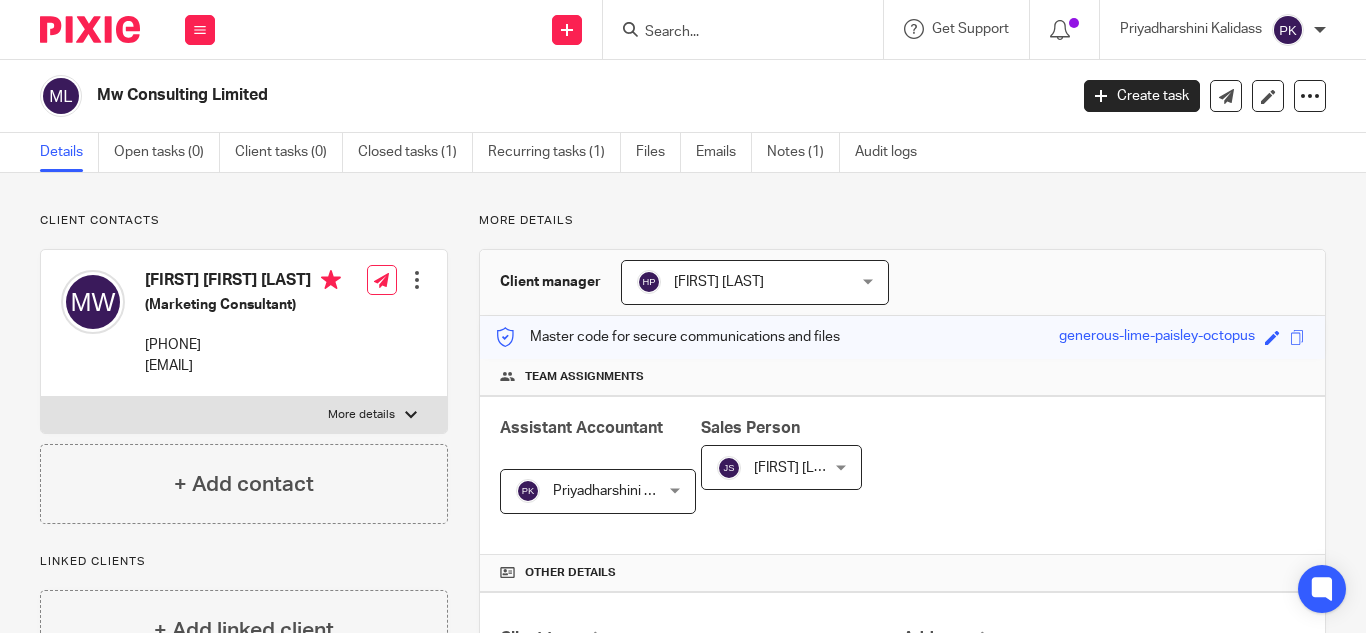 drag, startPoint x: 324, startPoint y: 383, endPoint x: 143, endPoint y: 378, distance: 181.06905 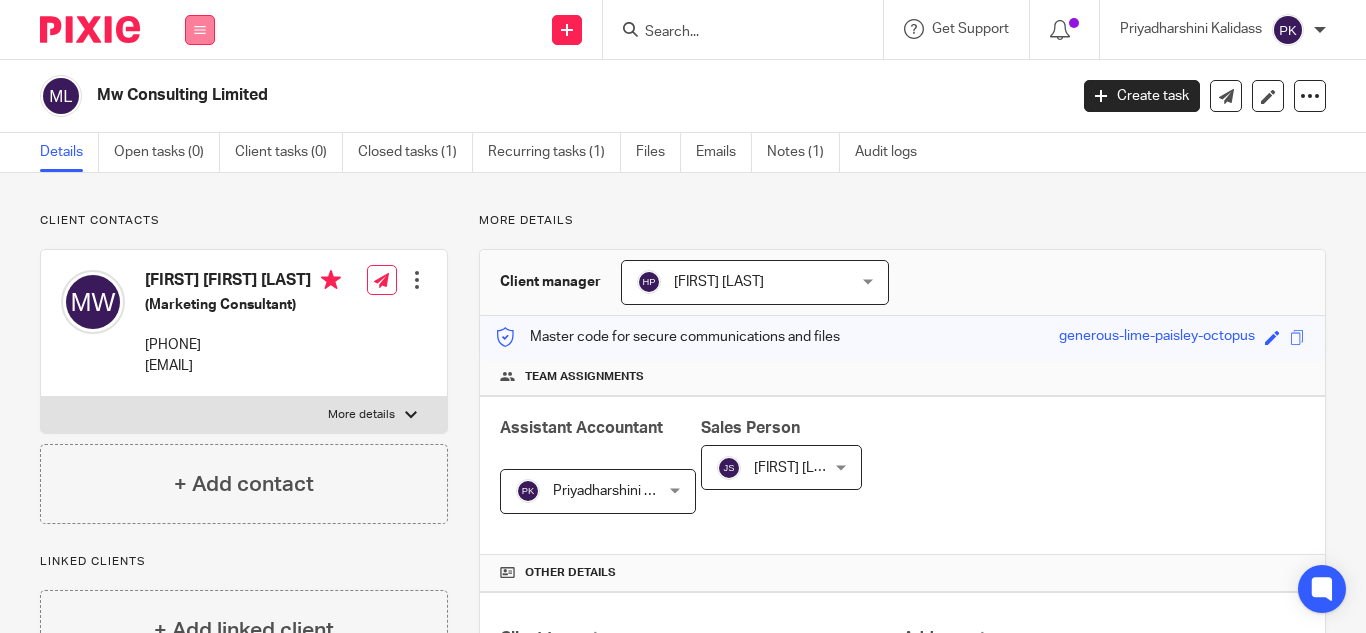 click at bounding box center (200, 30) 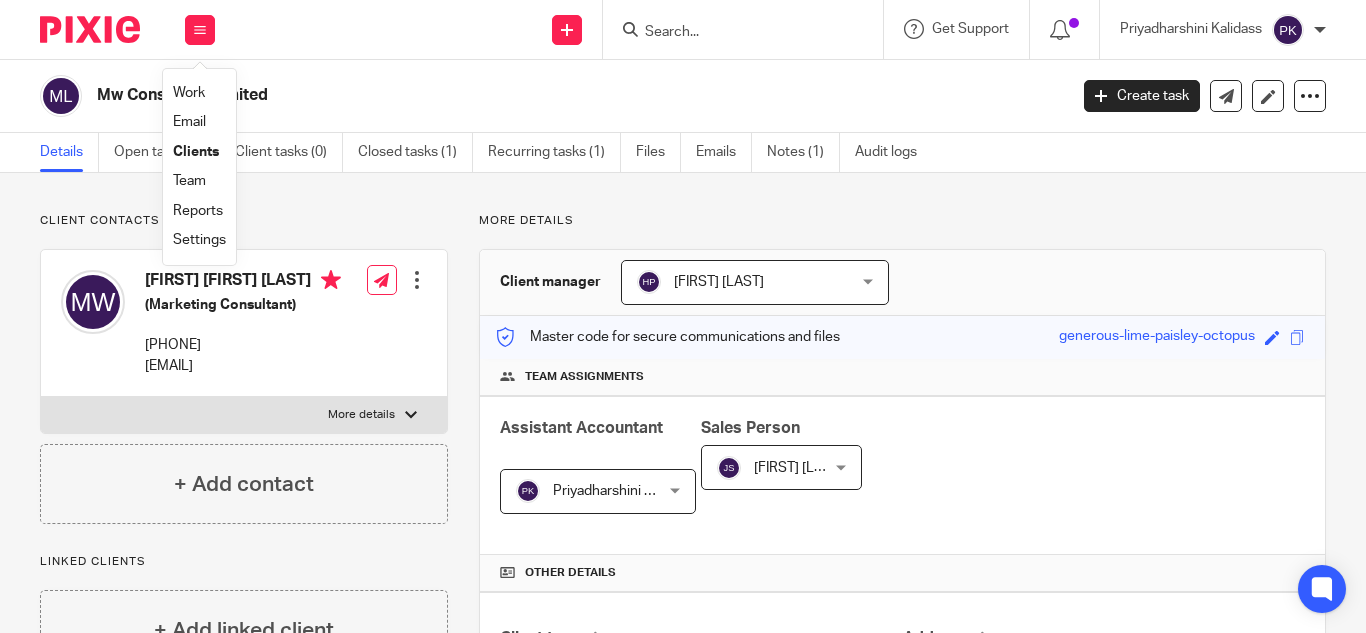 click on "Work" at bounding box center [189, 93] 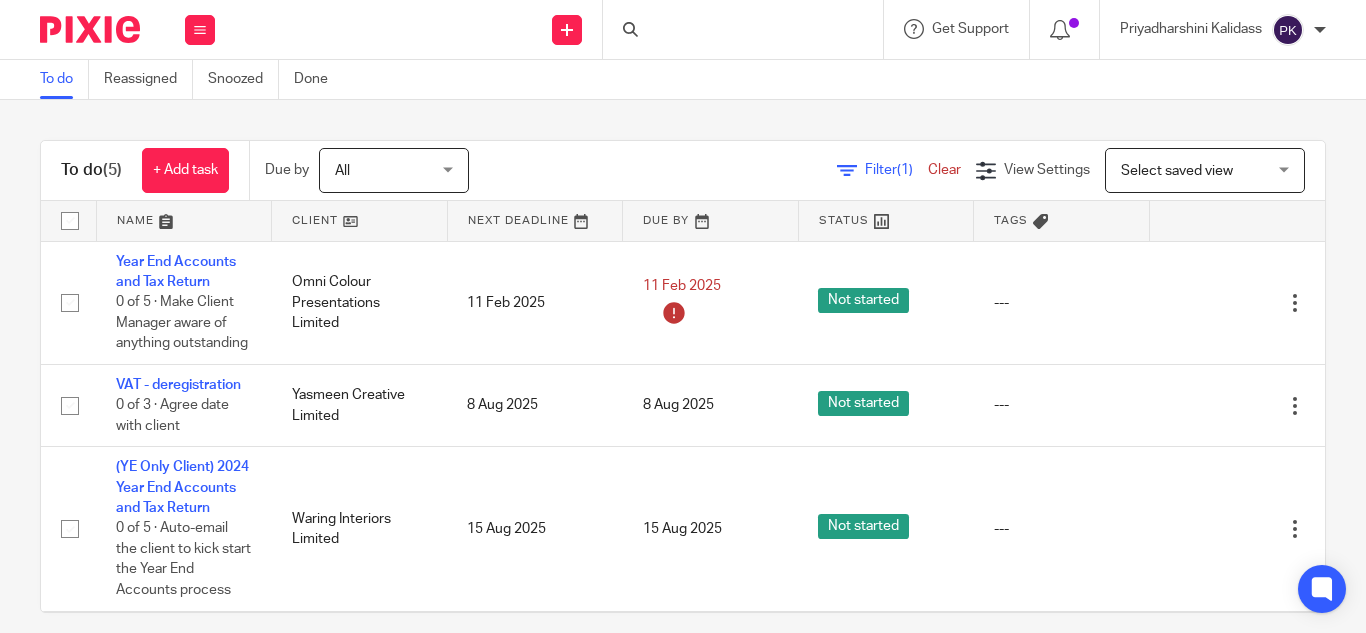 scroll, scrollTop: 0, scrollLeft: 0, axis: both 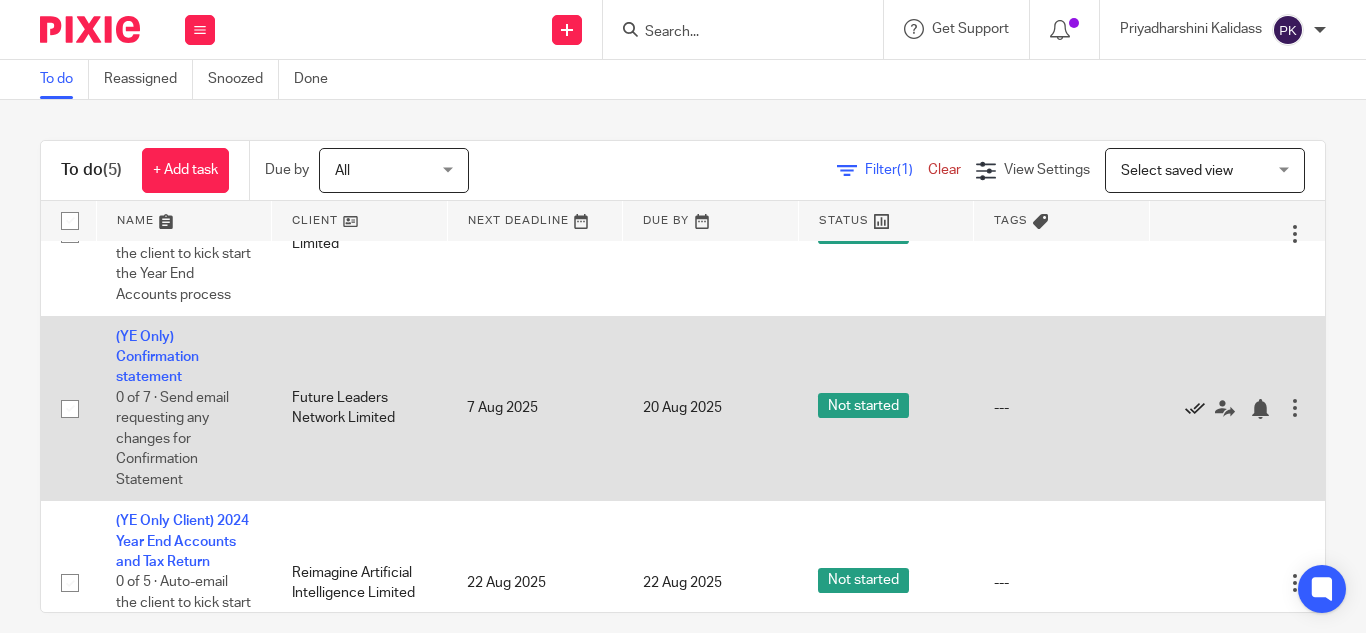 click at bounding box center (1195, 409) 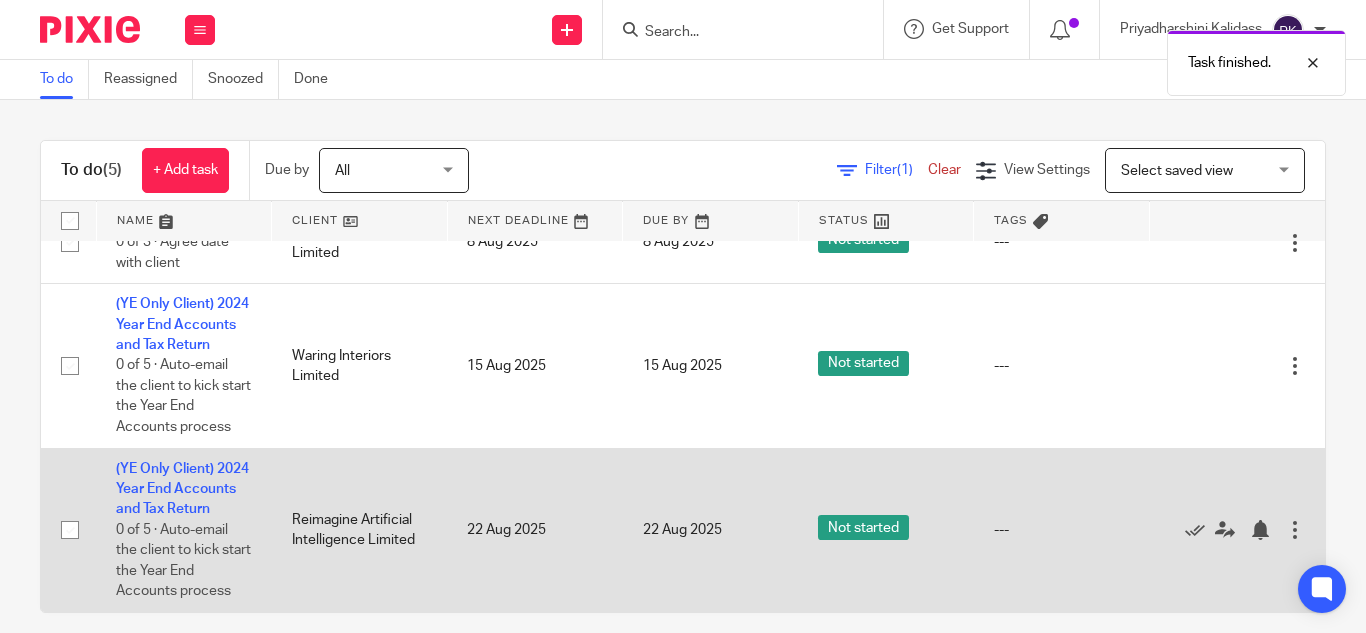 scroll, scrollTop: 0, scrollLeft: 0, axis: both 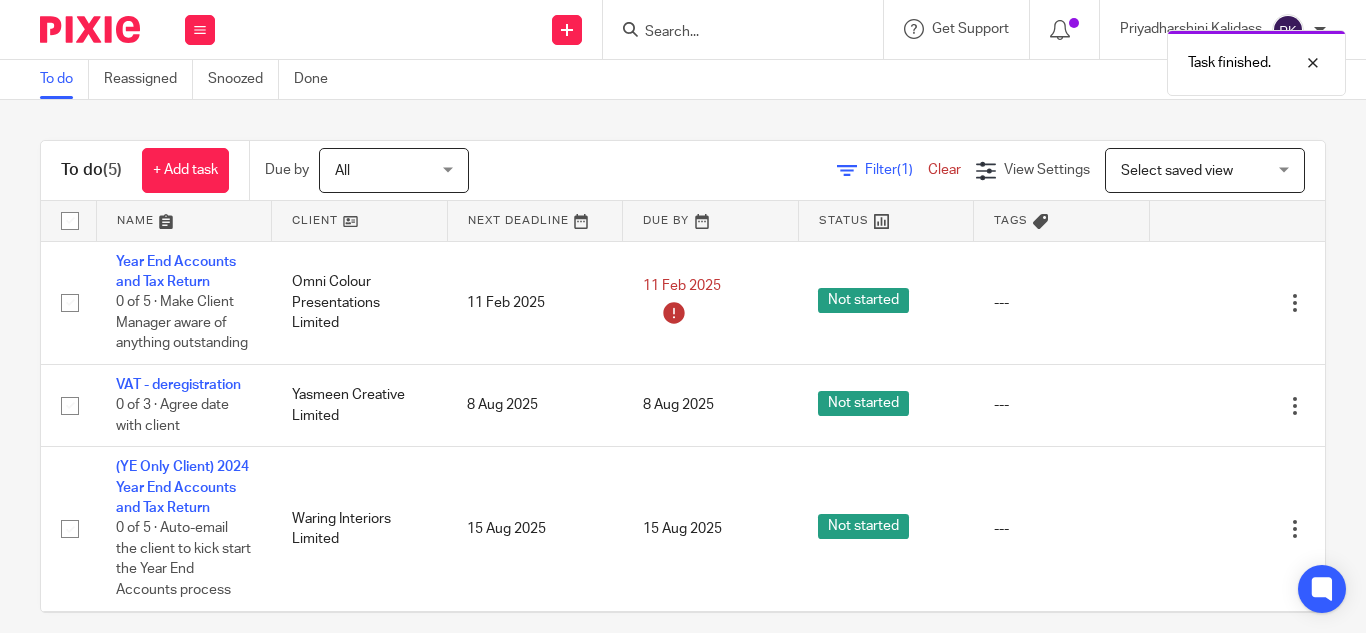 click on "Task finished." at bounding box center [1014, 58] 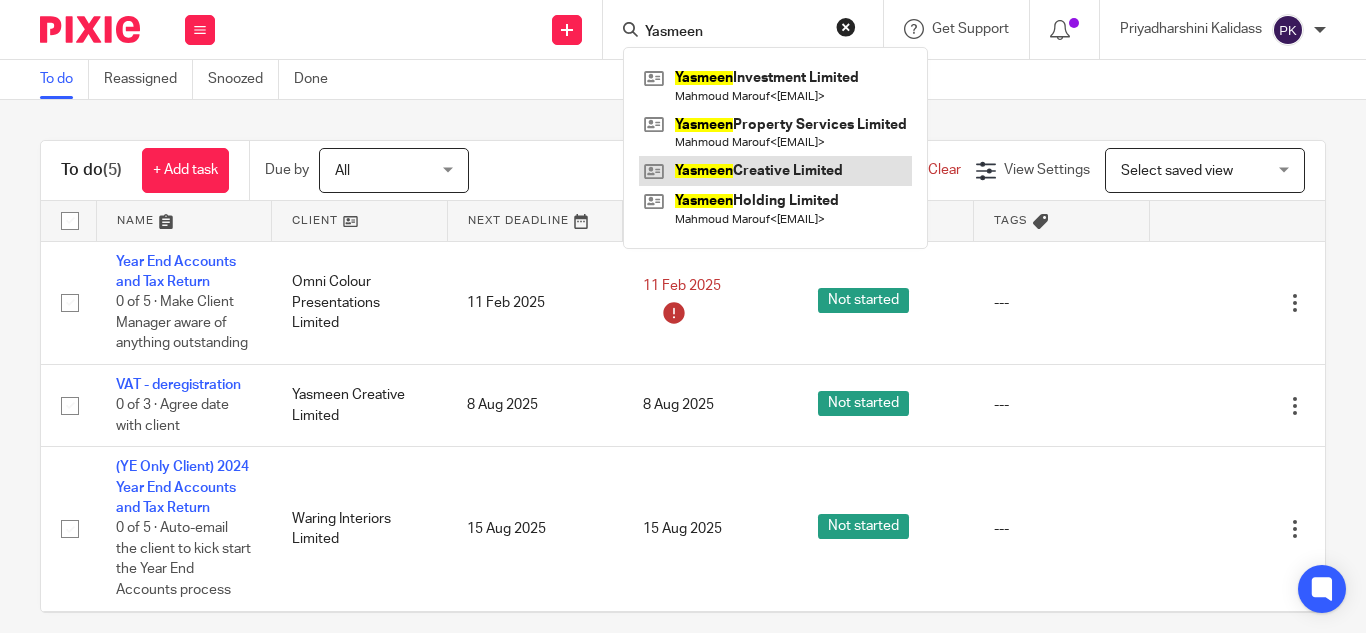 type on "Yasmeen" 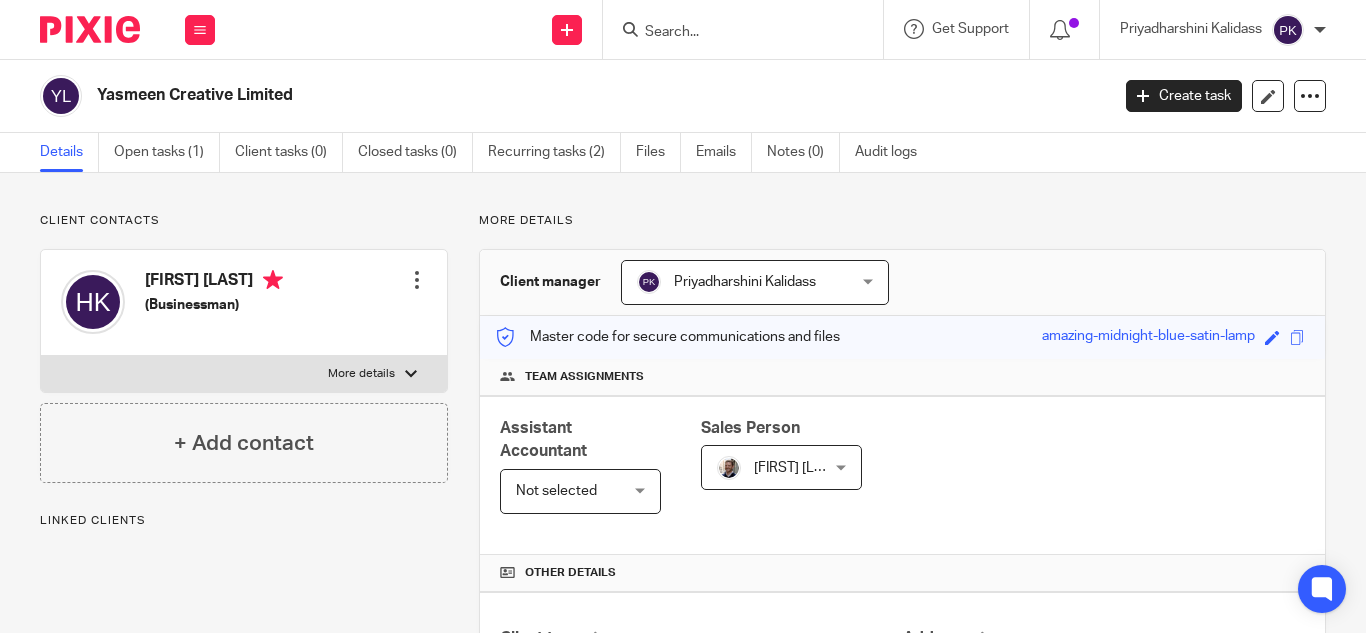 scroll, scrollTop: 0, scrollLeft: 0, axis: both 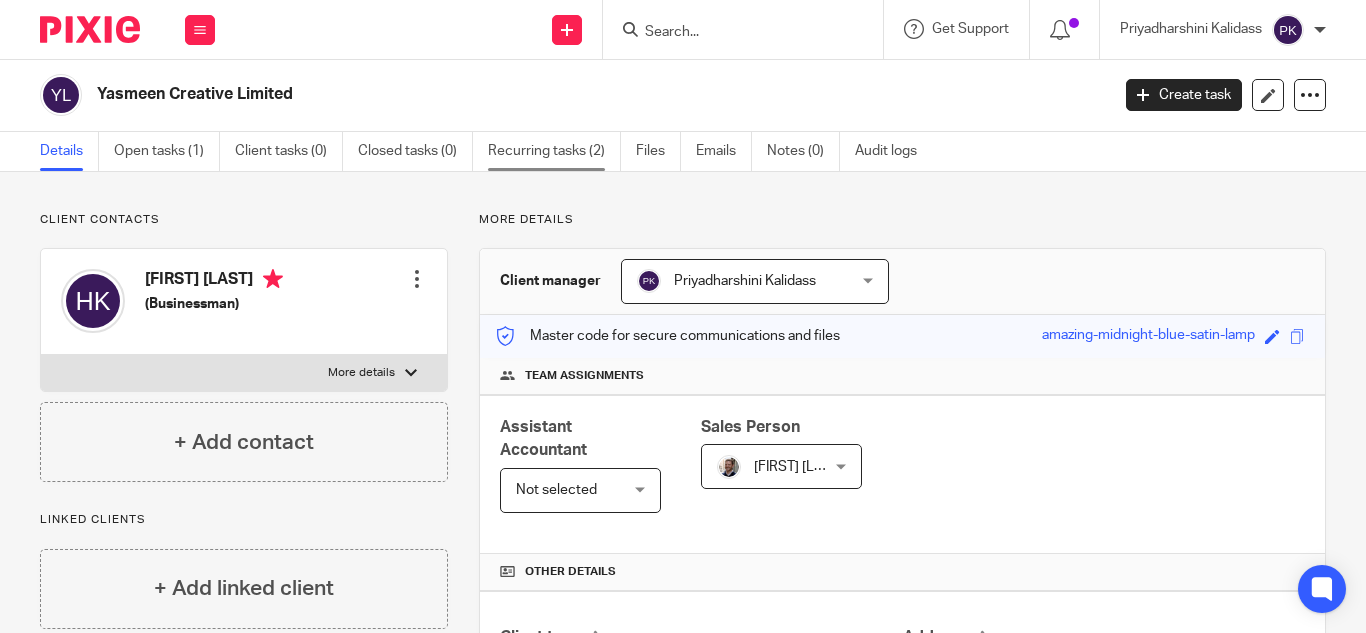 click on "Recurring tasks (2)" at bounding box center (554, 151) 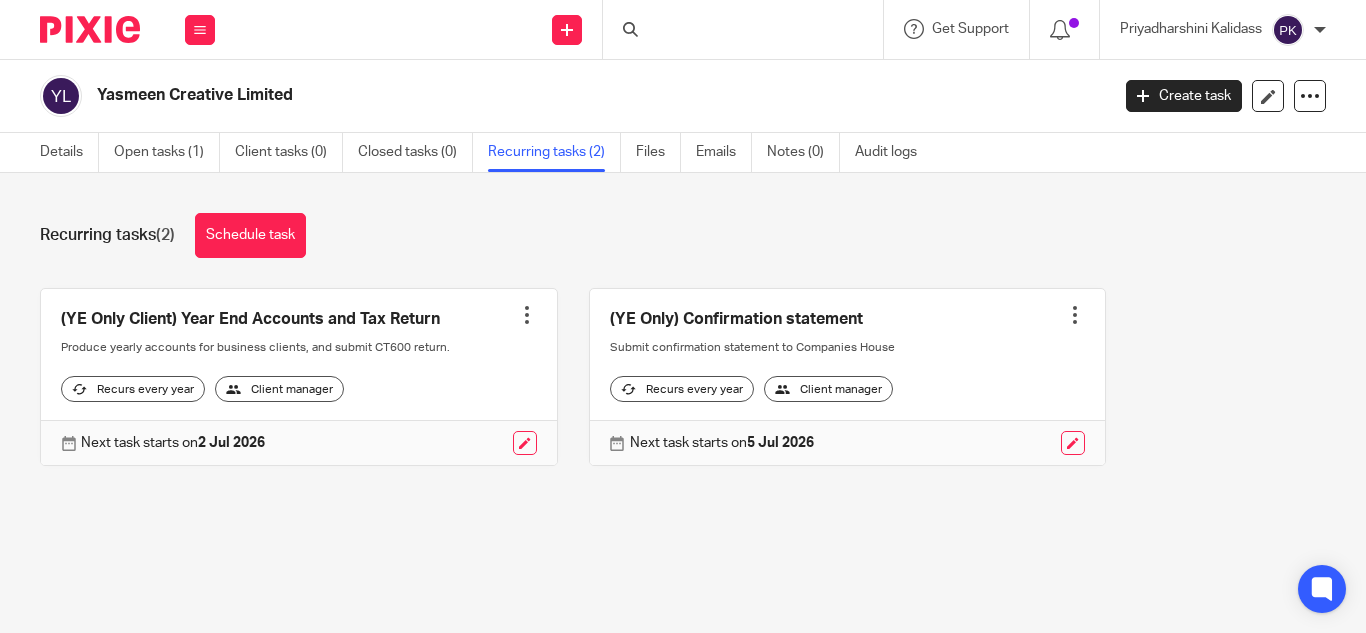 scroll, scrollTop: 0, scrollLeft: 0, axis: both 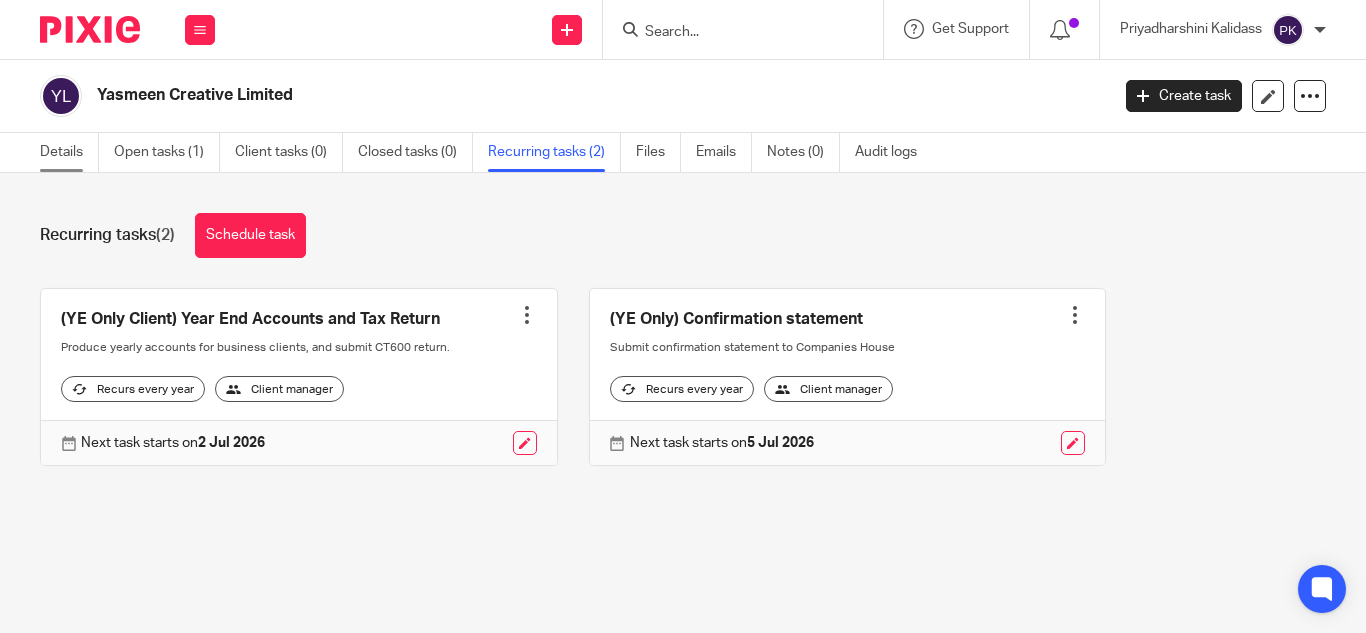click on "Details" at bounding box center [69, 152] 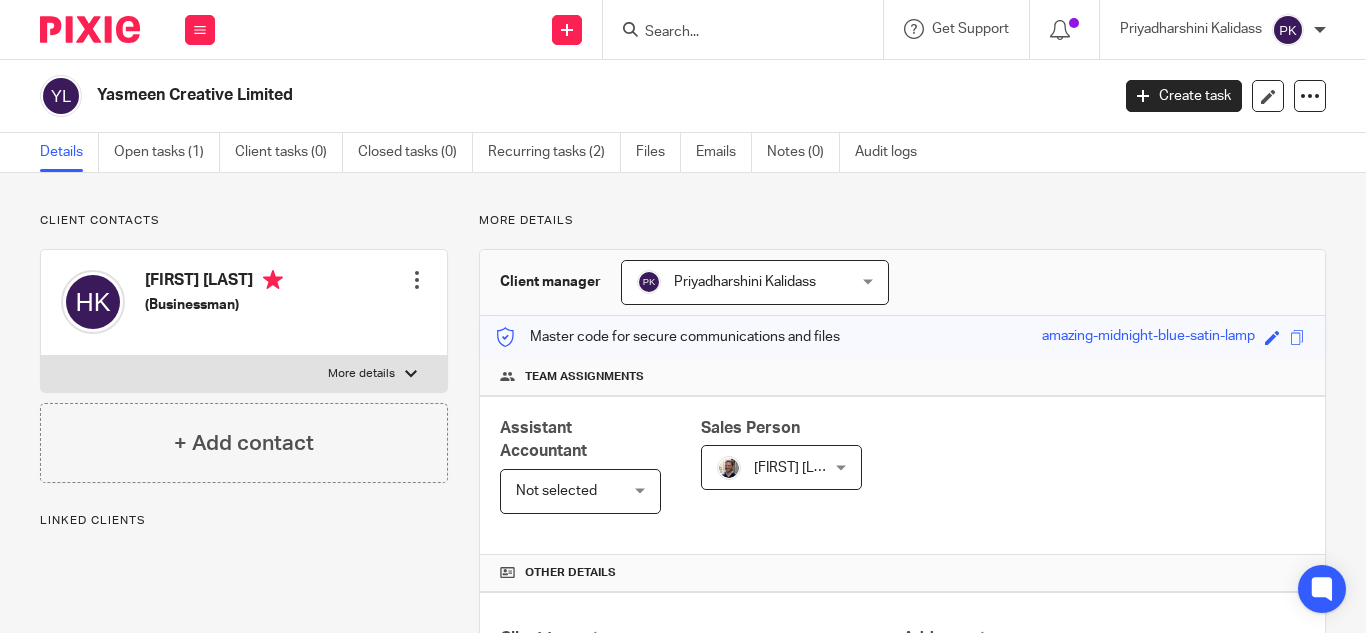 scroll, scrollTop: 0, scrollLeft: 0, axis: both 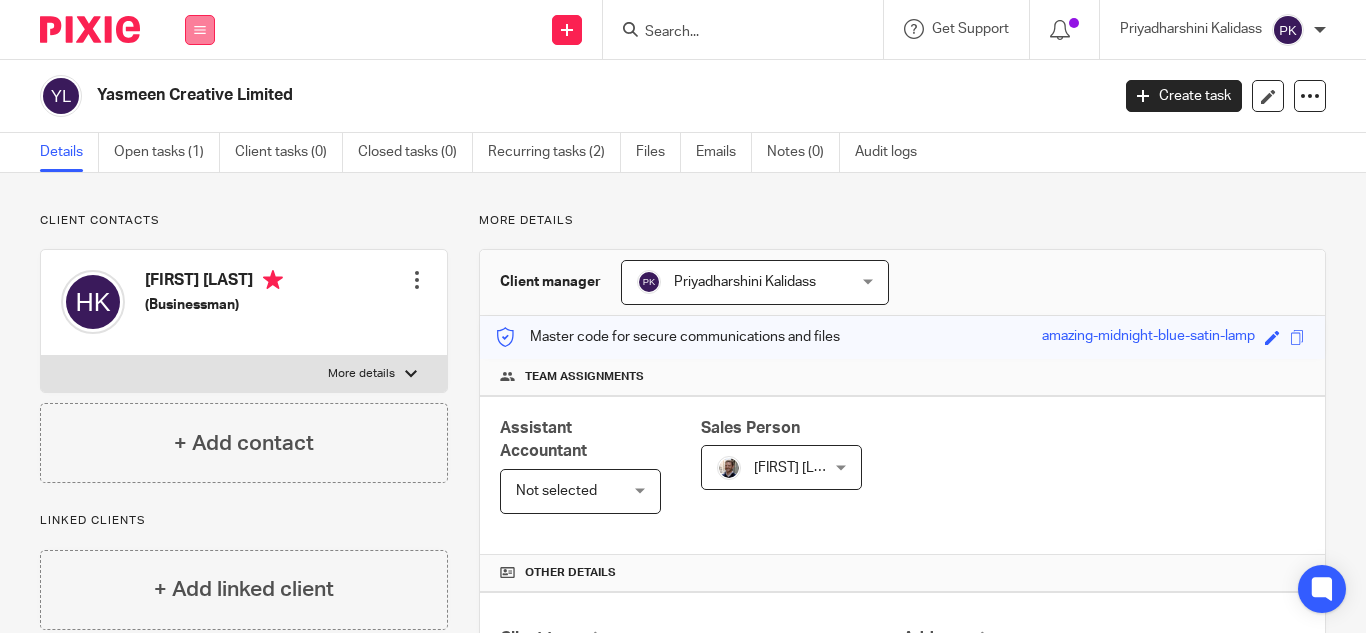 click at bounding box center (200, 30) 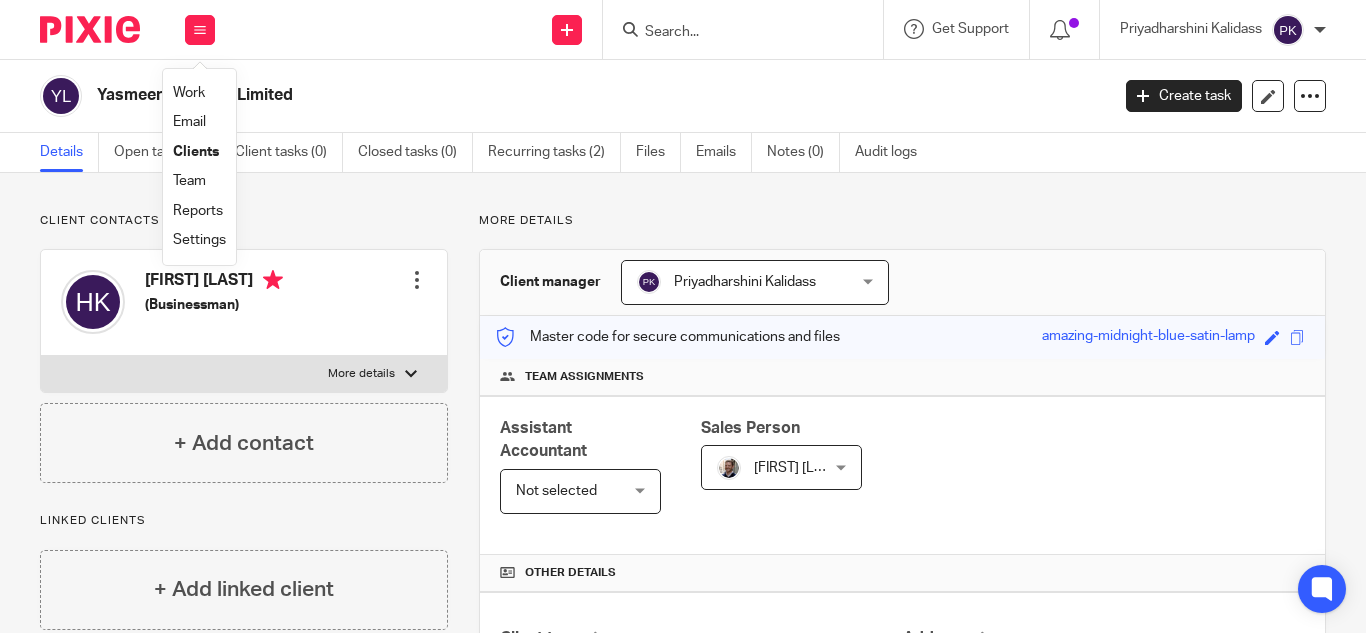 click on "Work" at bounding box center [189, 93] 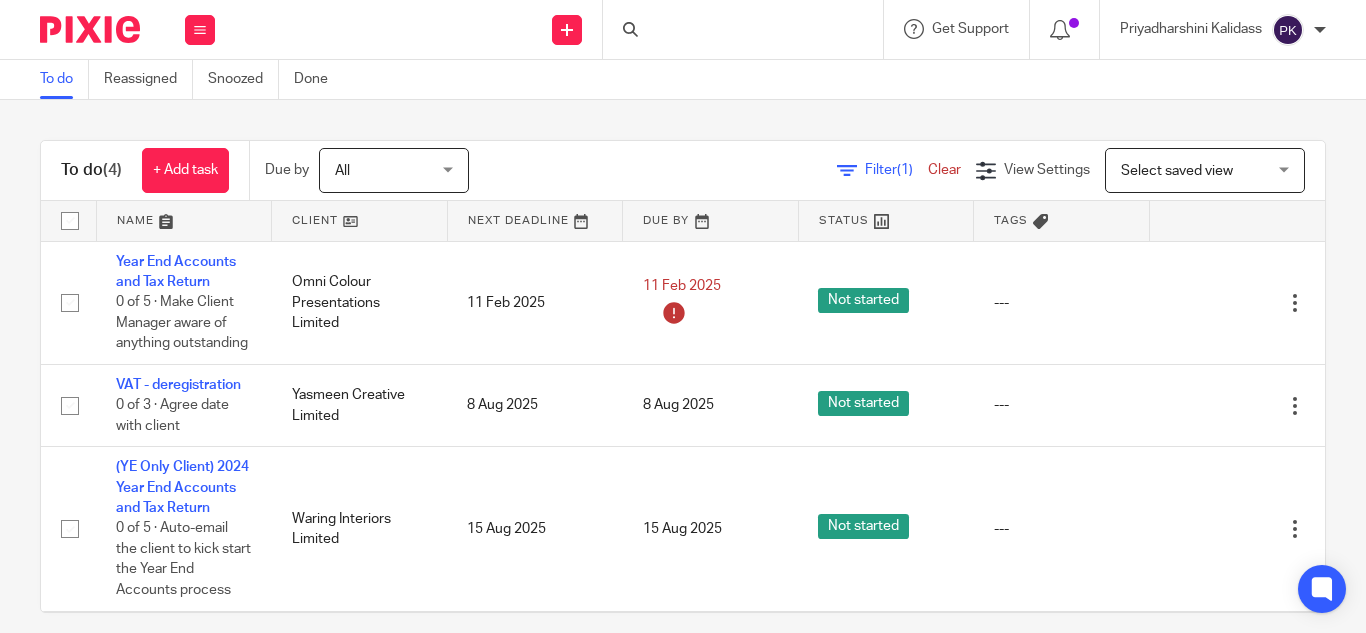 scroll, scrollTop: 0, scrollLeft: 0, axis: both 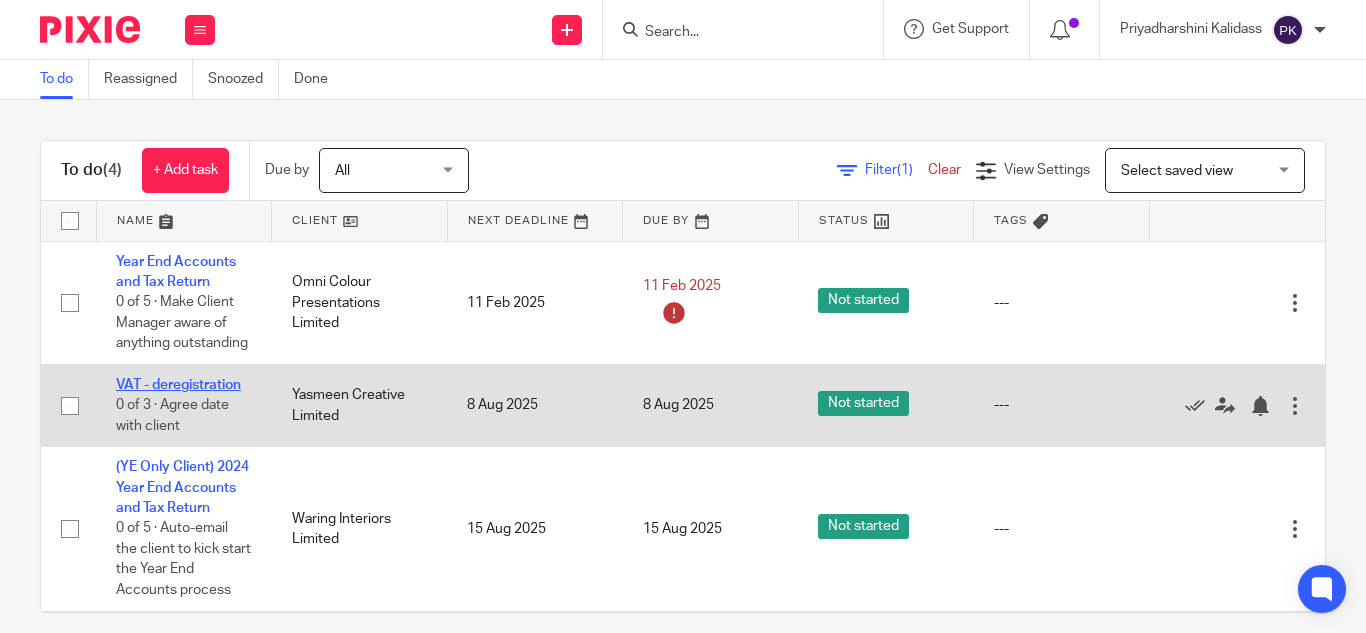 click on "VAT - deregistration" at bounding box center [178, 385] 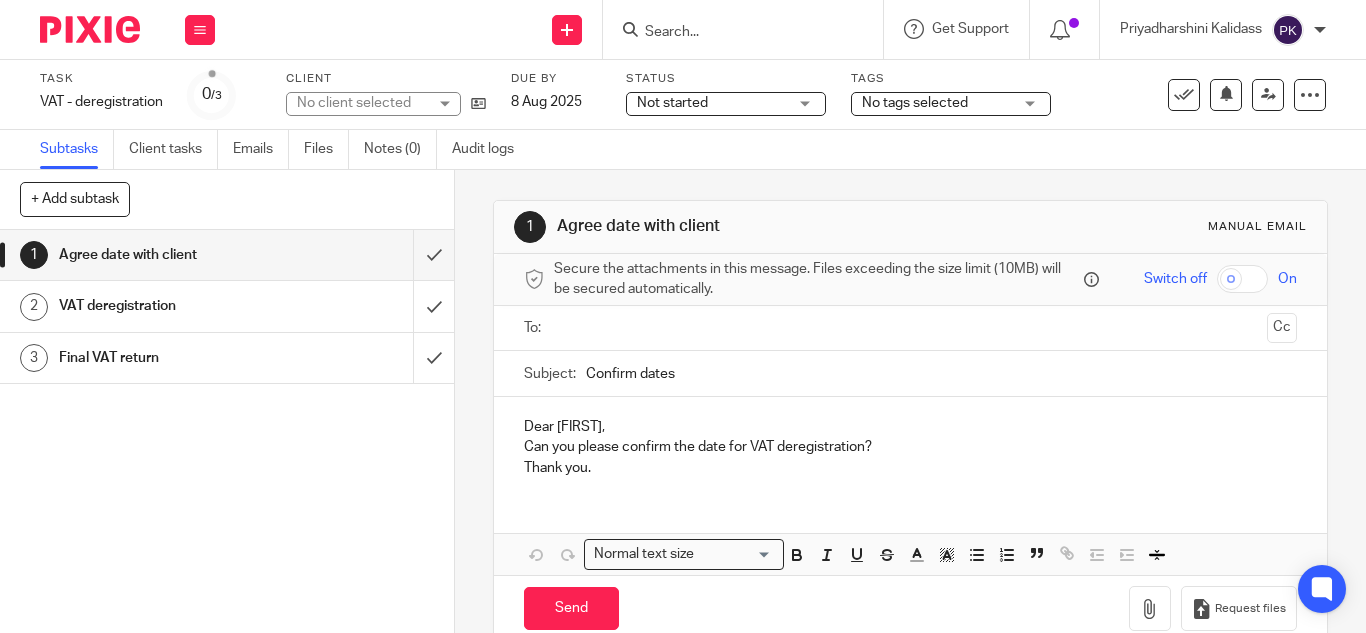 scroll, scrollTop: 0, scrollLeft: 0, axis: both 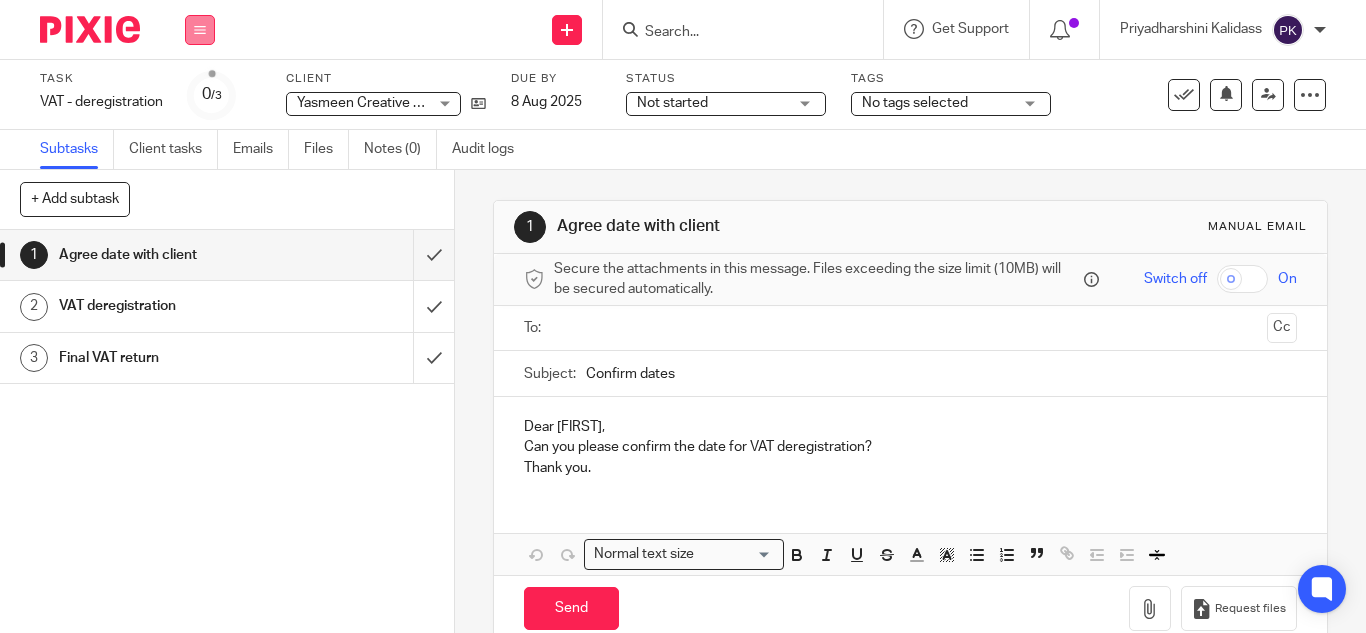 click at bounding box center (200, 30) 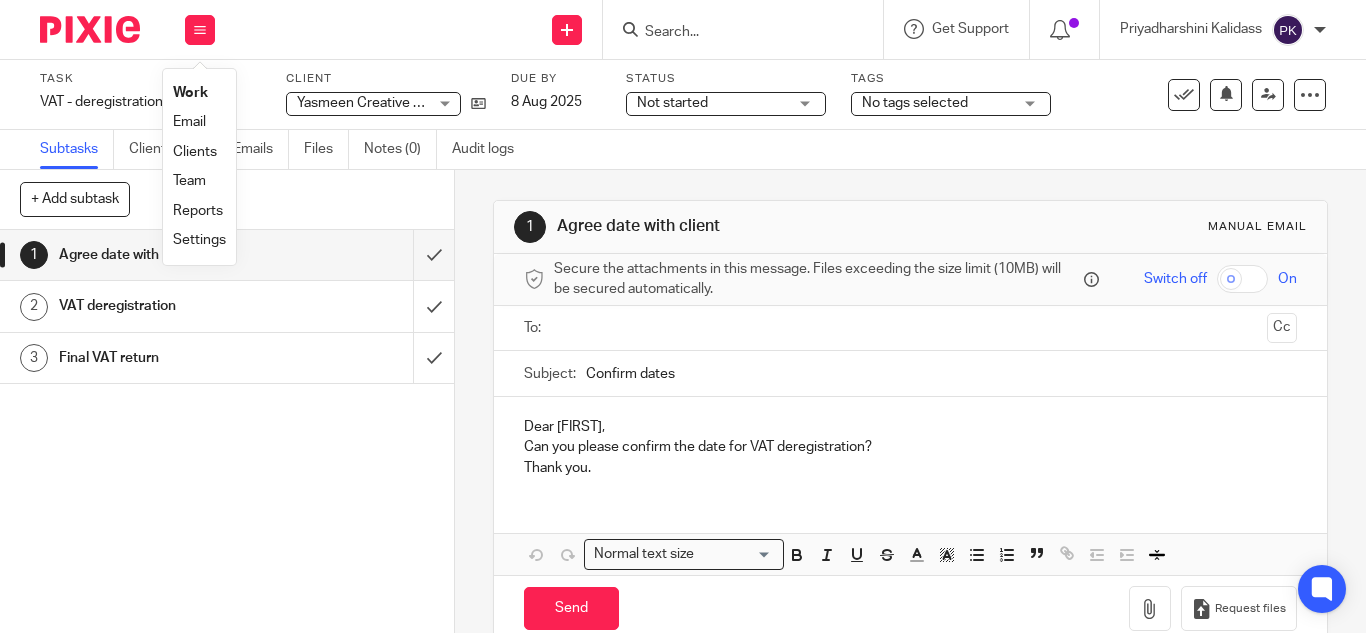 click on "Work" at bounding box center (199, 93) 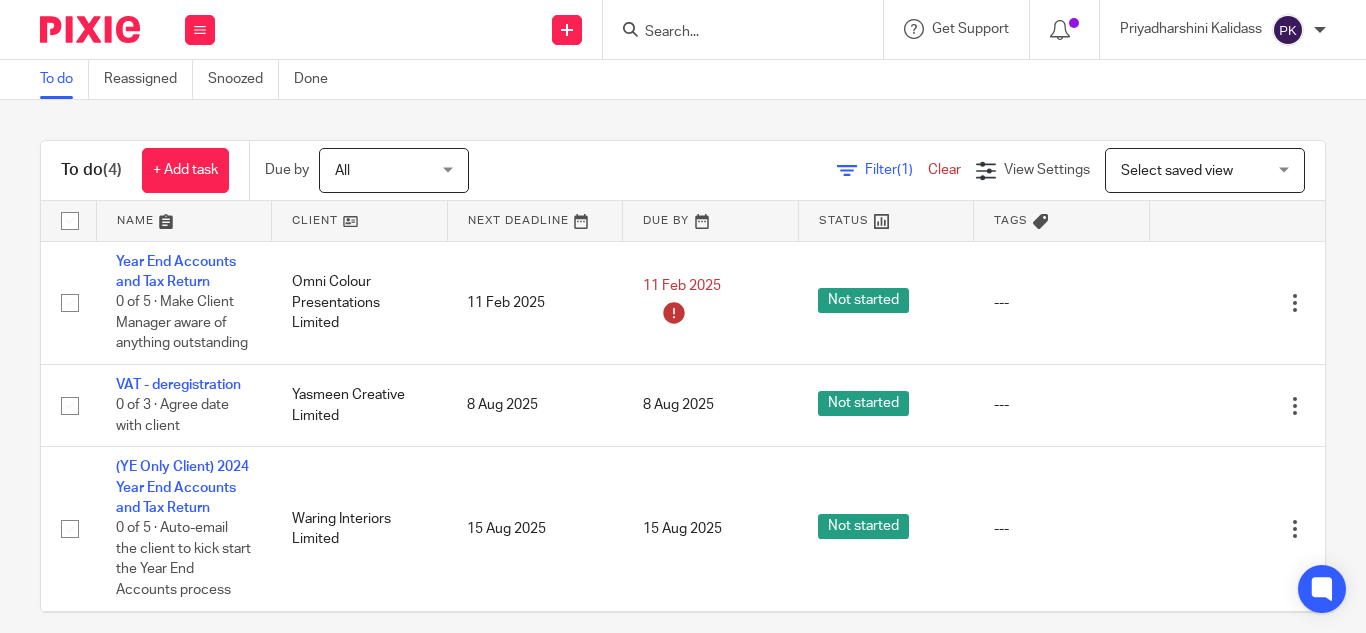 scroll, scrollTop: 0, scrollLeft: 0, axis: both 